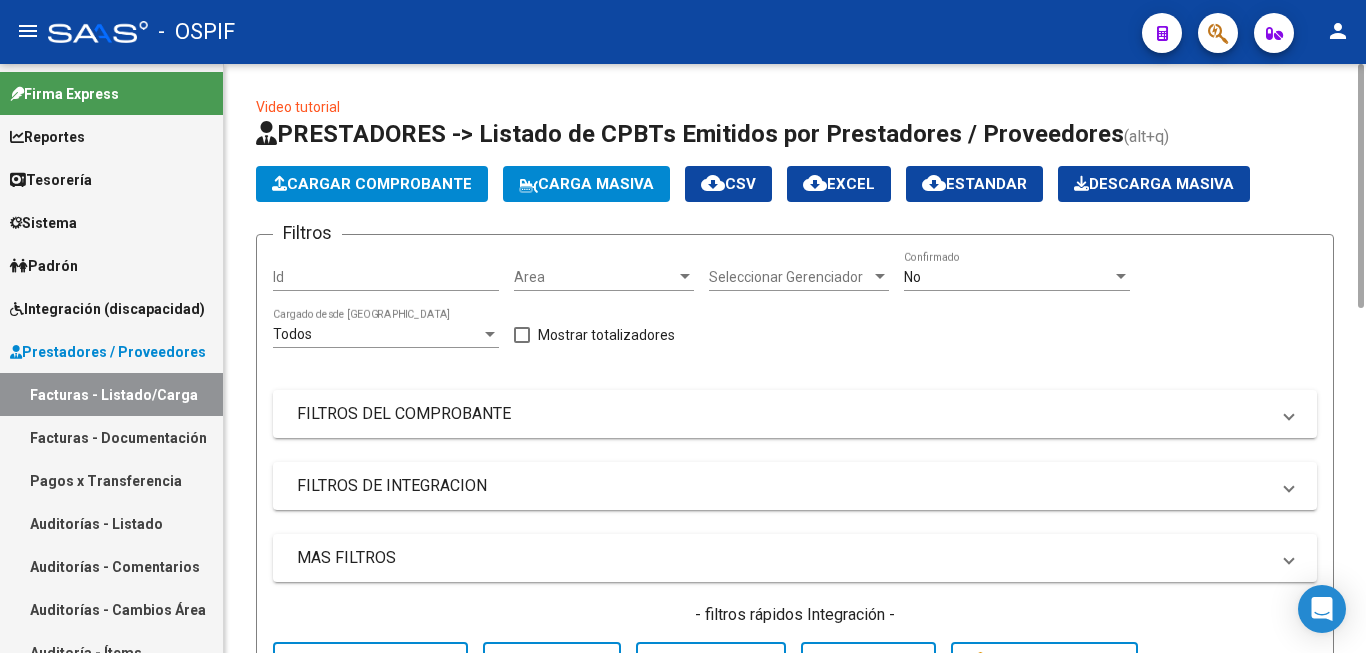 drag, startPoint x: 0, startPoint y: 0, endPoint x: 239, endPoint y: 447, distance: 506.88263 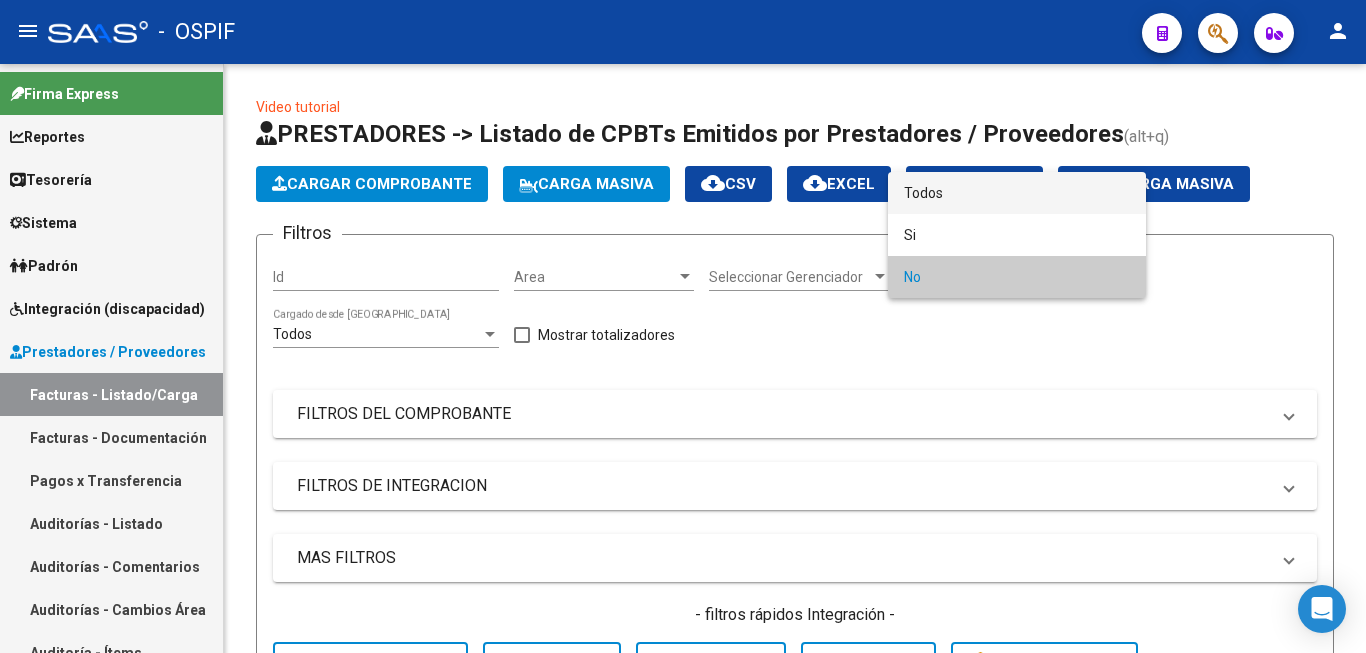 click on "Todos" at bounding box center [1017, 193] 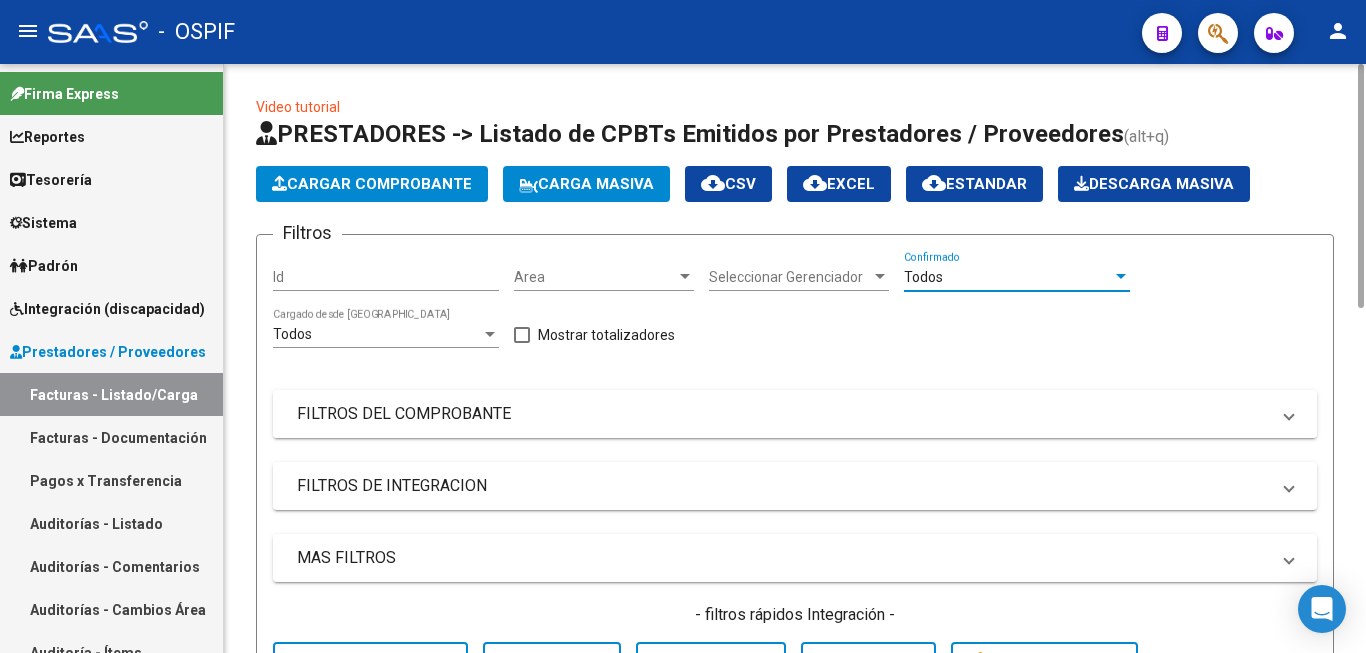 click on "FILTROS DEL COMPROBANTE" at bounding box center (795, 414) 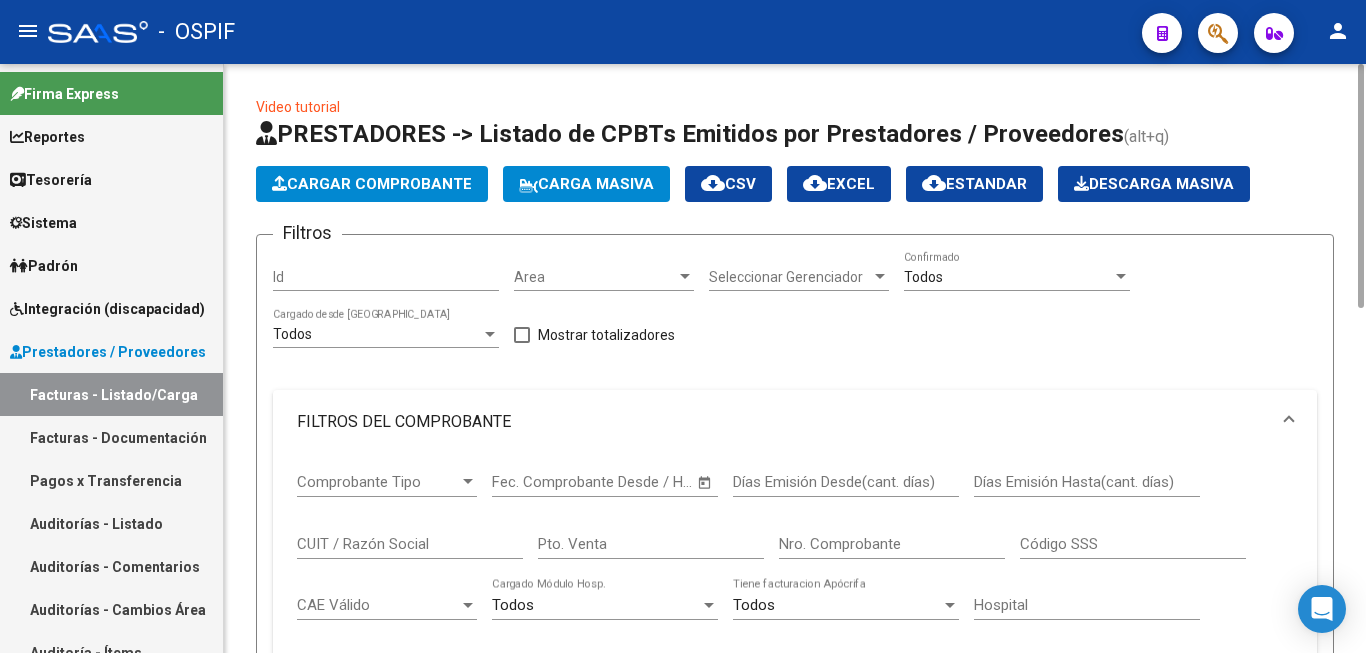 click 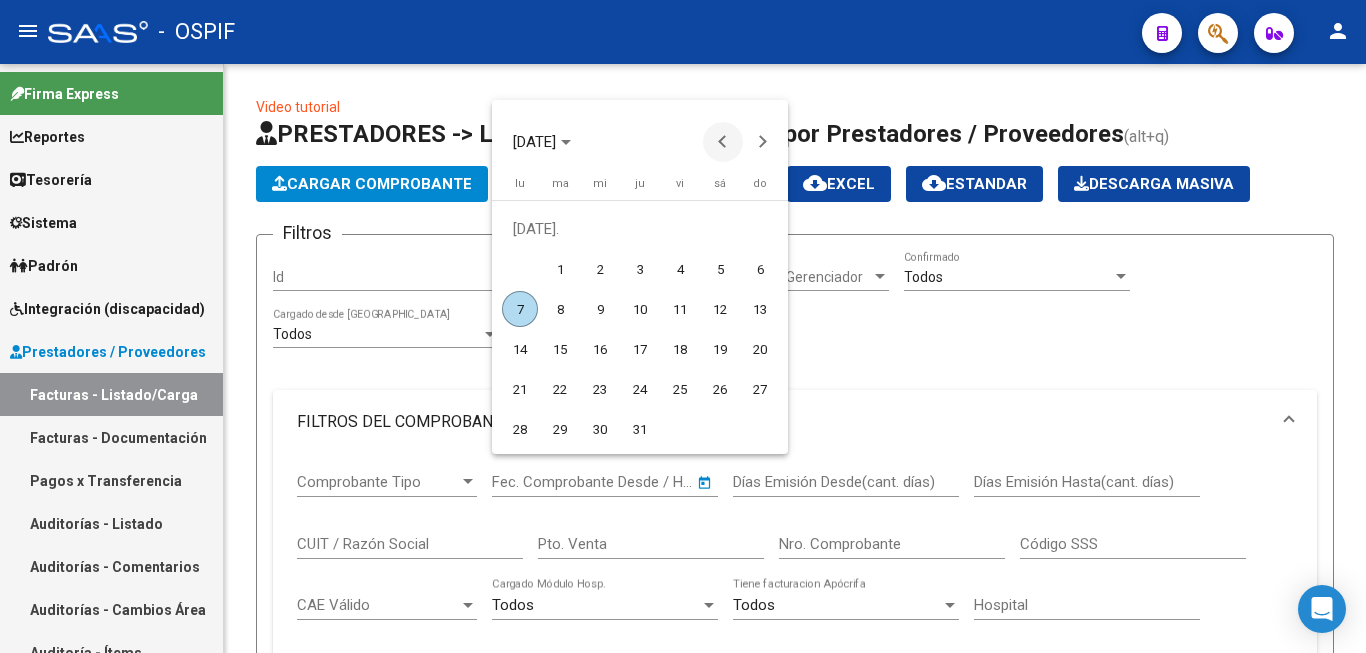 click at bounding box center [723, 142] 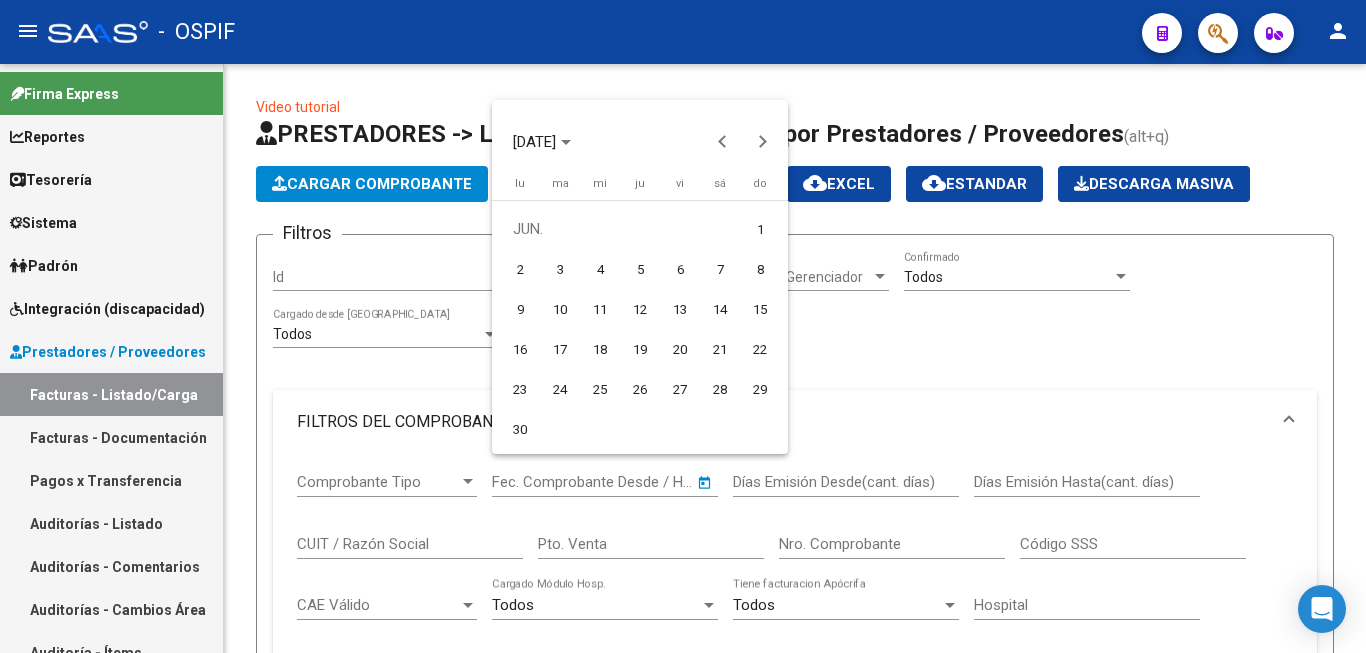 click on "1" at bounding box center (760, 229) 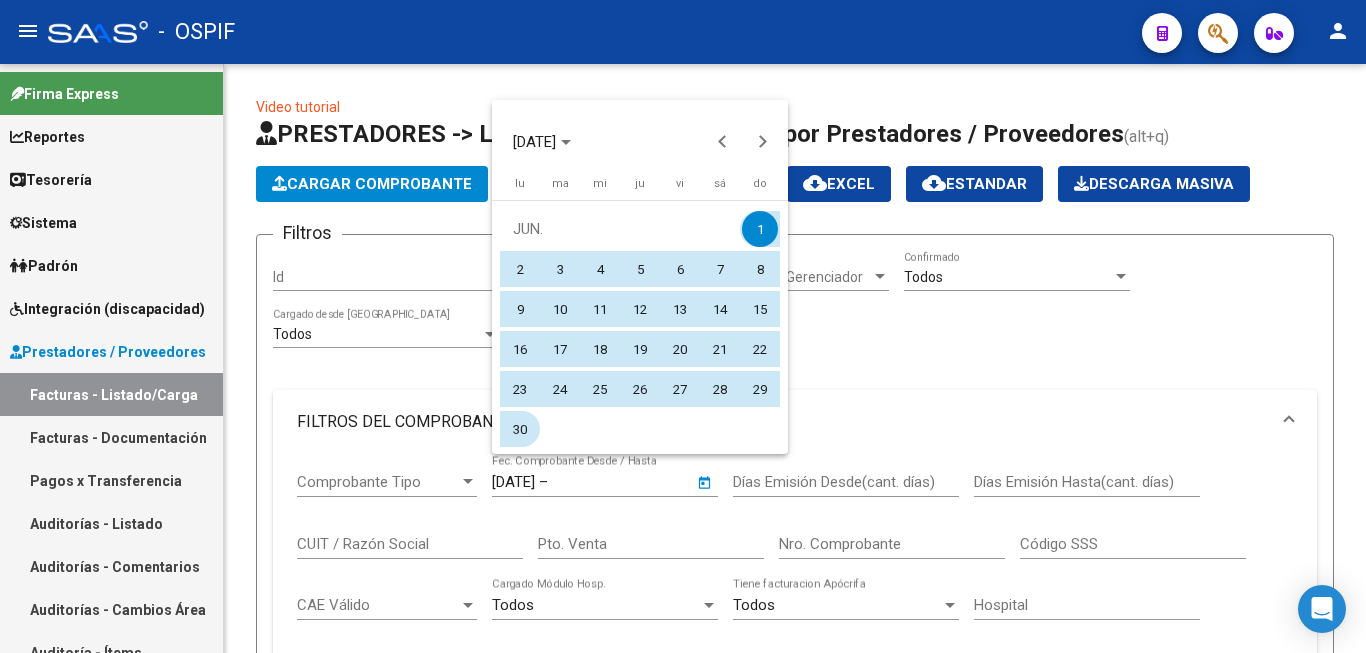 click on "30" at bounding box center [520, 429] 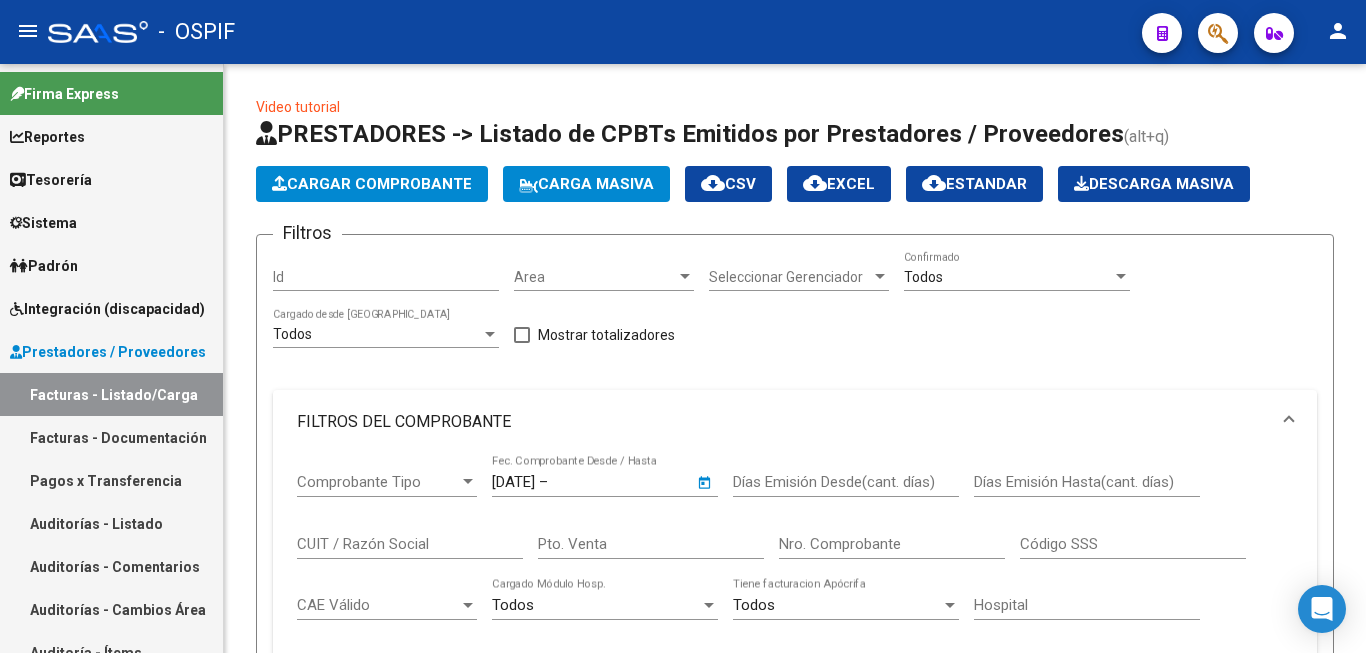type on "[DATE]" 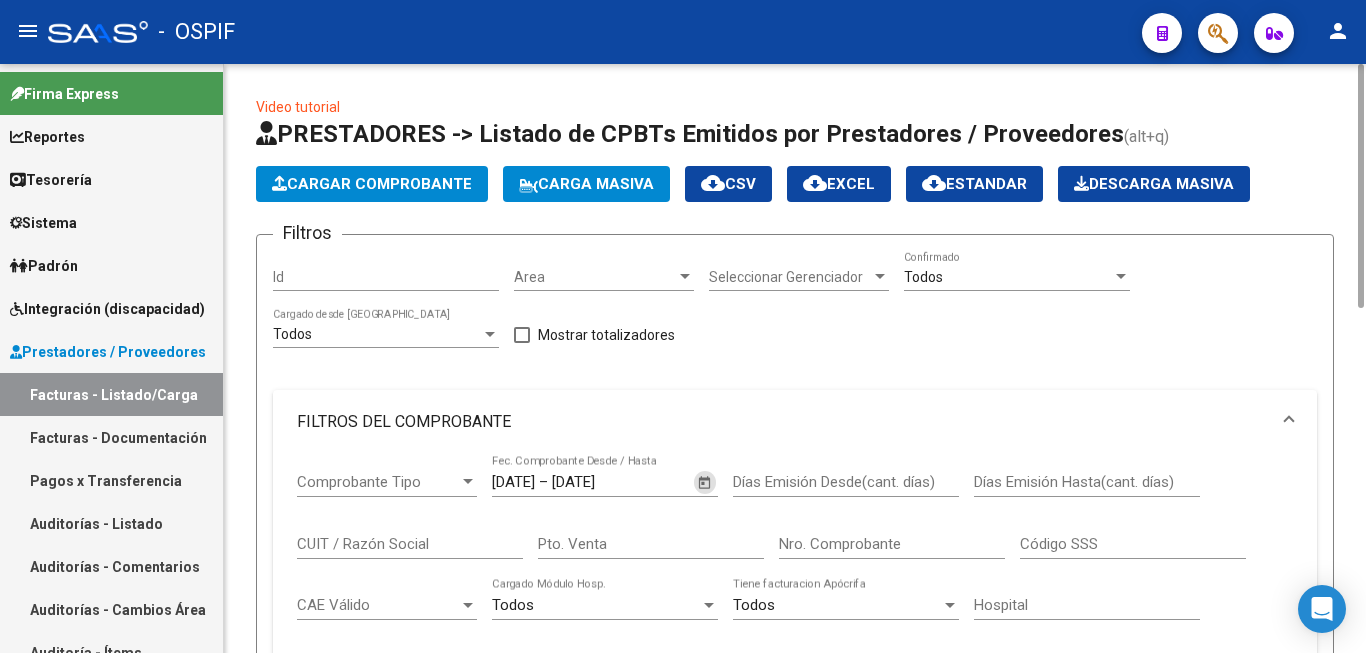 click on "Video tutorial   PRESTADORES -> Listado de CPBTs Emitidos por Prestadores / Proveedores (alt+q)   Cargar Comprobante
Carga Masiva  cloud_download  CSV  cloud_download  EXCEL  cloud_download  Estandar   Descarga Masiva
Filtros Id Area Area Seleccionar Gerenciador Seleccionar Gerenciador Todos  Confirmado Todos  Cargado desde Masivo   Mostrar totalizadores   FILTROS DEL COMPROBANTE  Comprobante Tipo Comprobante Tipo [DATE] [DATE] – [DATE] Fec. Comprobante Desde / Hasta Días Emisión Desde(cant. días) Días Emisión Hasta(cant. días) CUIT / Razón Social Pto. Venta Nro. Comprobante Código SSS CAE Válido CAE Válido Todos  Cargado Módulo Hosp. Todos  Tiene facturacion Apócrifa Hospital Refes  FILTROS DE INTEGRACION  Todos  Cargado en Para Enviar SSS Período De Prestación Campos del Archivo de Rendición Devuelto x SSS (dr_envio) Todos  Rendido x SSS (dr_envio) Tipo de Registro Tipo de Registro Período Presentación Período [PERSON_NAME] del Legajo Asociado (preaprobación) – 3" 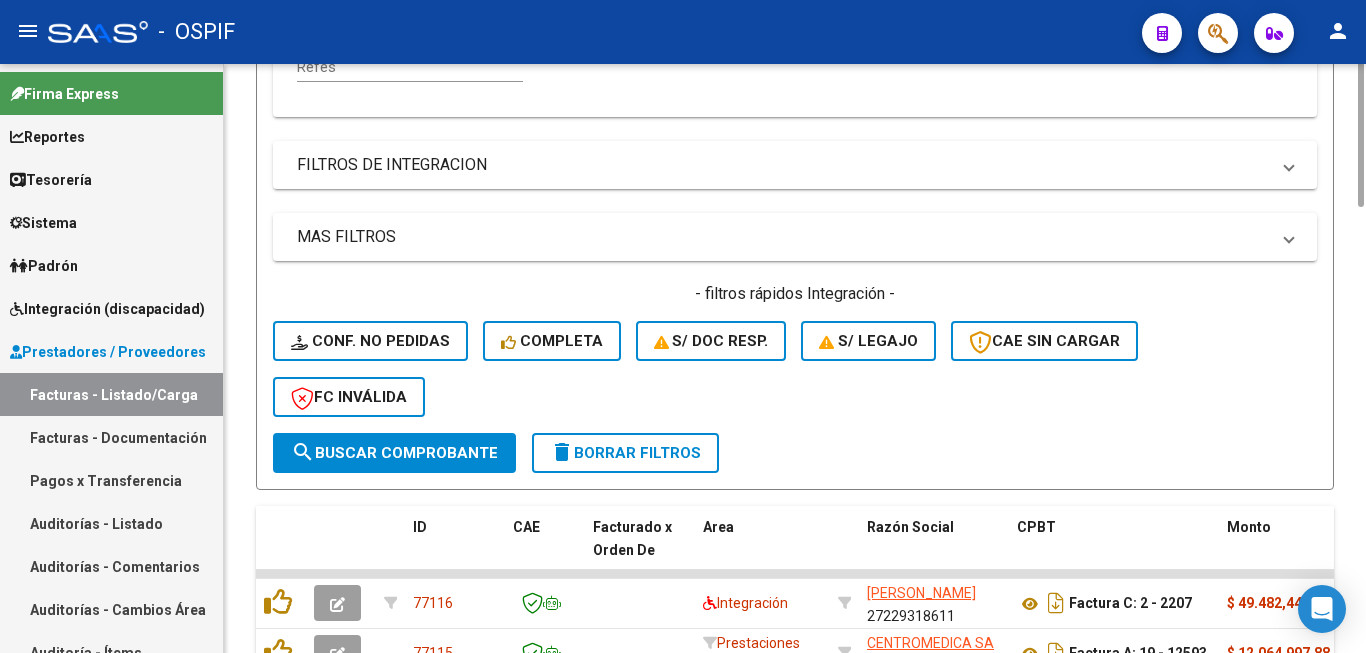 scroll, scrollTop: 400, scrollLeft: 0, axis: vertical 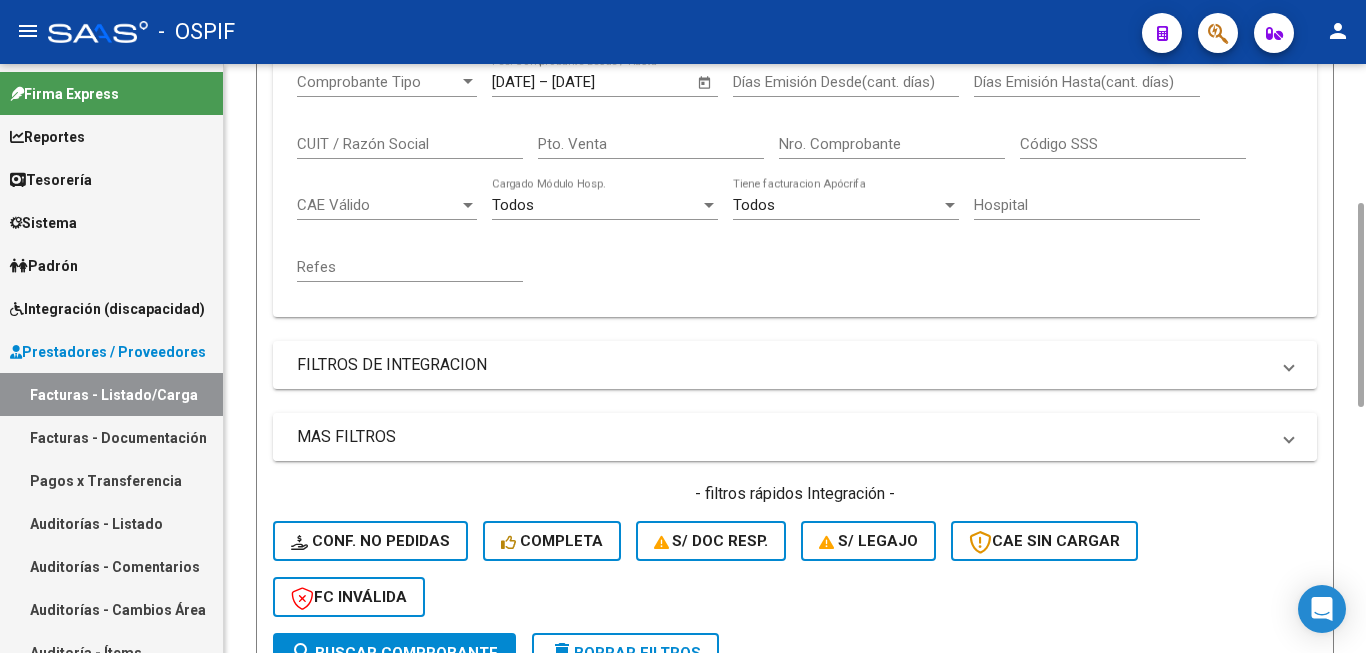 click on "MAS FILTROS" at bounding box center (783, 437) 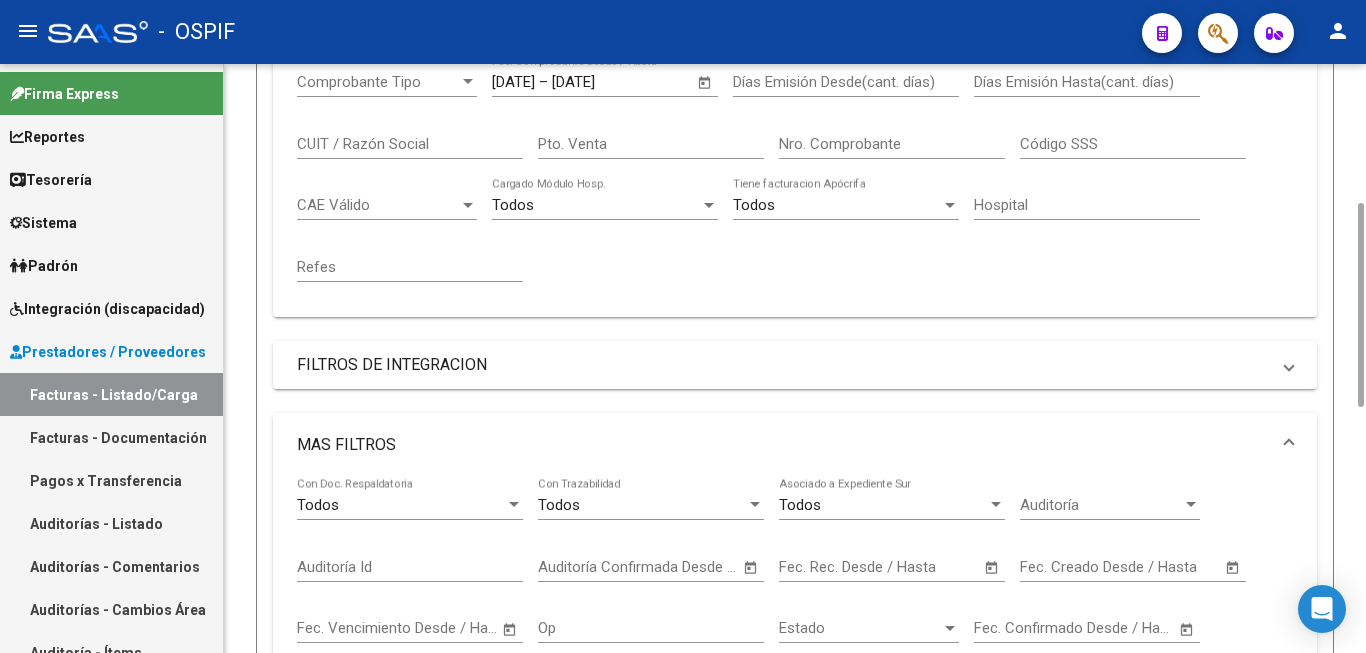 scroll, scrollTop: 600, scrollLeft: 0, axis: vertical 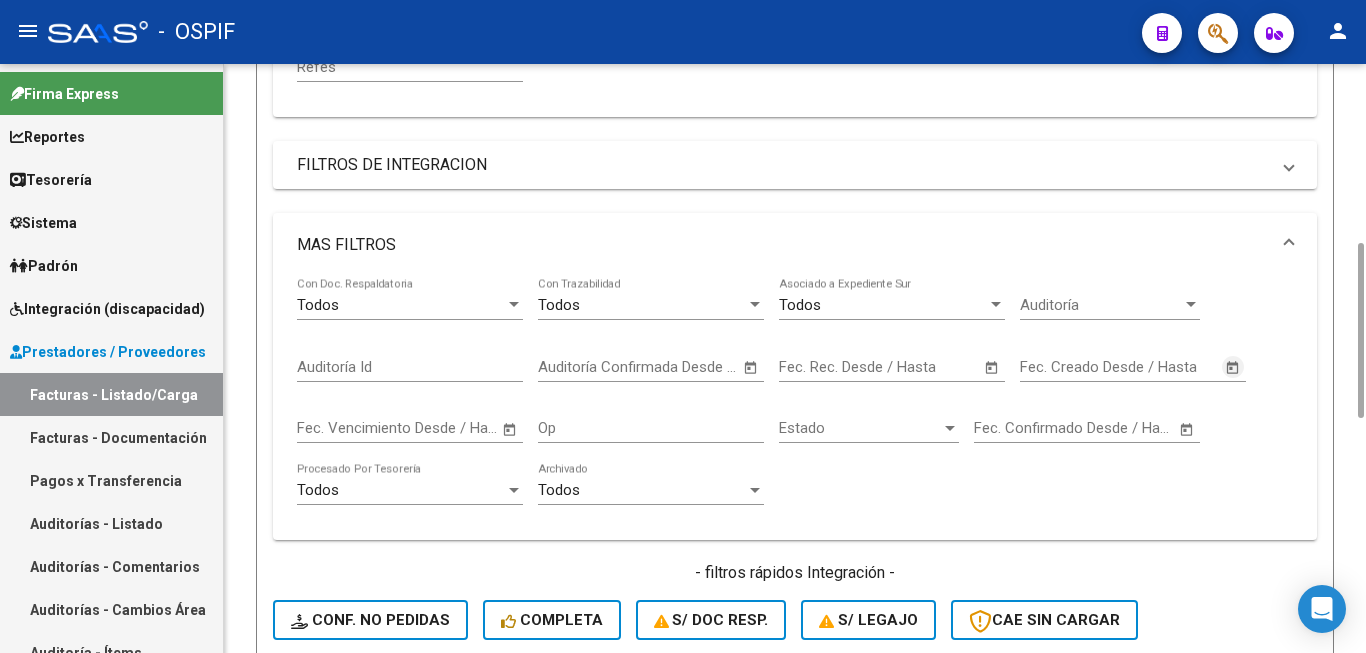click 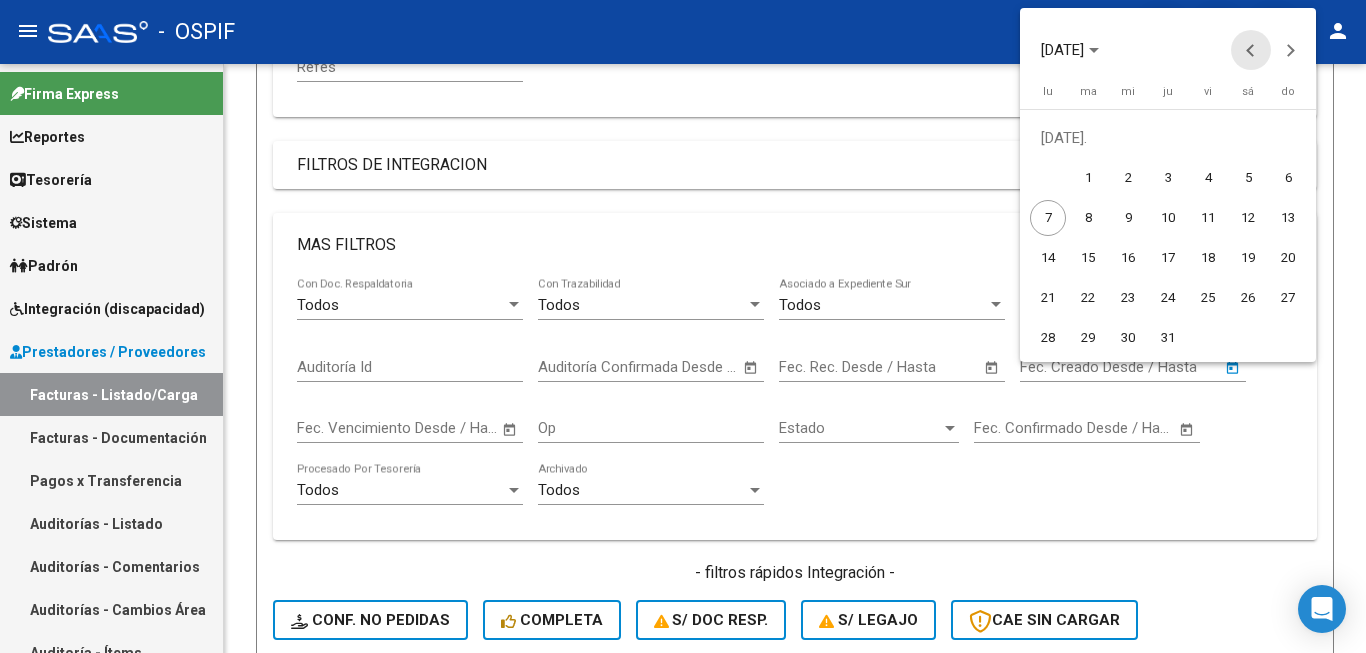 click at bounding box center [1251, 50] 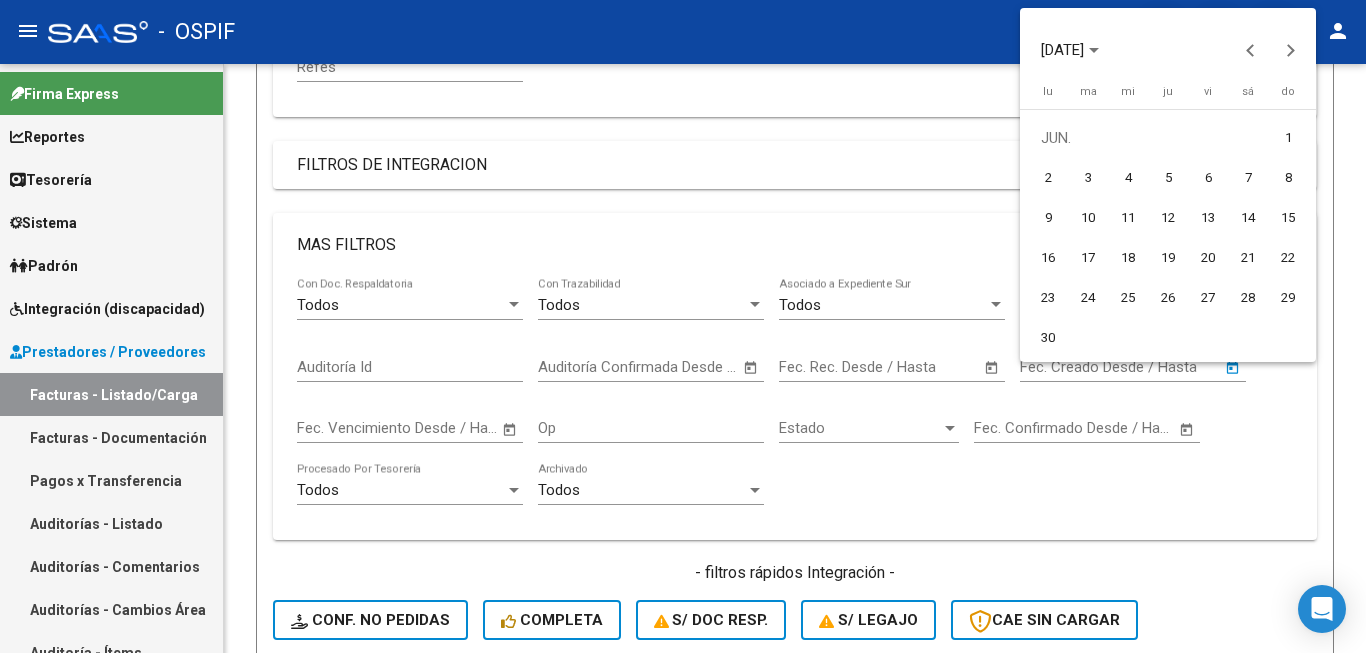click on "1" at bounding box center (1288, 138) 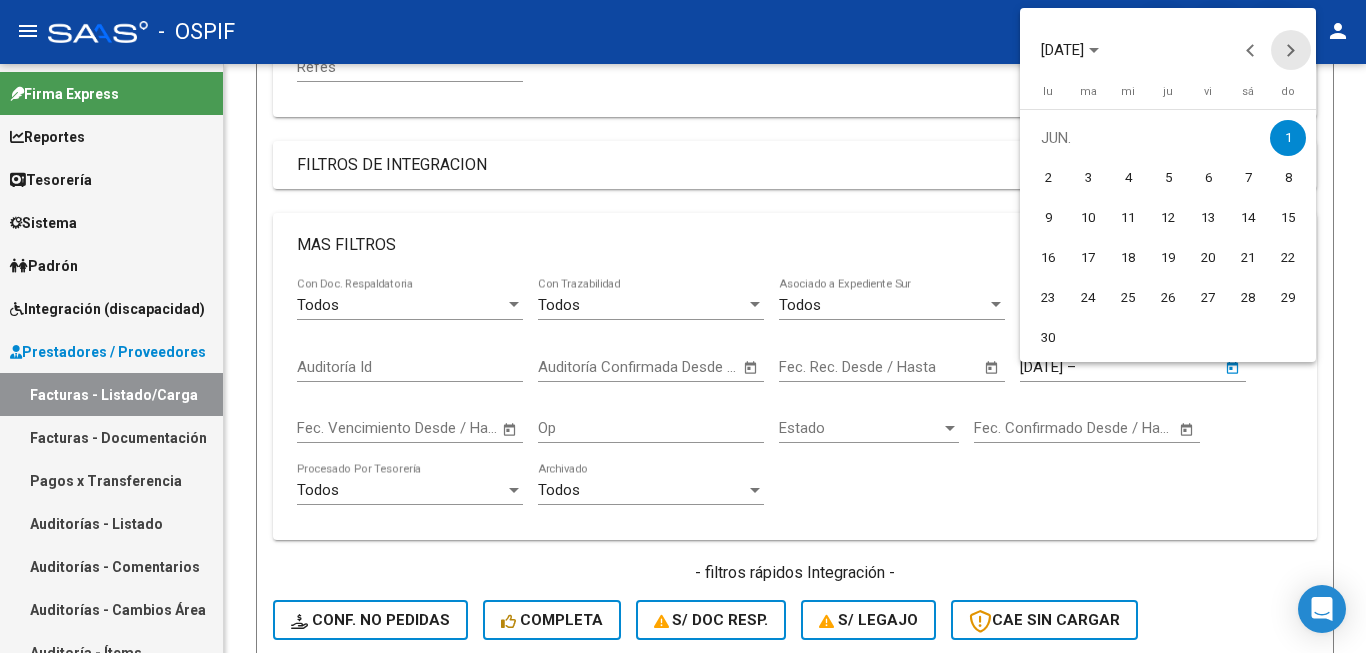 click at bounding box center (1291, 50) 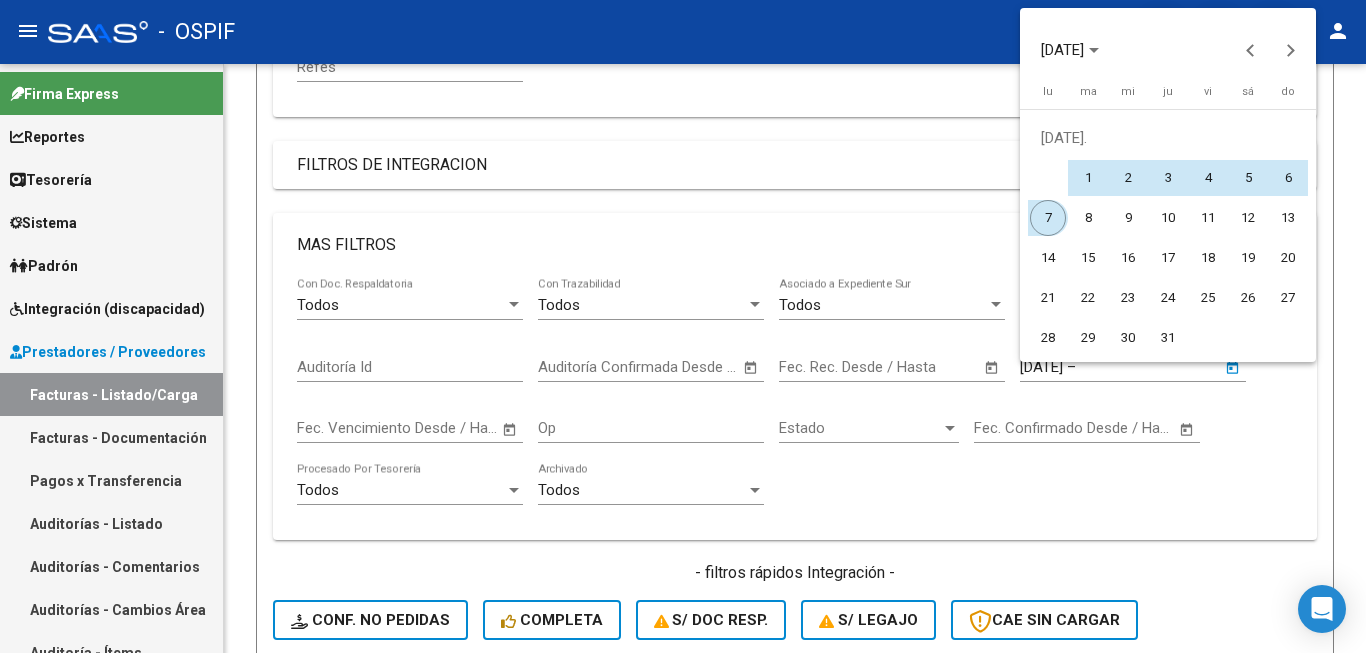 click on "7" at bounding box center (1048, 218) 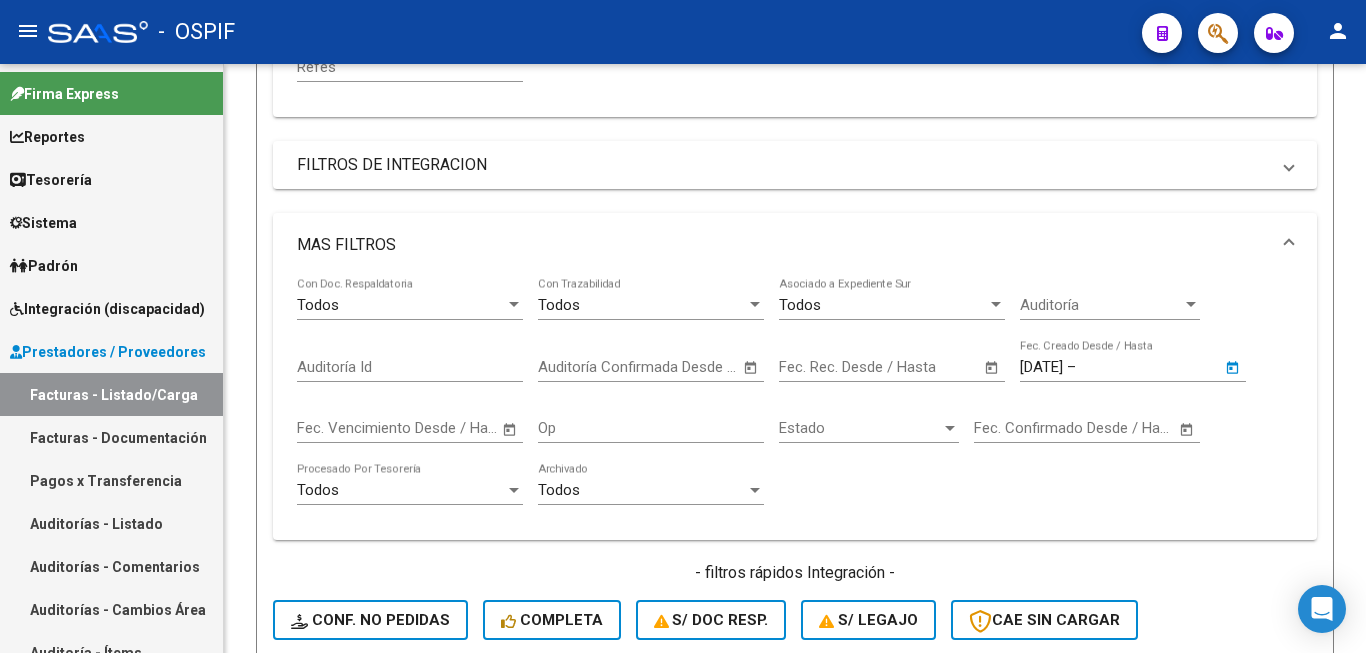 type on "[DATE]" 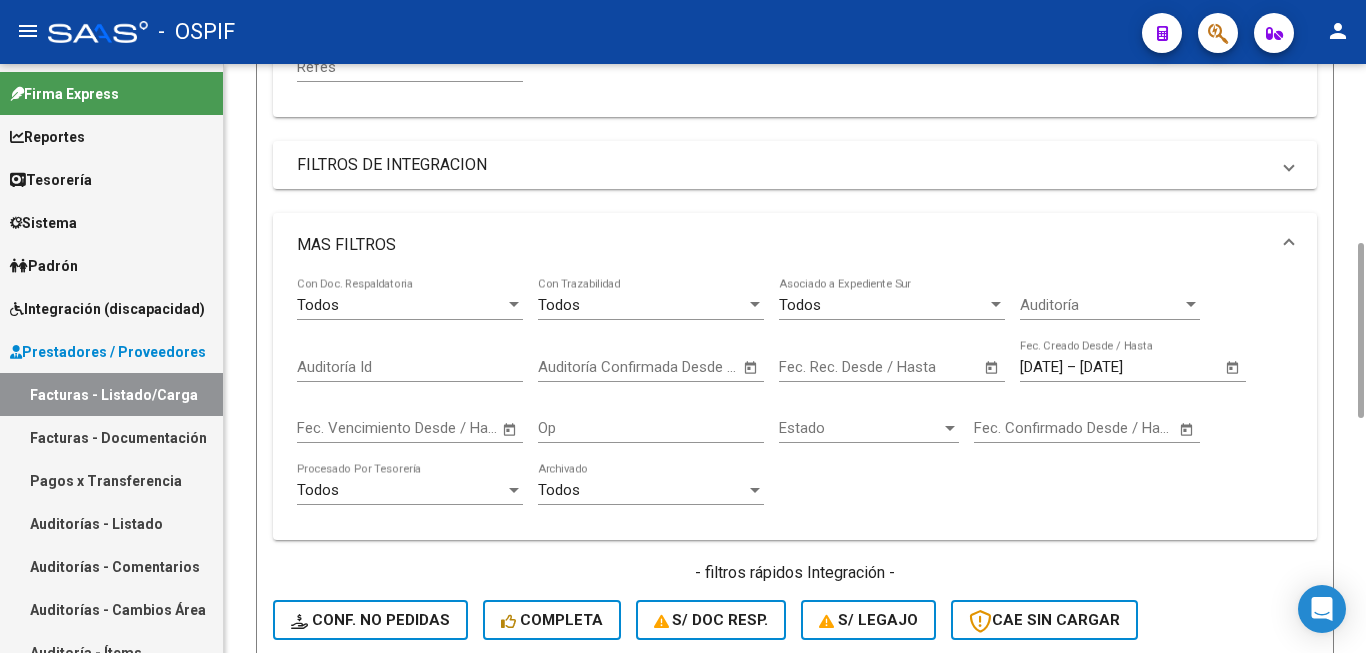 click on "Video tutorial   PRESTADORES -> Listado de CPBTs Emitidos por Prestadores / Proveedores (alt+q)   Cargar Comprobante
Carga Masiva  cloud_download  CSV  cloud_download  EXCEL  cloud_download  Estandar   Descarga Masiva
Filtros Id Area Area Seleccionar Gerenciador Seleccionar Gerenciador Todos  Confirmado Todos  Cargado desde Masivo   Mostrar totalizadores   FILTROS DEL COMPROBANTE  Comprobante Tipo Comprobante Tipo [DATE] [DATE] – [DATE] Fec. Comprobante Desde / Hasta Días Emisión Desde(cant. días) Días Emisión Hasta(cant. días) CUIT / Razón Social Pto. Venta Nro. Comprobante Código SSS CAE Válido CAE Válido Todos  Cargado Módulo Hosp. Todos  Tiene facturacion Apócrifa Hospital Refes  FILTROS DE INTEGRACION  Todos  Cargado en Para Enviar SSS Período De Prestación Campos del Archivo de Rendición Devuelto x SSS (dr_envio) Todos  Rendido x SSS (dr_envio) Tipo de Registro Tipo de Registro Período Presentación Período [PERSON_NAME] del Legajo Asociado (preaprobación) – 3" 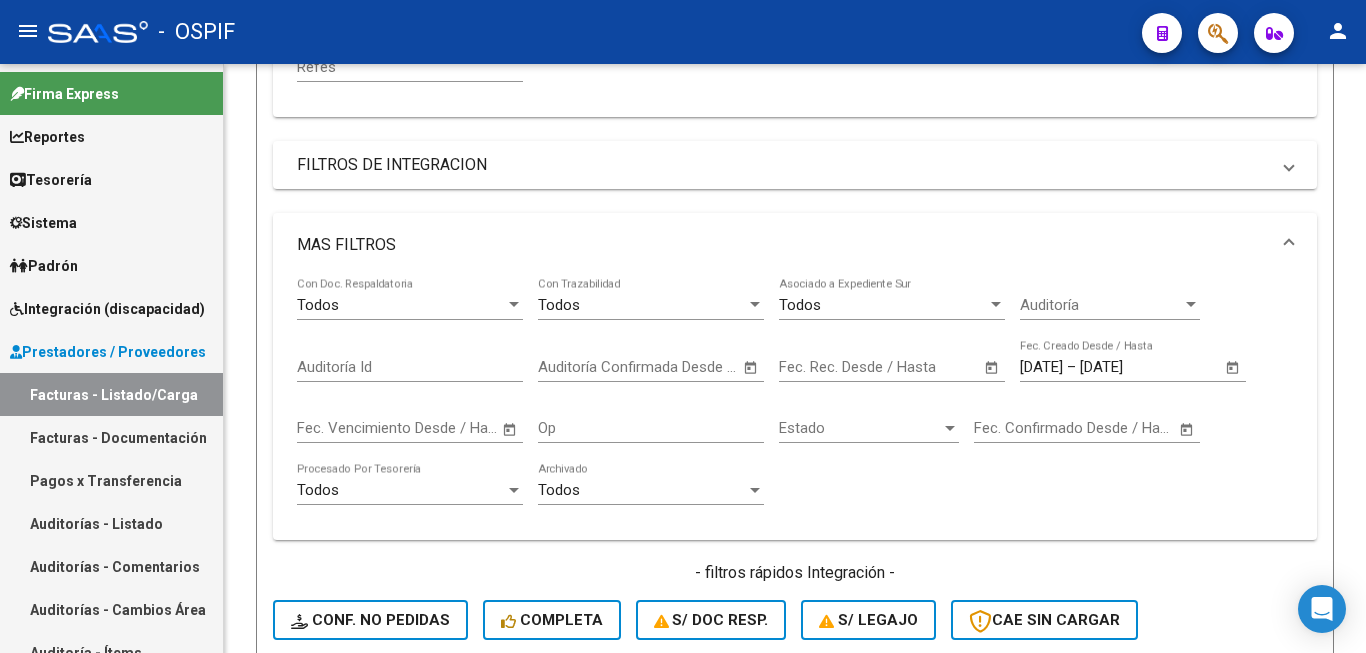 scroll, scrollTop: 1000, scrollLeft: 0, axis: vertical 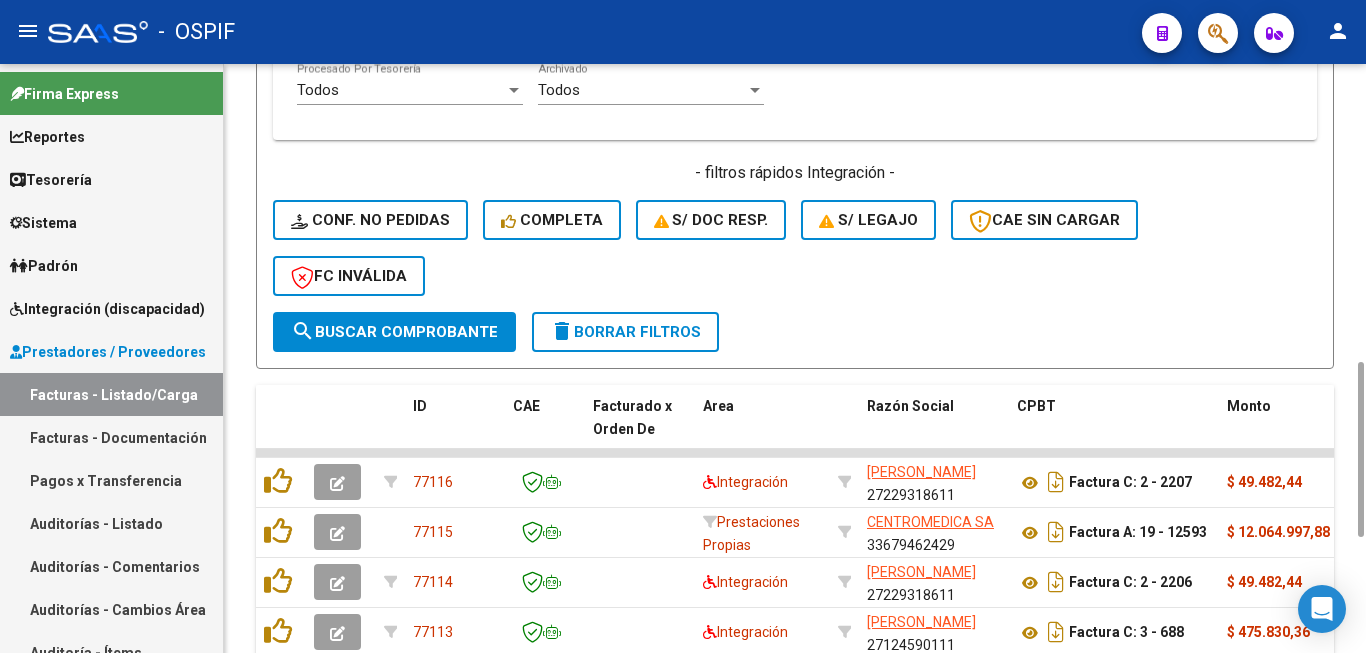 click on "search  Buscar Comprobante" 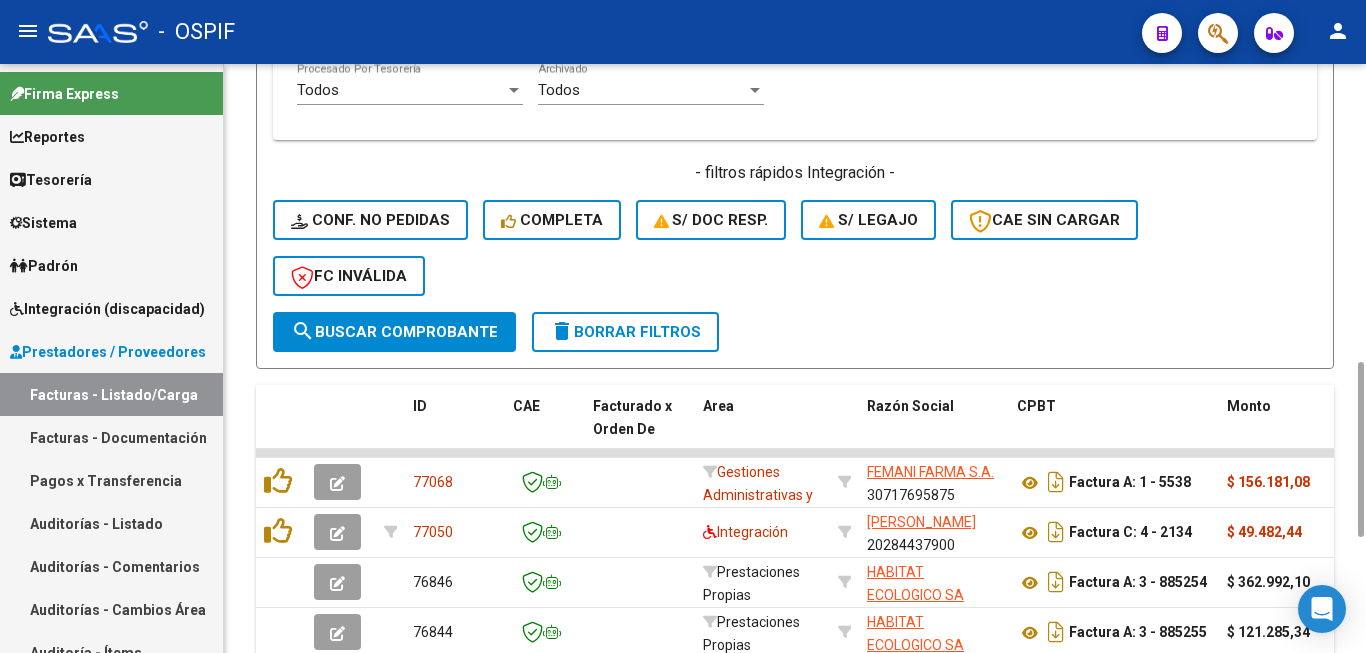 click on "Video tutorial   PRESTADORES -> Listado de CPBTs Emitidos por Prestadores / Proveedores (alt+q)   Cargar Comprobante
Carga Masiva  cloud_download  CSV  cloud_download  EXCEL  cloud_download  Estandar   Descarga Masiva
Filtros Id Area Area Seleccionar Gerenciador Seleccionar Gerenciador Todos  Confirmado Todos  Cargado desde Masivo   Mostrar totalizadores   FILTROS DEL COMPROBANTE  Comprobante Tipo Comprobante Tipo [DATE] [DATE] – [DATE] Fec. Comprobante Desde / Hasta Días Emisión Desde(cant. días) Días Emisión Hasta(cant. días) CUIT / Razón Social Pto. Venta Nro. Comprobante Código SSS CAE Válido CAE Válido Todos  Cargado Módulo Hosp. Todos  Tiene facturacion Apócrifa Hospital Refes  FILTROS DE INTEGRACION  Todos  Cargado en Para Enviar SSS Período De Prestación Campos del Archivo de Rendición Devuelto x SSS (dr_envio) Todos  Rendido x SSS (dr_envio) Tipo de Registro Tipo de Registro Período Presentación Período [PERSON_NAME] del Legajo Asociado (preaprobación) – 7" 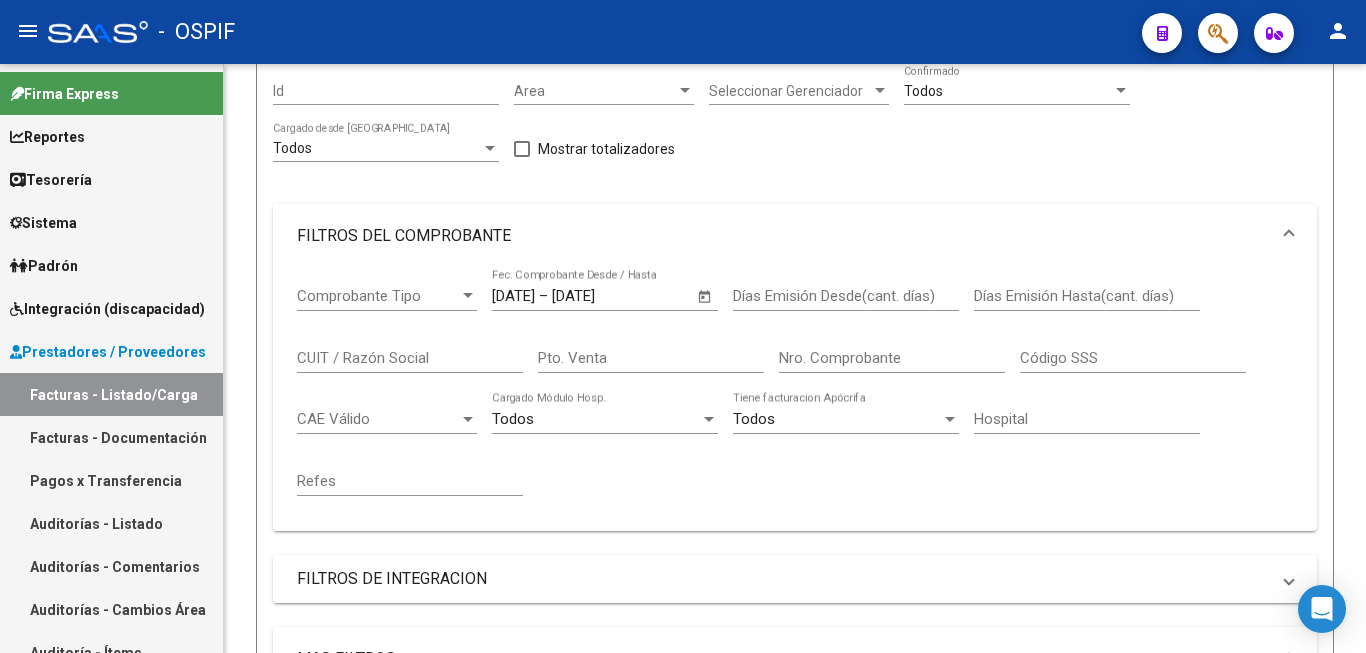 scroll, scrollTop: 0, scrollLeft: 0, axis: both 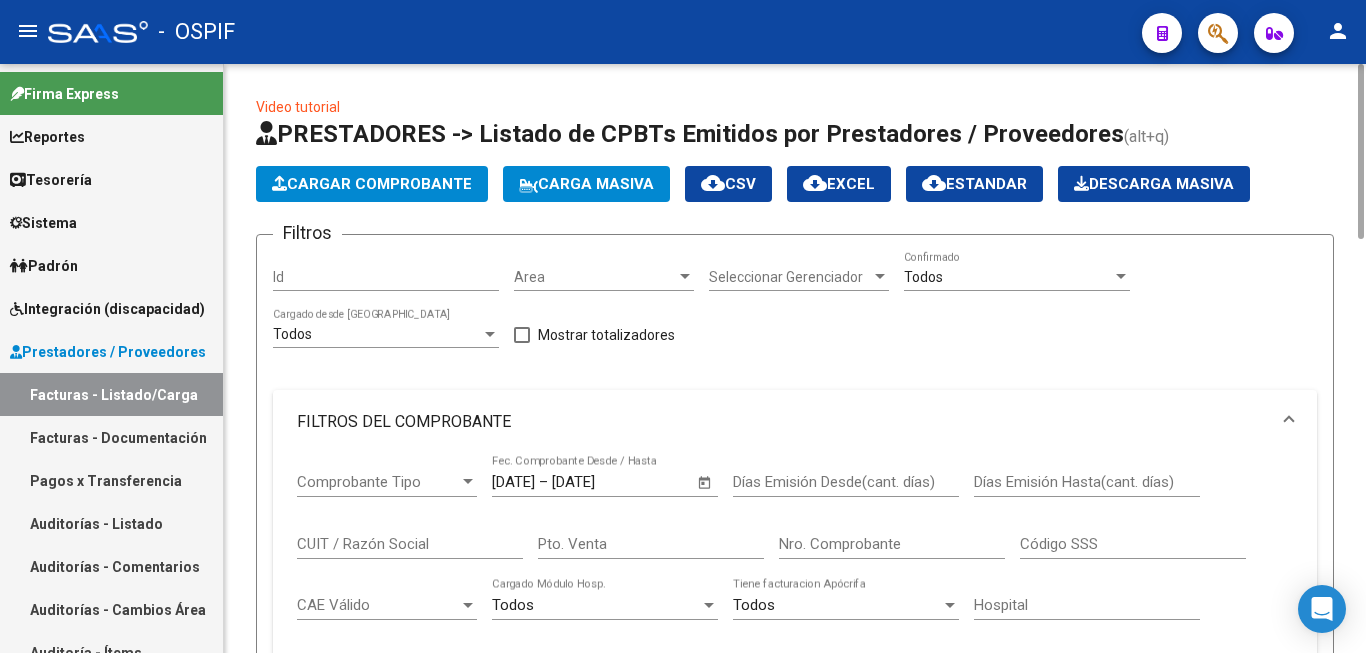 click on "cloud_download  EXCEL" 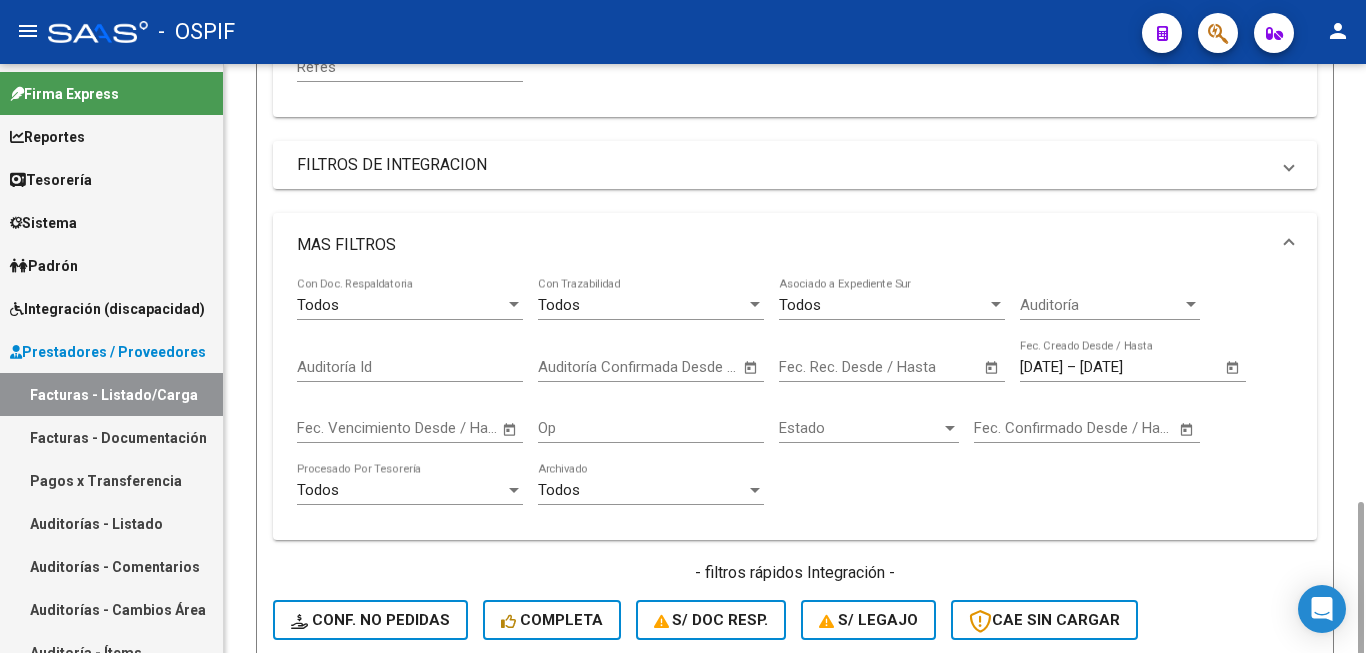 scroll, scrollTop: 800, scrollLeft: 0, axis: vertical 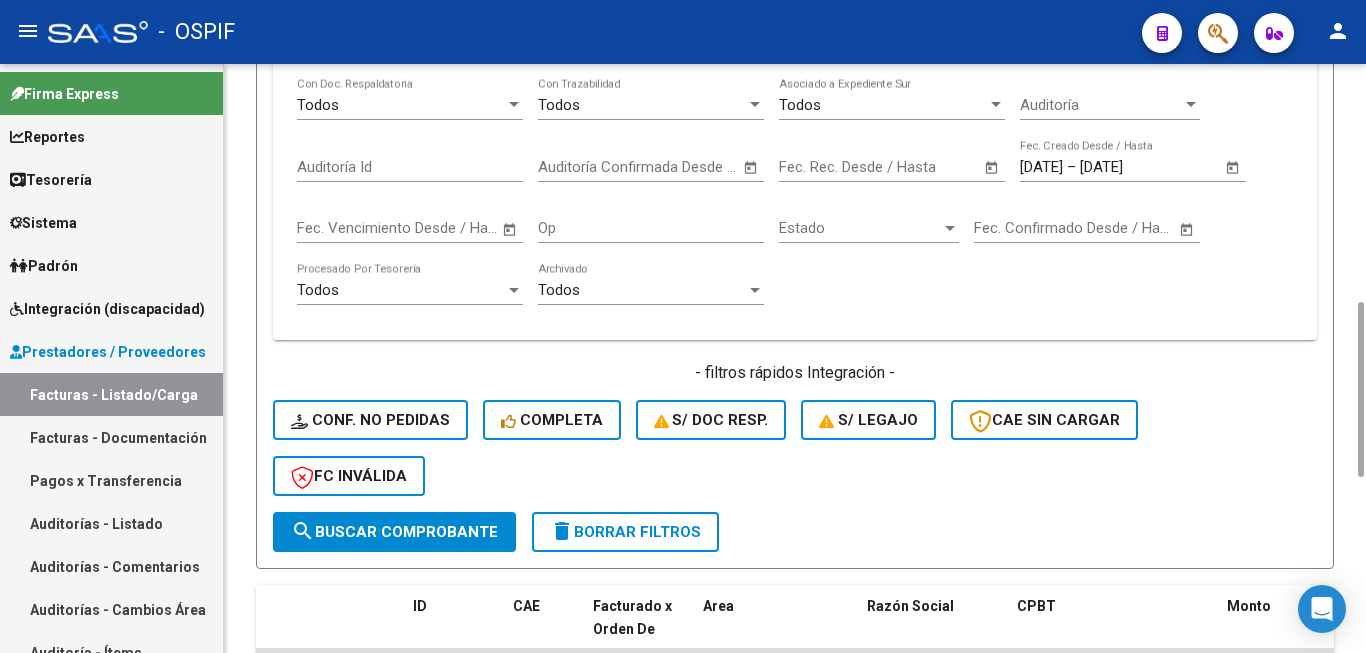 click on "delete  Borrar Filtros" 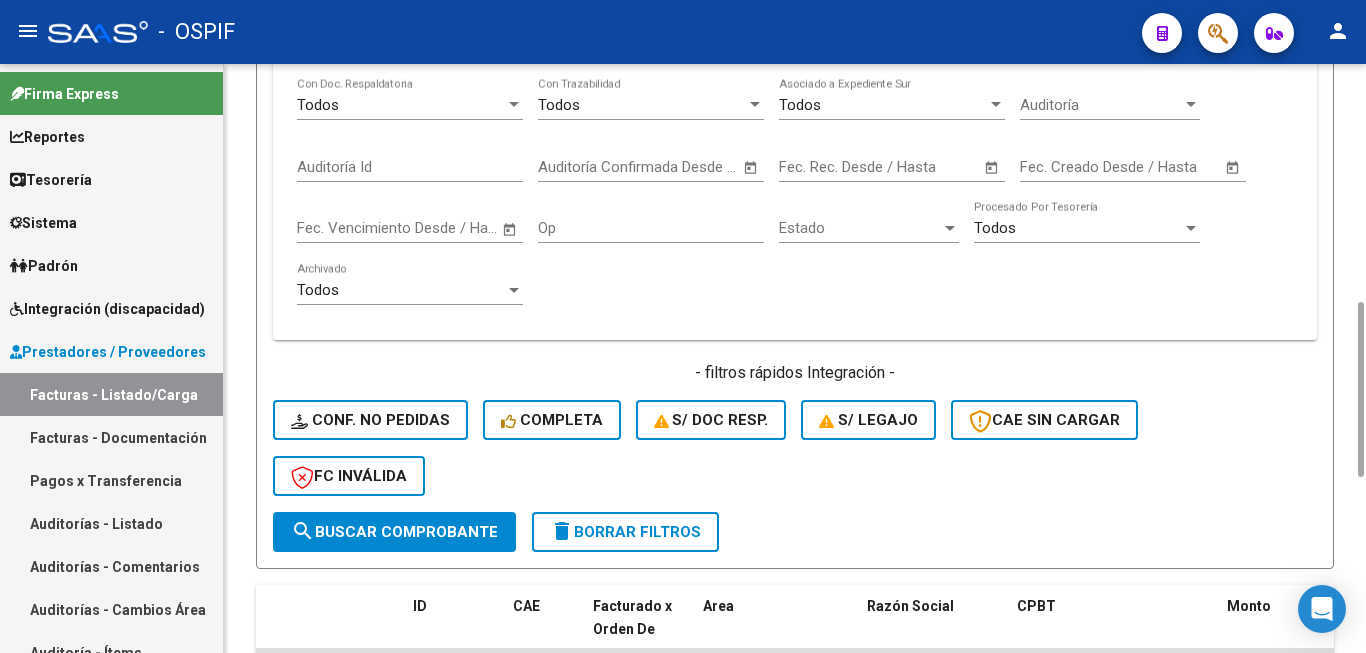 click on "Video tutorial   PRESTADORES -> Listado de CPBTs Emitidos por Prestadores / Proveedores (alt+q)   Cargar Comprobante
Carga Masiva  cloud_download  CSV  cloud_download  EXCEL  cloud_download  Estandar   Descarga Masiva
Filtros Id Area Area Seleccionar Gerenciador Seleccionar Gerenciador No  Confirmado Todos  Cargado desde Masivo   Mostrar totalizadores   FILTROS DEL COMPROBANTE  Comprobante Tipo Comprobante Tipo Start date – Fec. Comprobante Desde / Hasta Días Emisión Desde(cant. días) Días Emisión Hasta(cant. días) CUIT / Razón Social Pto. Venta Nro. Comprobante Código SSS CAE Válido CAE Válido Todos  Cargado Módulo Hosp. Todos  Tiene facturacion Apócrifa Hospital Refes  FILTROS DE INTEGRACION  Todos  Cargado en Para Enviar SSS Período De Prestación Campos del Archivo de Rendición Devuelto x SSS (dr_envio) Todos  Rendido x SSS (dr_envio) Tipo de Registro Tipo de Registro Período Presentación Período Presentación Campos del Legajo Asociado (preaprobación) Todos   MAS FILTROS  –" 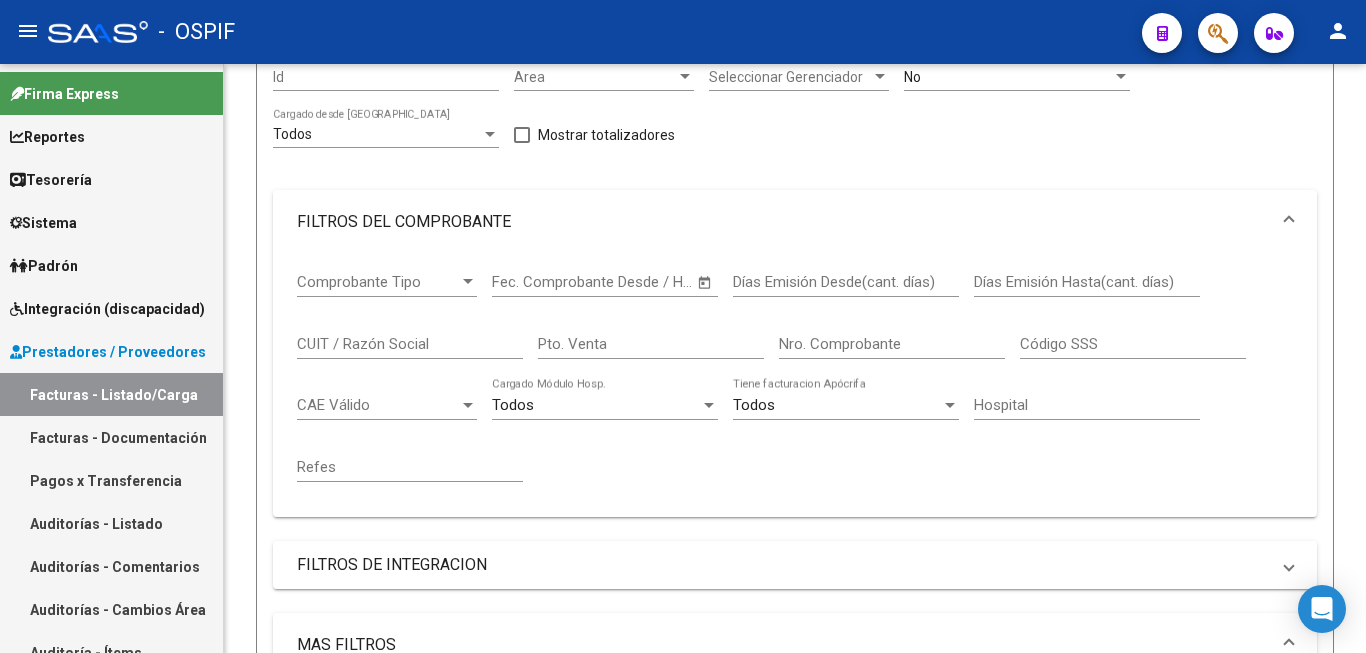 scroll, scrollTop: 0, scrollLeft: 0, axis: both 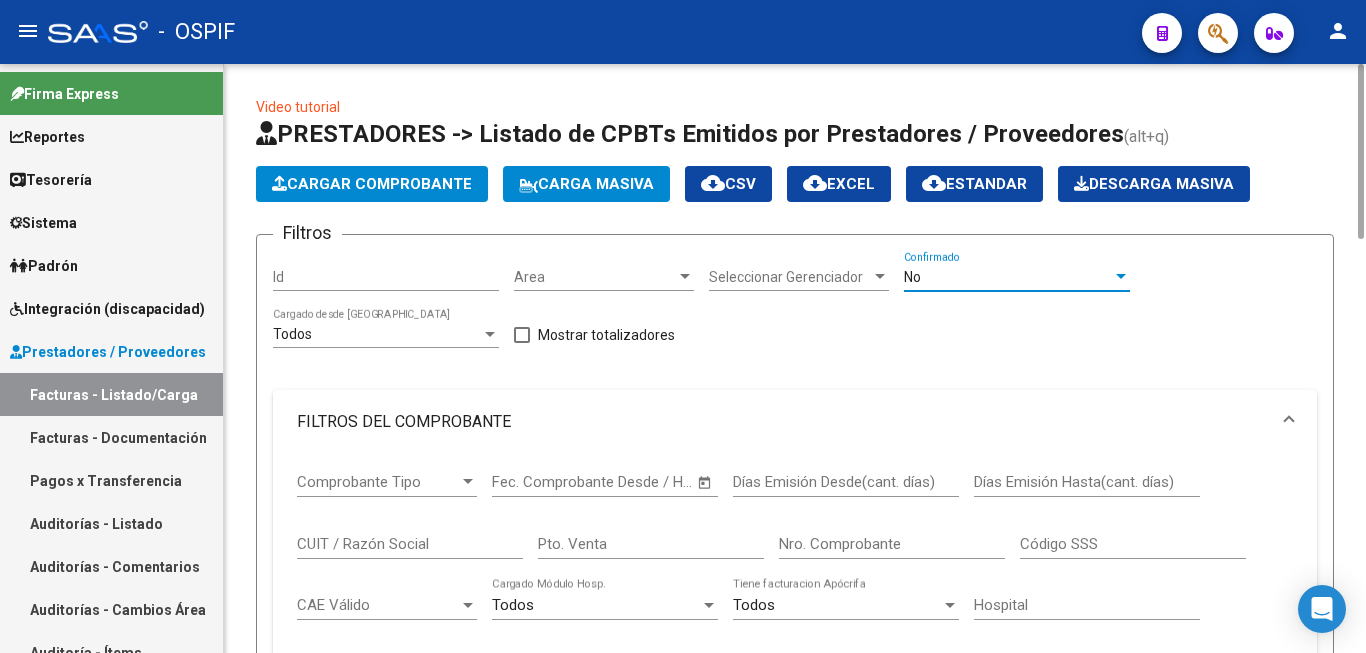 click on "No" at bounding box center (1008, 277) 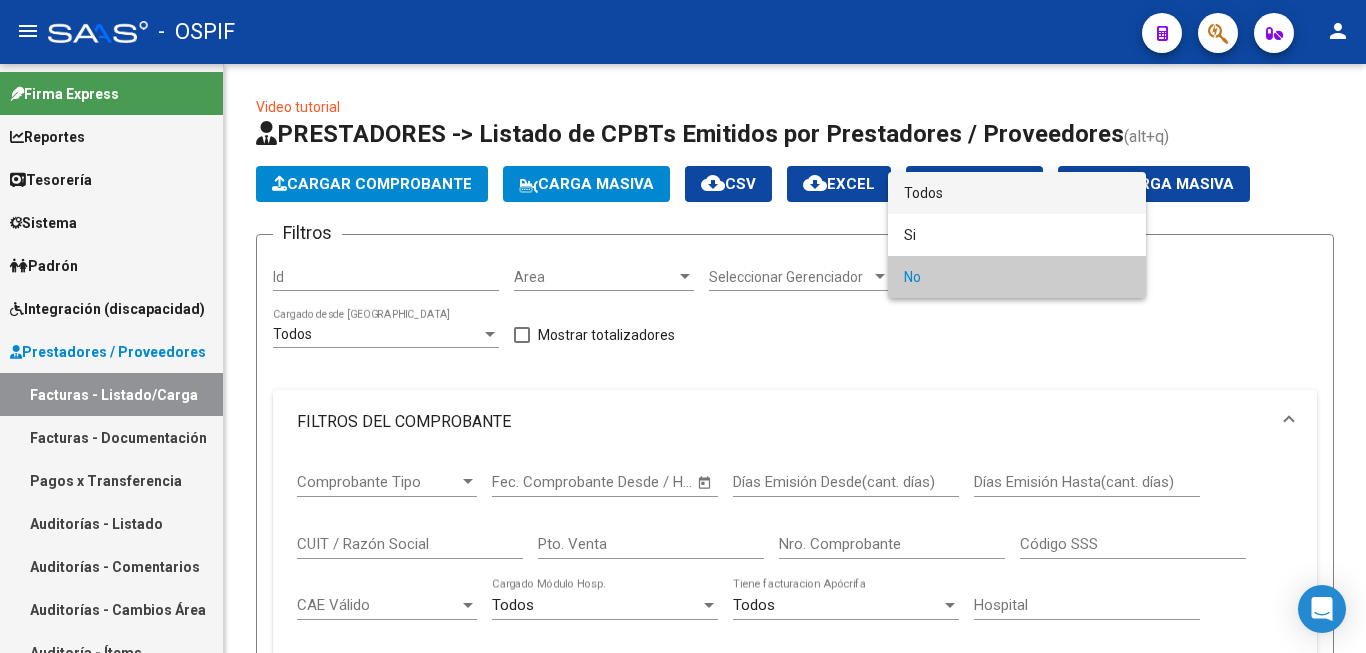 click on "Todos" at bounding box center (1017, 193) 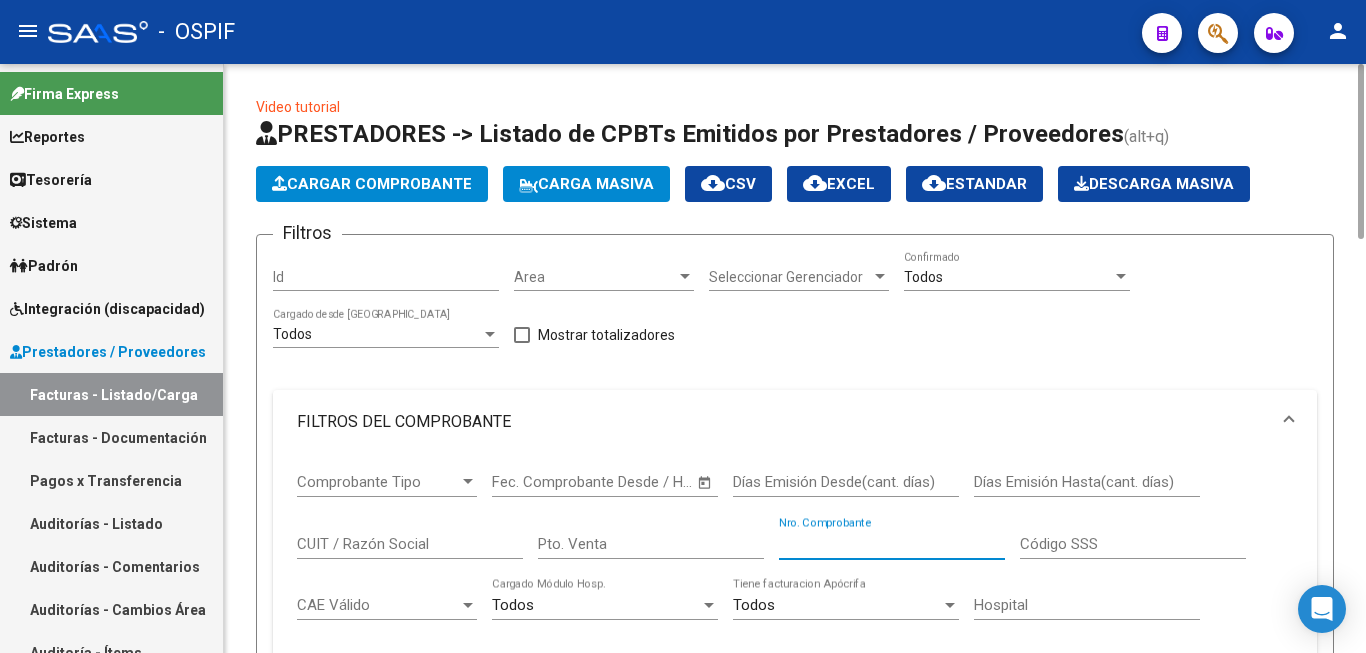 click on "Nro. Comprobante" at bounding box center (892, 544) 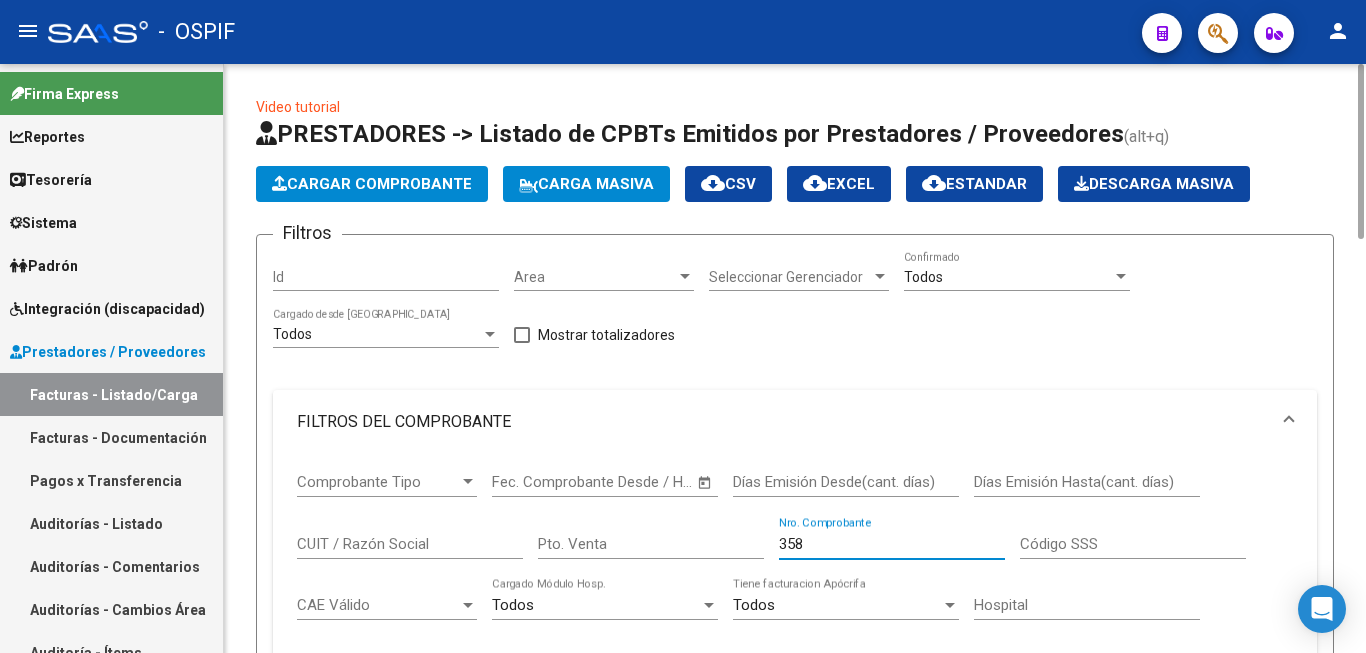 type on "358" 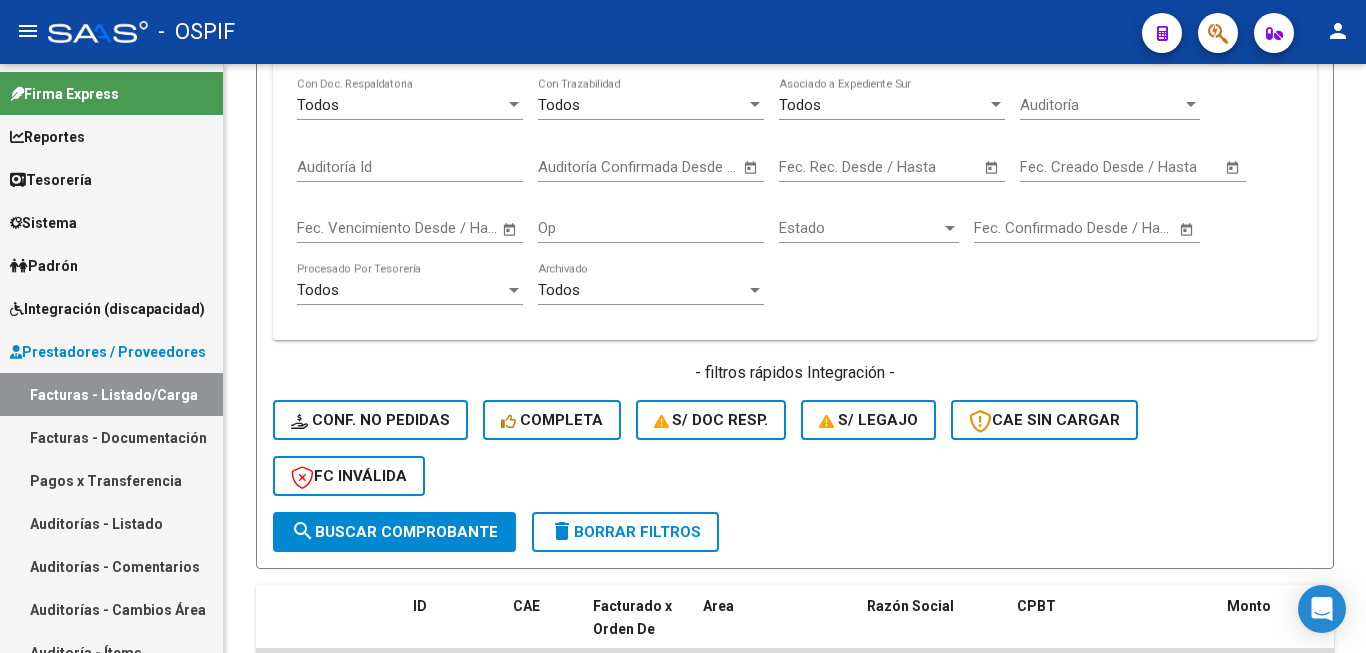 scroll, scrollTop: 1200, scrollLeft: 0, axis: vertical 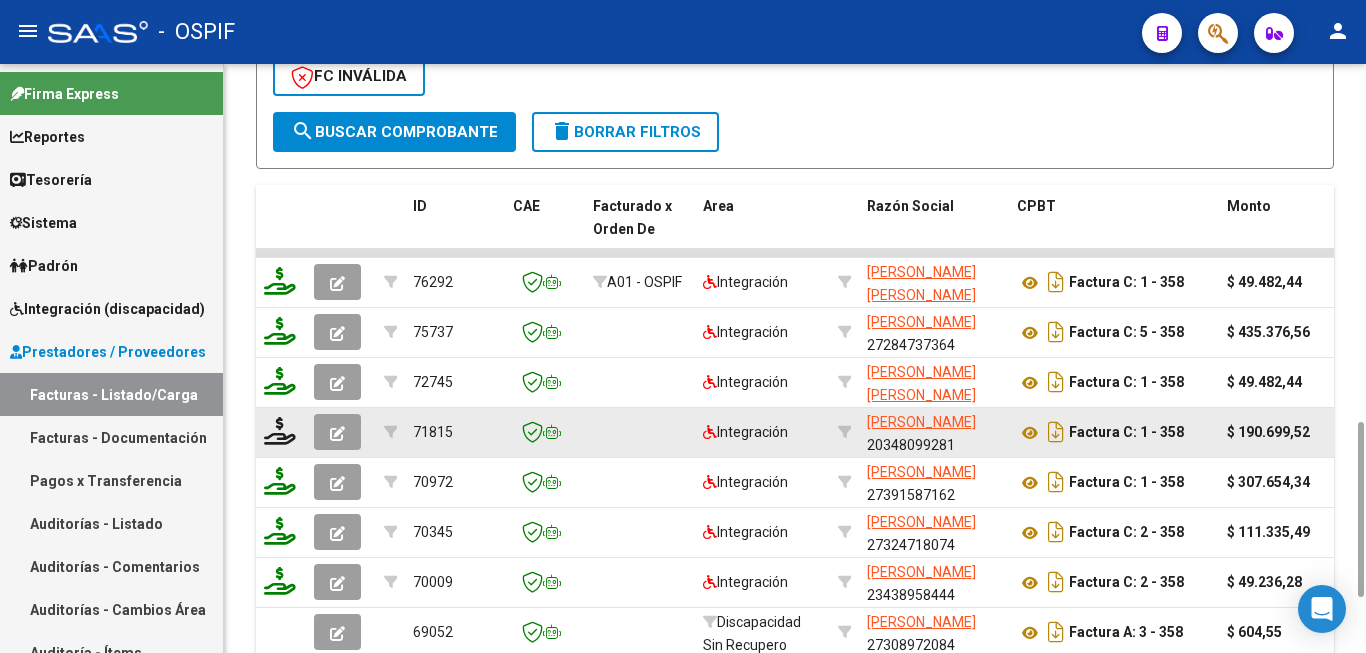 click 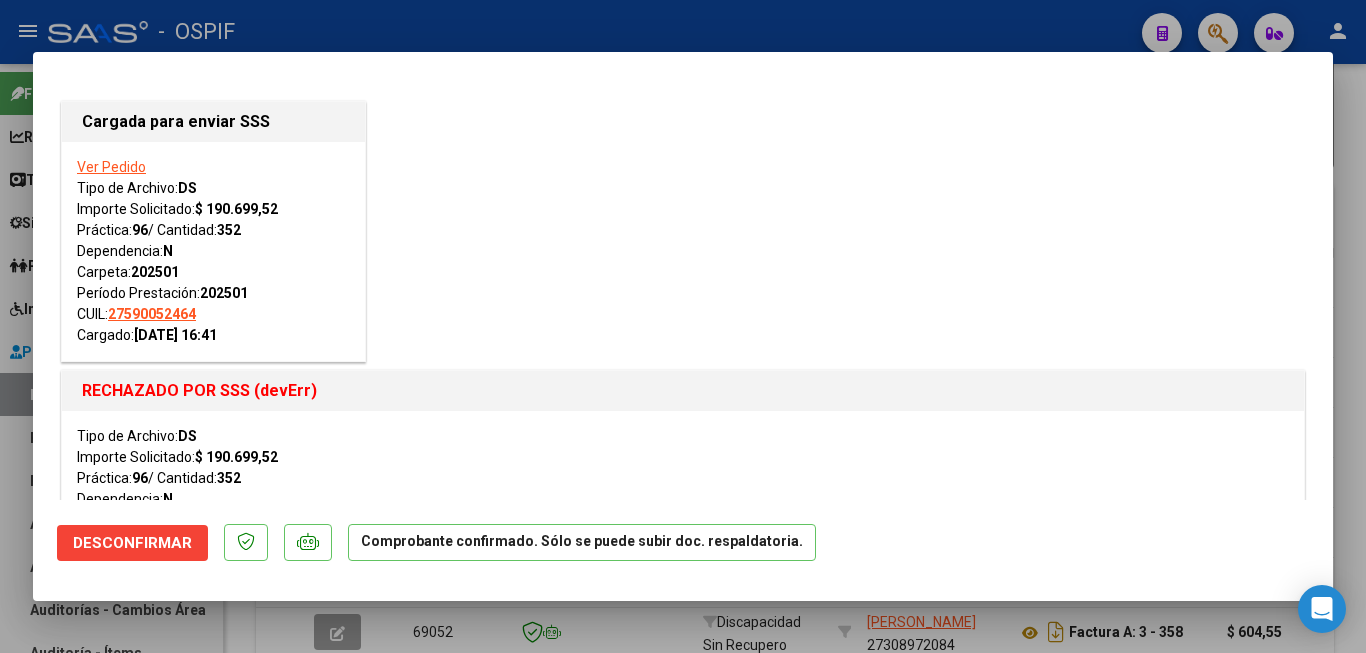 click on "Cargada para enviar SSS Ver Pedido  Tipo de Archivo:  DS  Importe Solicitado:  $ 190.699,52  Práctica:  96  / Cantidad:  352  Dependencia:  N  Carpeta:  202501  Período Prestación:  202501  CUIL:  27590052464  Cargado:  [DATE] 16:41 RECHAZADO POR SSS (devErr)  Tipo de Archivo:  DS  Importe Solicitado:  $ 190.699,52  Práctica:  96  / Cantidad:  352  Dependencia:  N  Carpeta:  202501  Período de Prestación:  202501  CUIL:  27590052464  Error:  400 - El CUIL debe existir en el padrón de la Obra Social, y no debe ser del tipo beneficiario adherente (tipo de beneficiario 03)   - Verificar si el CUIL existe en el padrón y tipo de beneficiario" at bounding box center (683, 366) 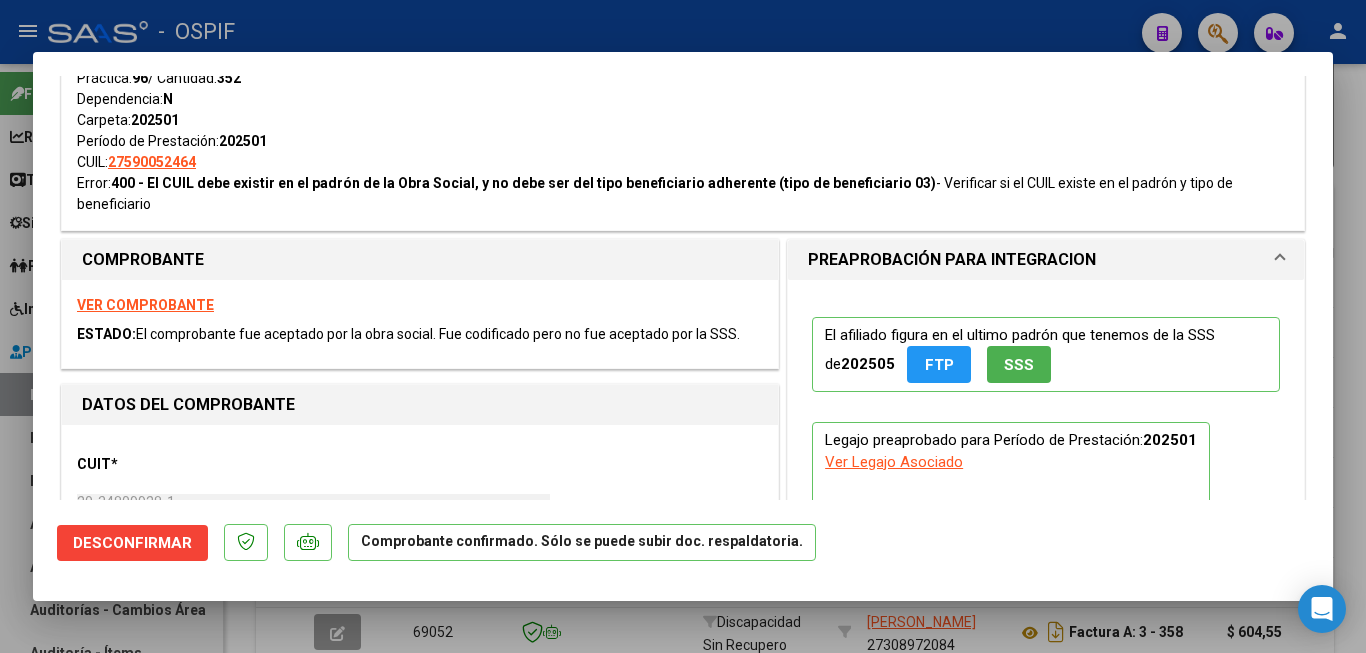 scroll, scrollTop: 200, scrollLeft: 0, axis: vertical 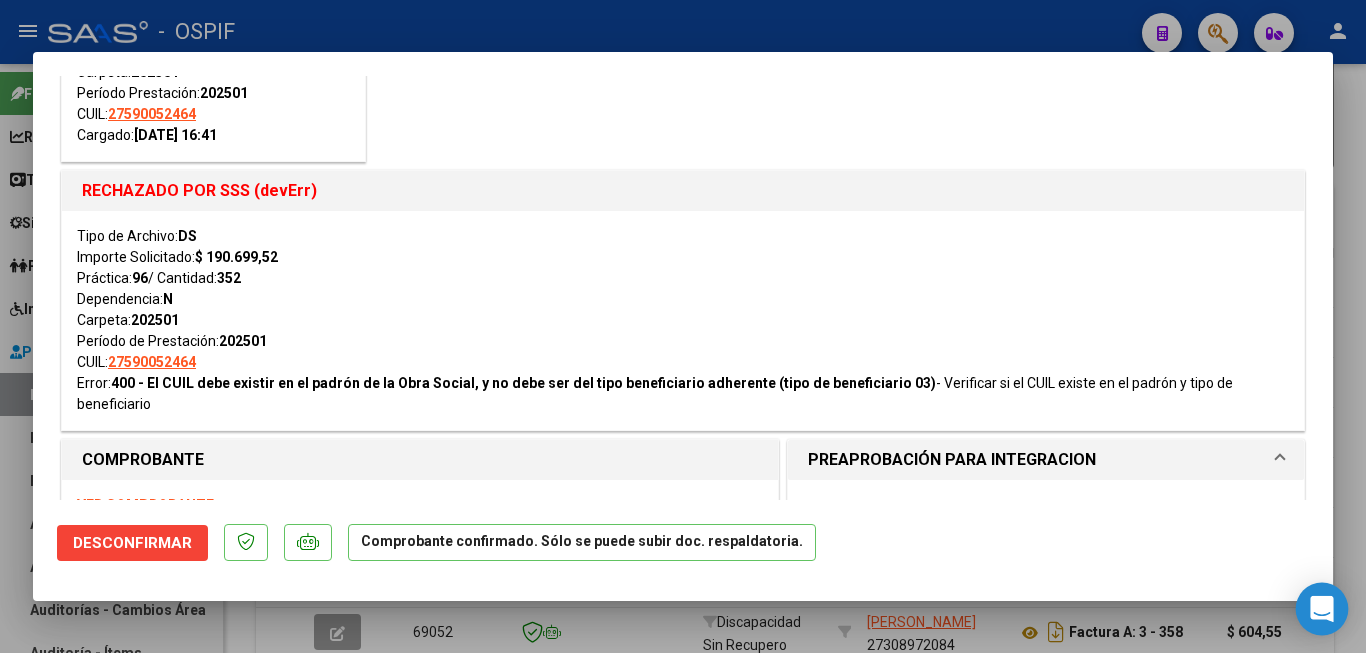 click 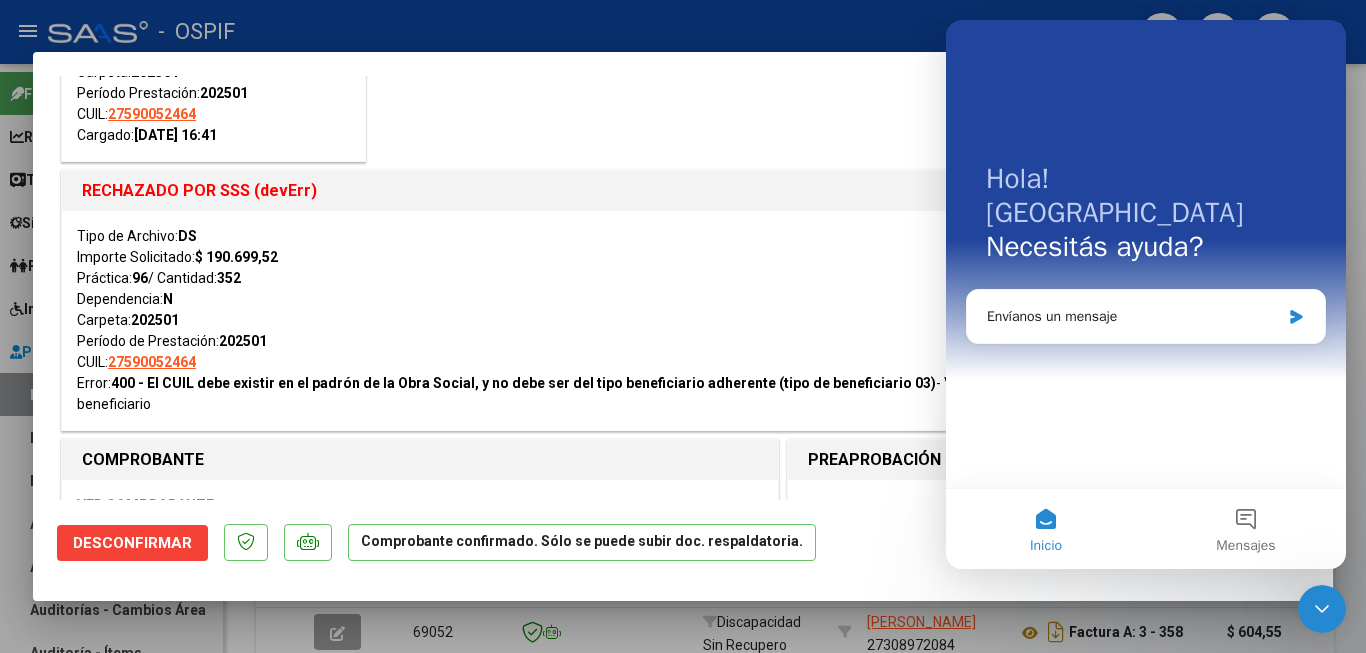 scroll, scrollTop: 0, scrollLeft: 0, axis: both 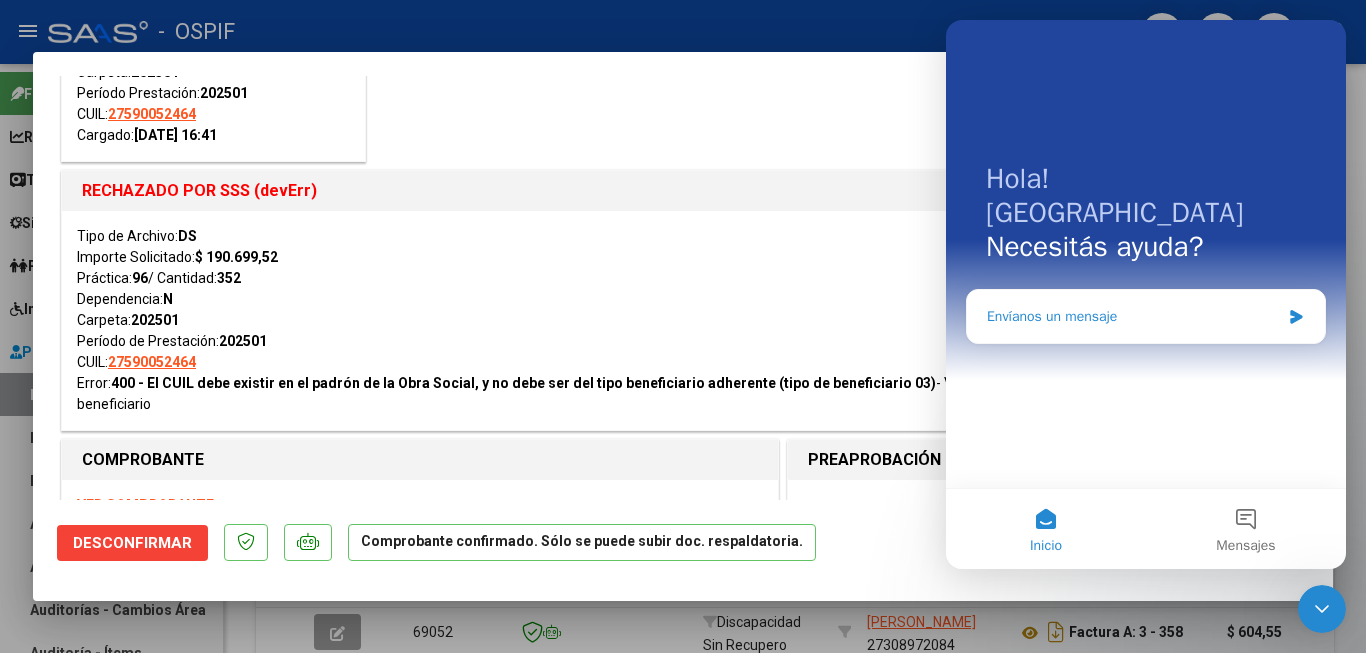 click on "Envíanos un mensaje" at bounding box center [1133, 316] 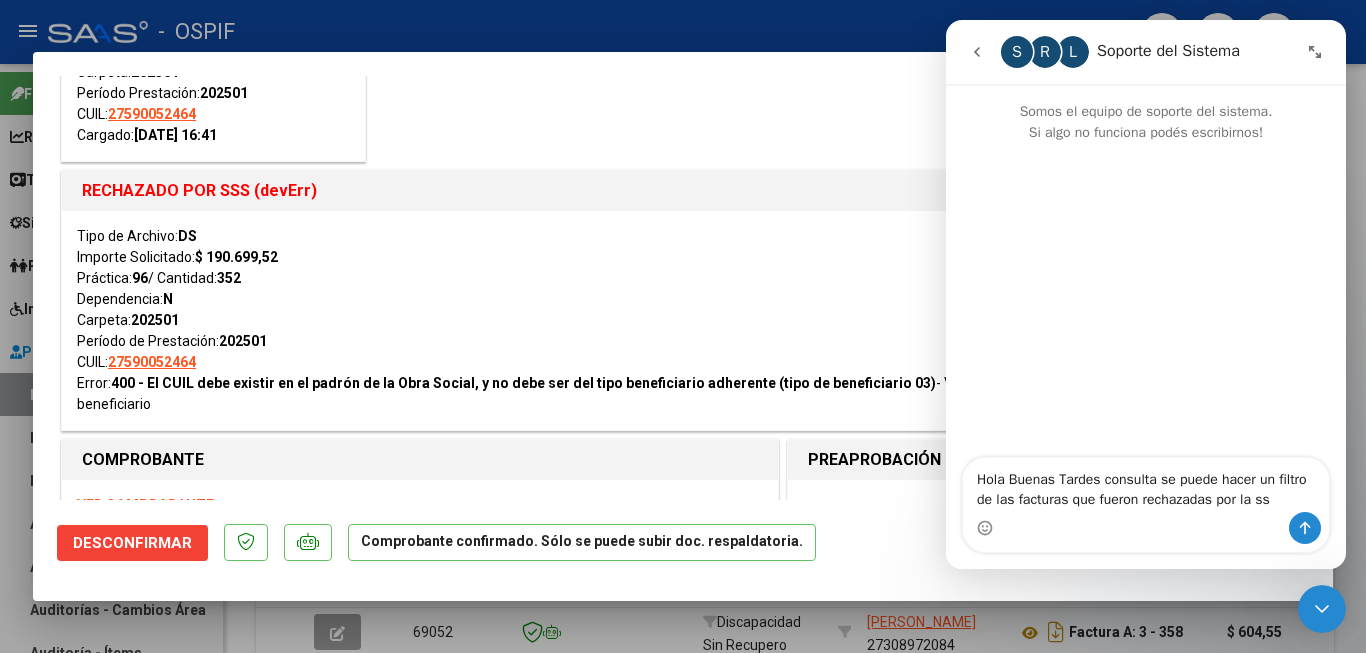 type on "Hola Buenas Tardes consulta se puede hacer un filtro de las facturas que fueron rechazadas por la sss" 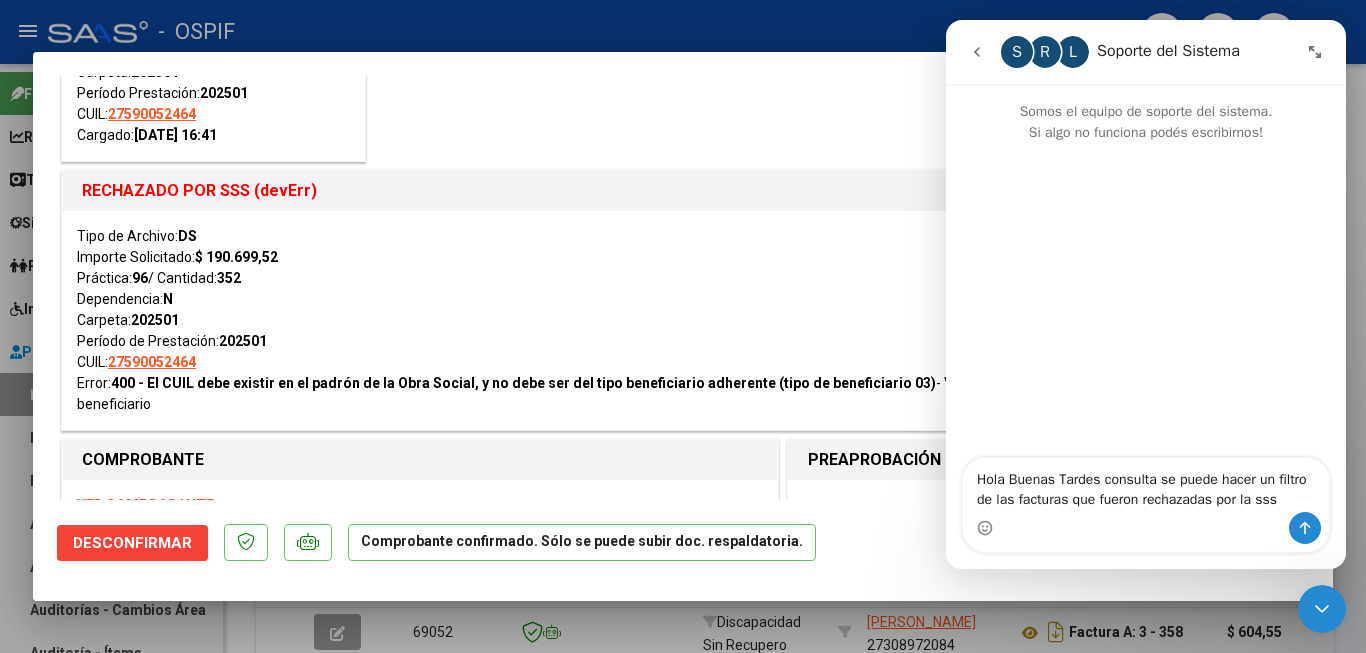 type 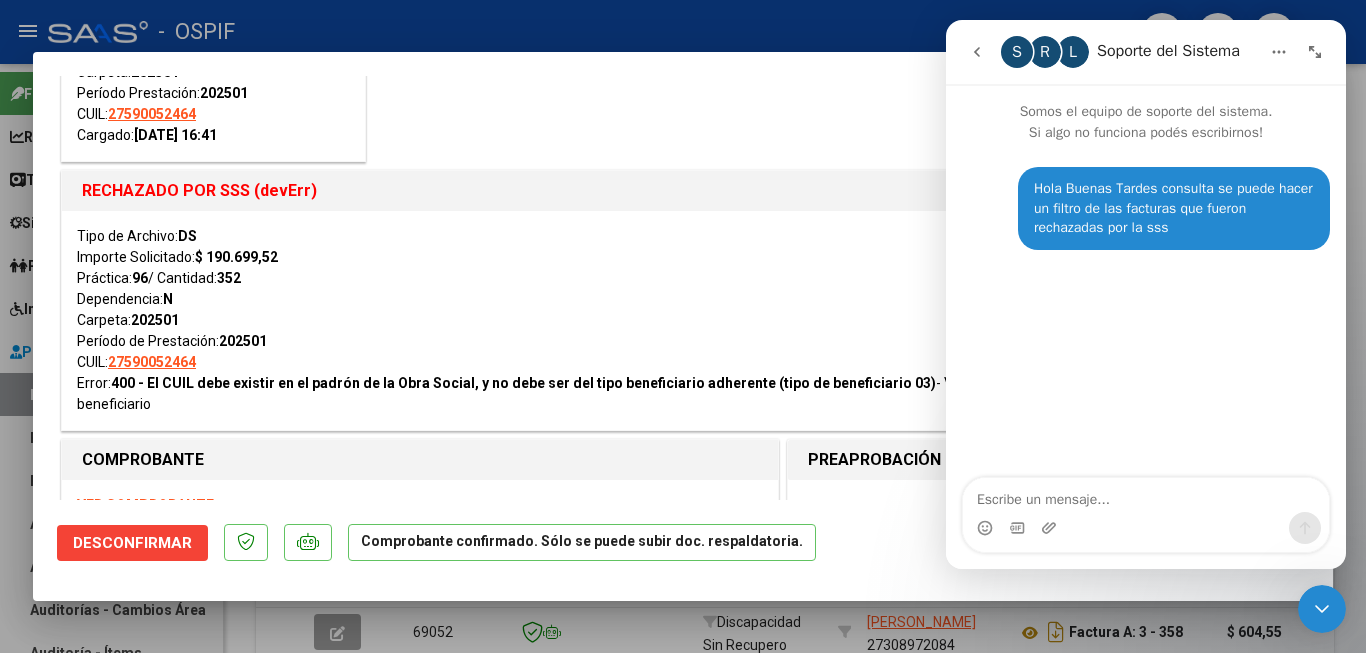 click on "Cargada para enviar SSS Ver Pedido  Tipo de Archivo:  DS  Importe Solicitado:  $ 190.699,52  Práctica:  96  / Cantidad:  352  Dependencia:  N  Carpeta:  202501  Período Prestación:  202501  CUIL:  27590052464  Cargado:  [DATE] 16:41 RECHAZADO POR SSS (devErr)  Tipo de Archivo:  DS  Importe Solicitado:  $ 190.699,52  Práctica:  96  / Cantidad:  352  Dependencia:  N  Carpeta:  202501  Período de Prestación:  202501  CUIL:  27590052464  Error:  400 - El CUIL debe existir en el padrón de la Obra Social, y no debe ser del tipo beneficiario adherente (tipo de beneficiario 03)   - Verificar si el CUIL existe en el padrón y tipo de beneficiario" at bounding box center [683, 166] 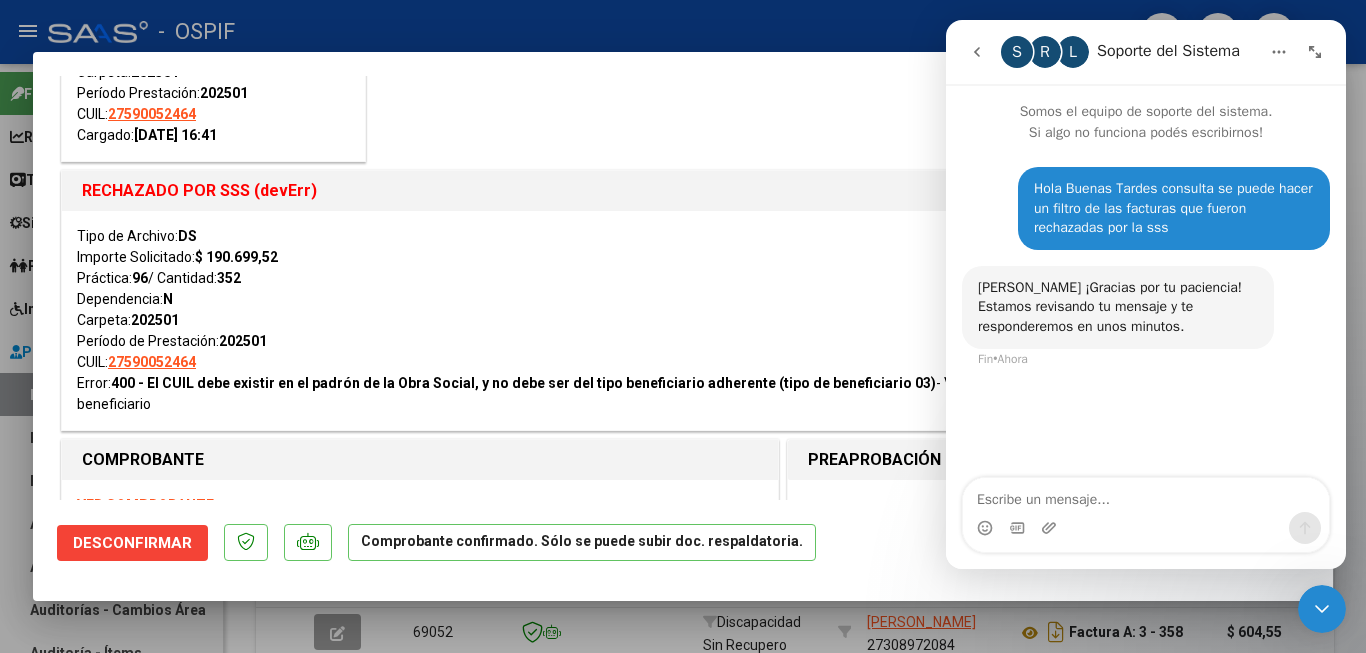 click on "Tipo de Archivo:  DS  Importe Solicitado:  $ 190.699,52  Práctica:  96  / Cantidad:  352  Dependencia:  N  Carpeta:  202501  Período de Prestación:  202501  CUIL:  27590052464  Error:  400 - El CUIL debe existir en el padrón de la Obra Social, y no debe ser del tipo beneficiario adherente (tipo de beneficiario 03)   - Verificar si el CUIL existe en el padrón y tipo de beneficiario" at bounding box center [683, 320] 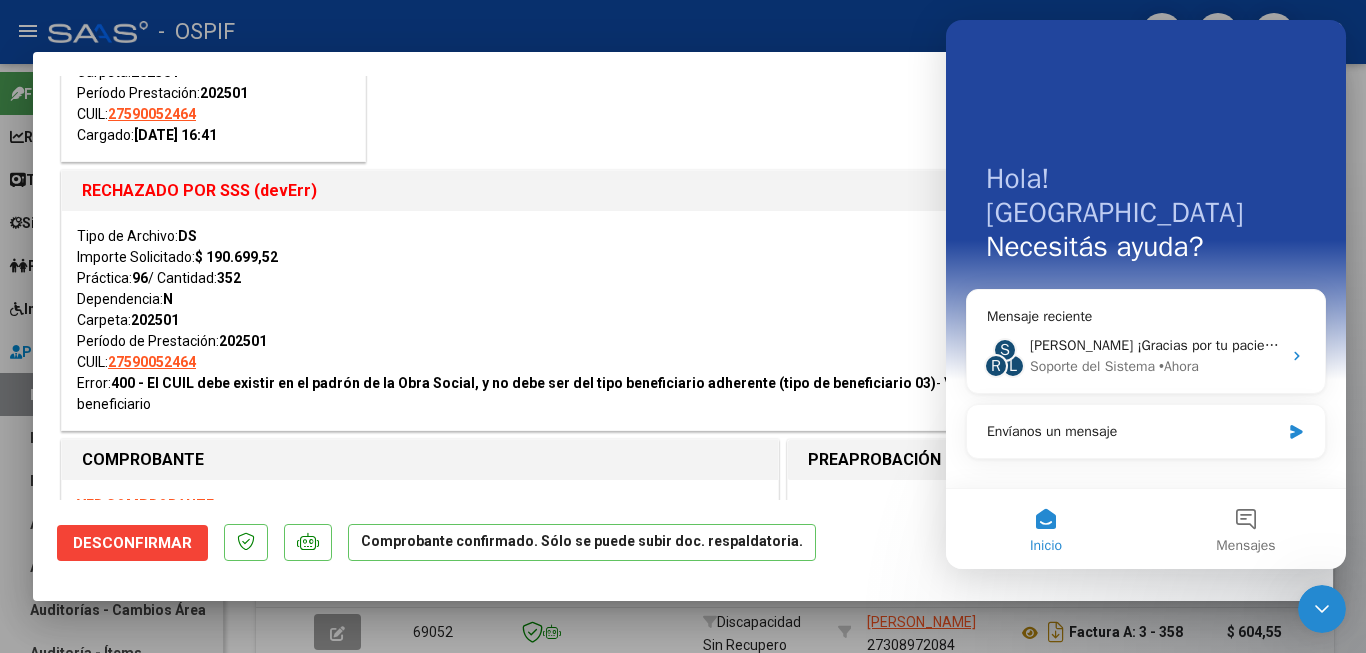 click 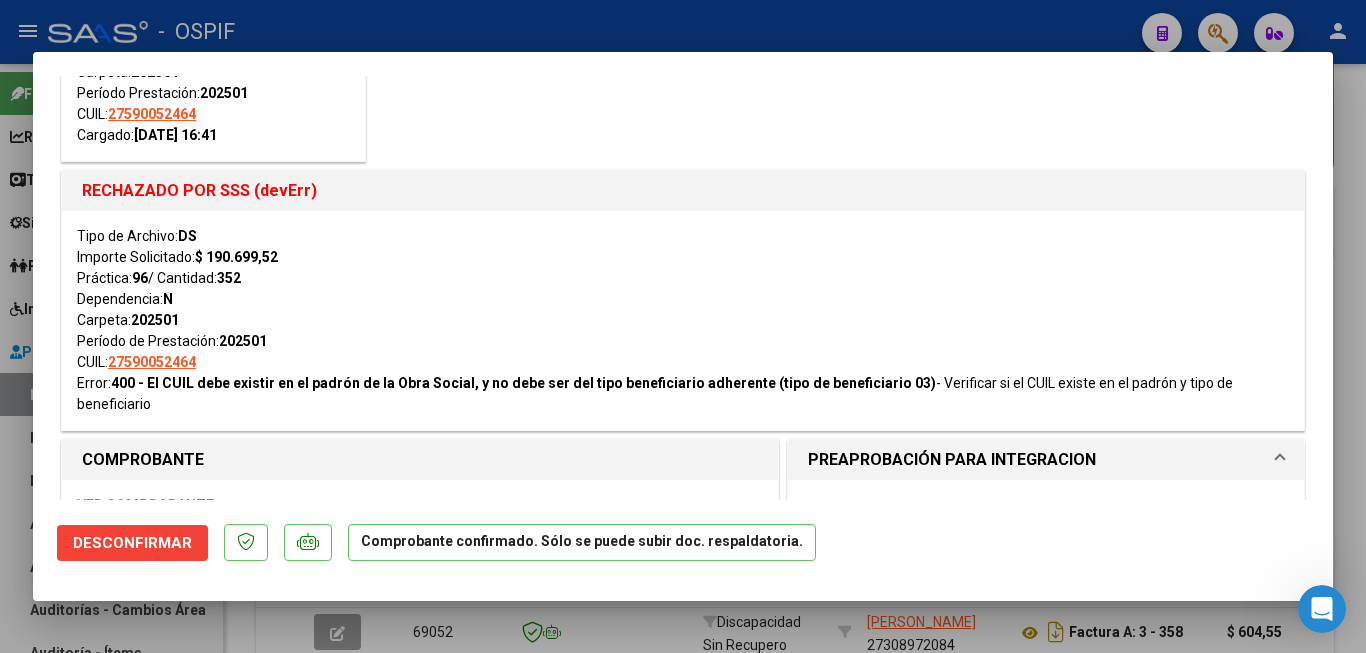 scroll, scrollTop: 0, scrollLeft: 0, axis: both 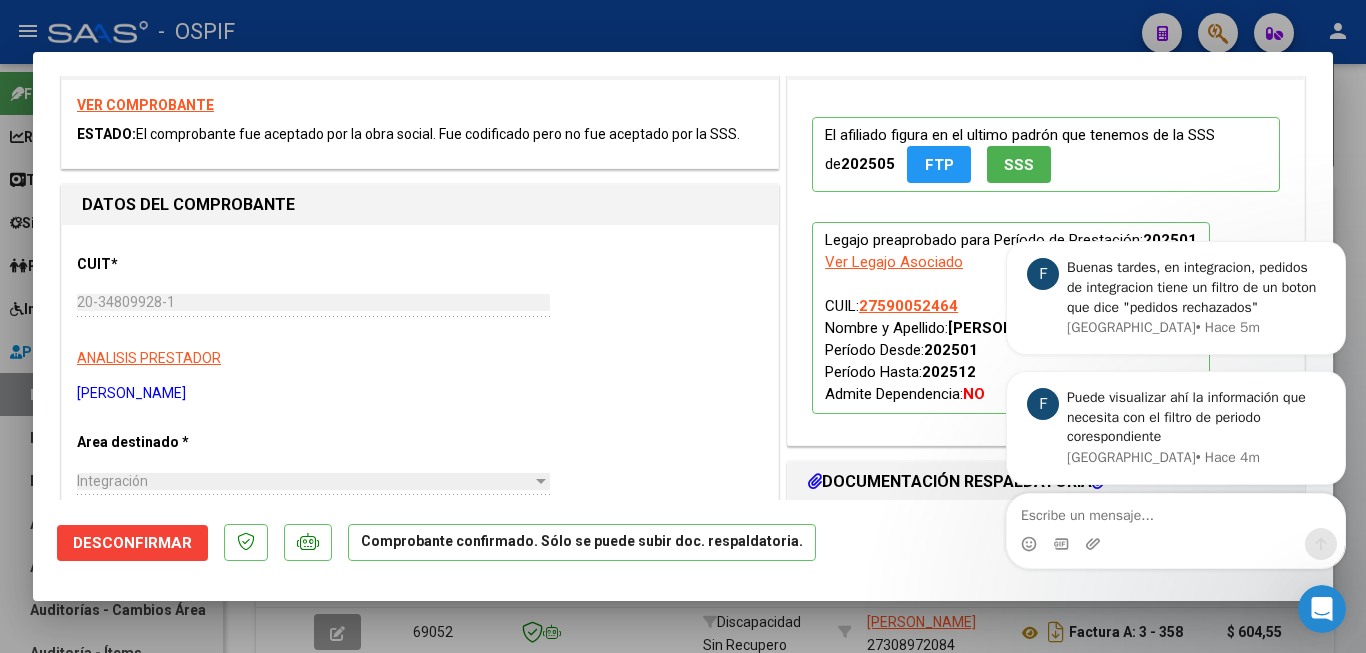 click at bounding box center [683, 326] 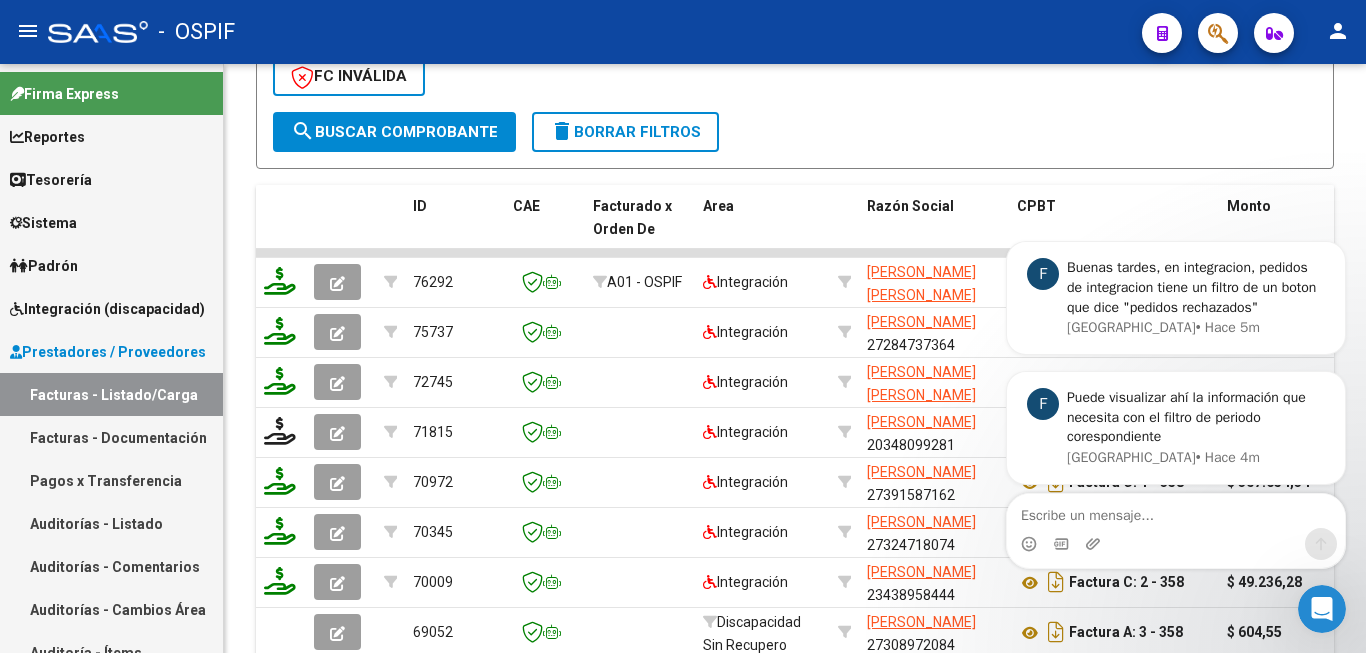 scroll, scrollTop: 236, scrollLeft: 0, axis: vertical 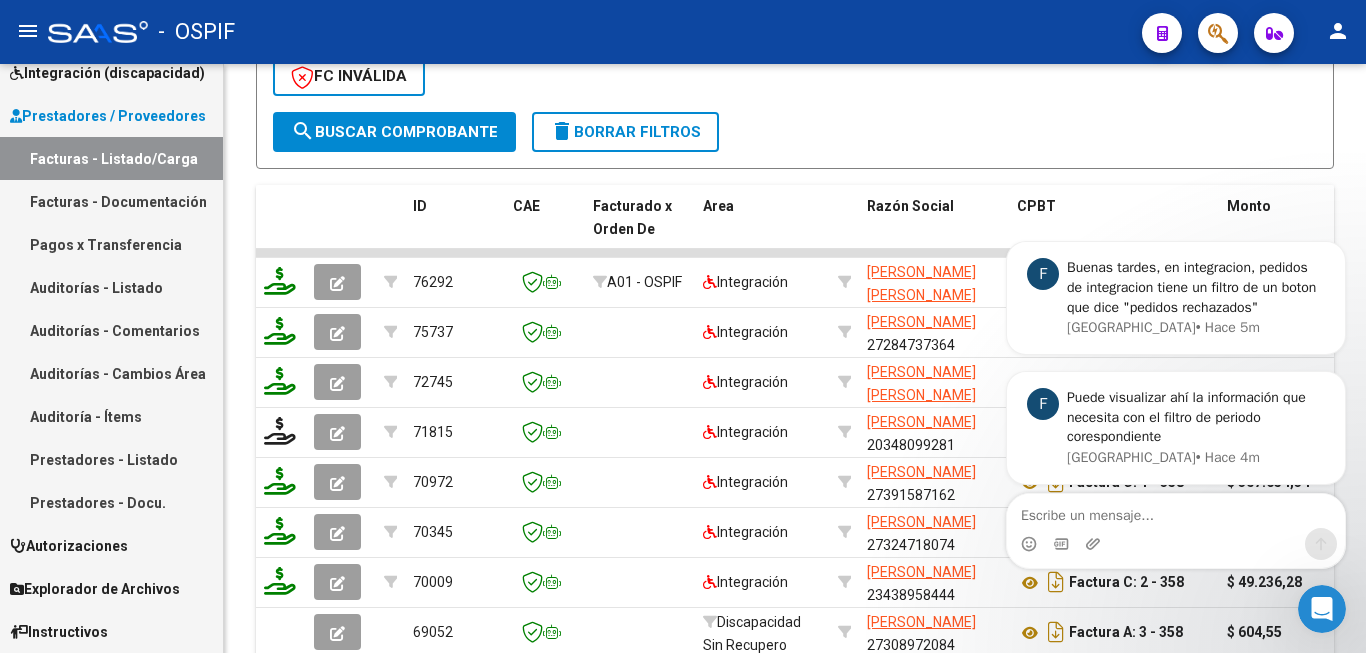 click on "Autorizaciones" at bounding box center (111, 545) 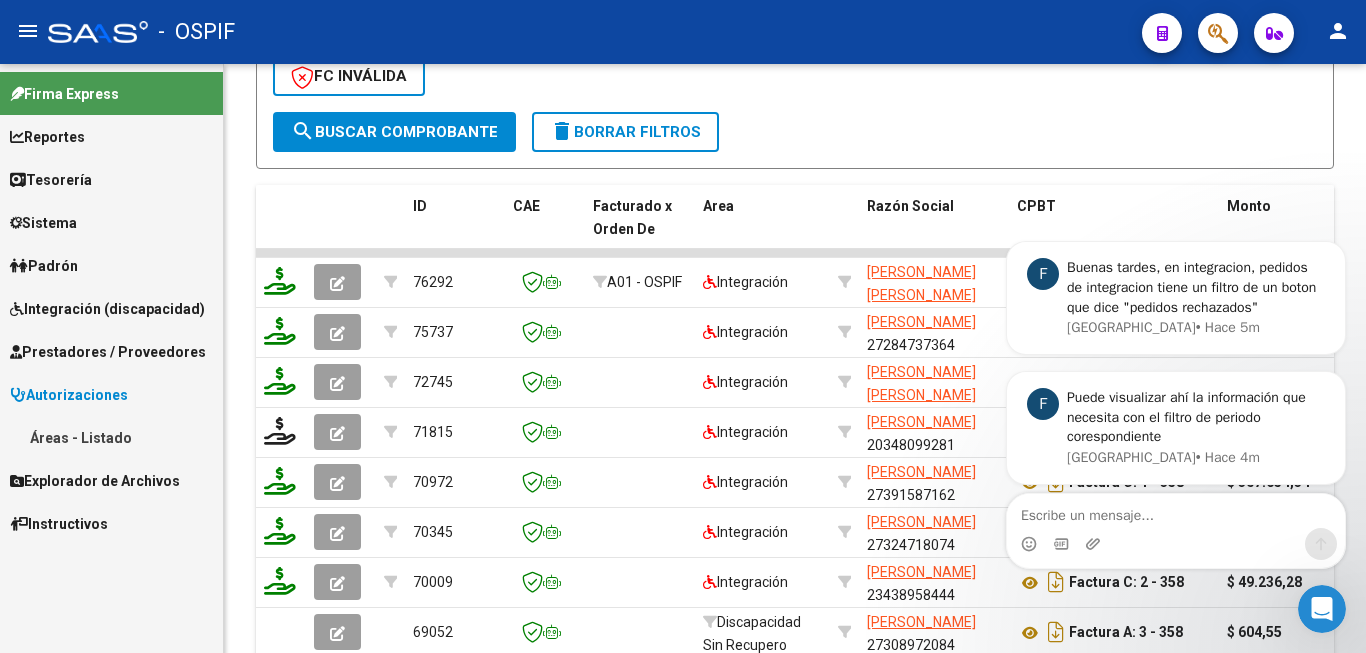 scroll, scrollTop: 0, scrollLeft: 0, axis: both 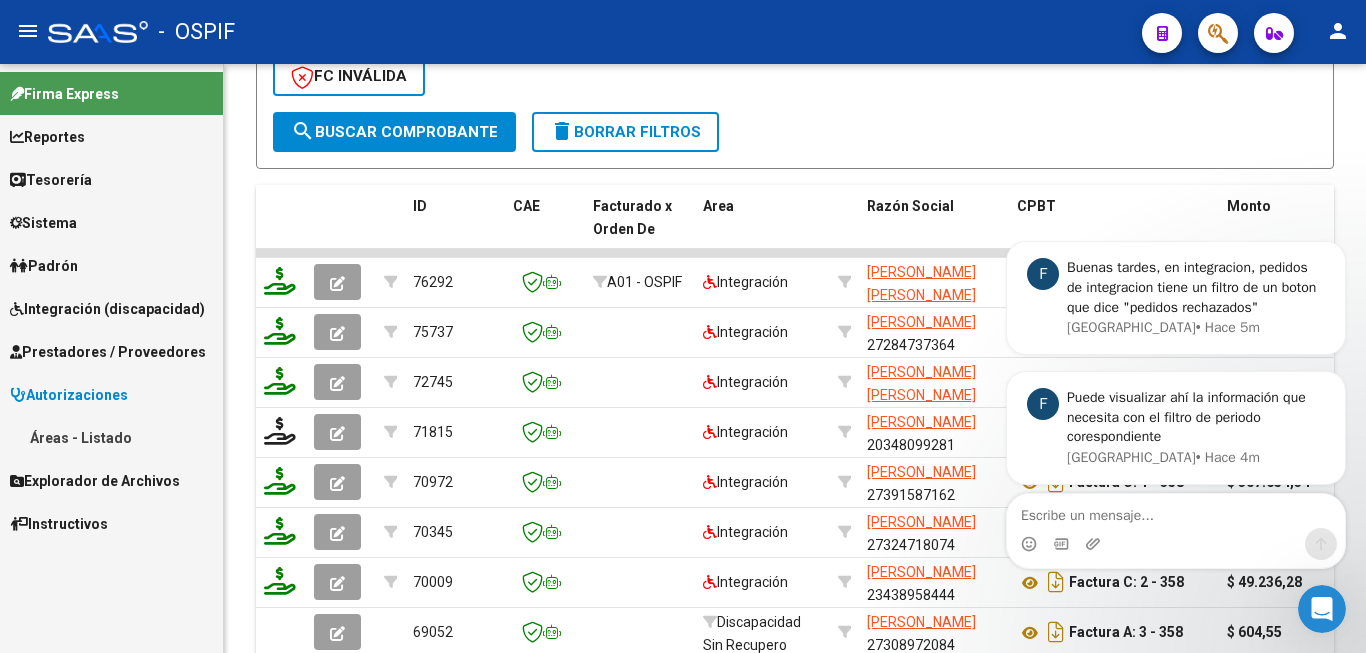click on "Prestadores / Proveedores" at bounding box center [108, 352] 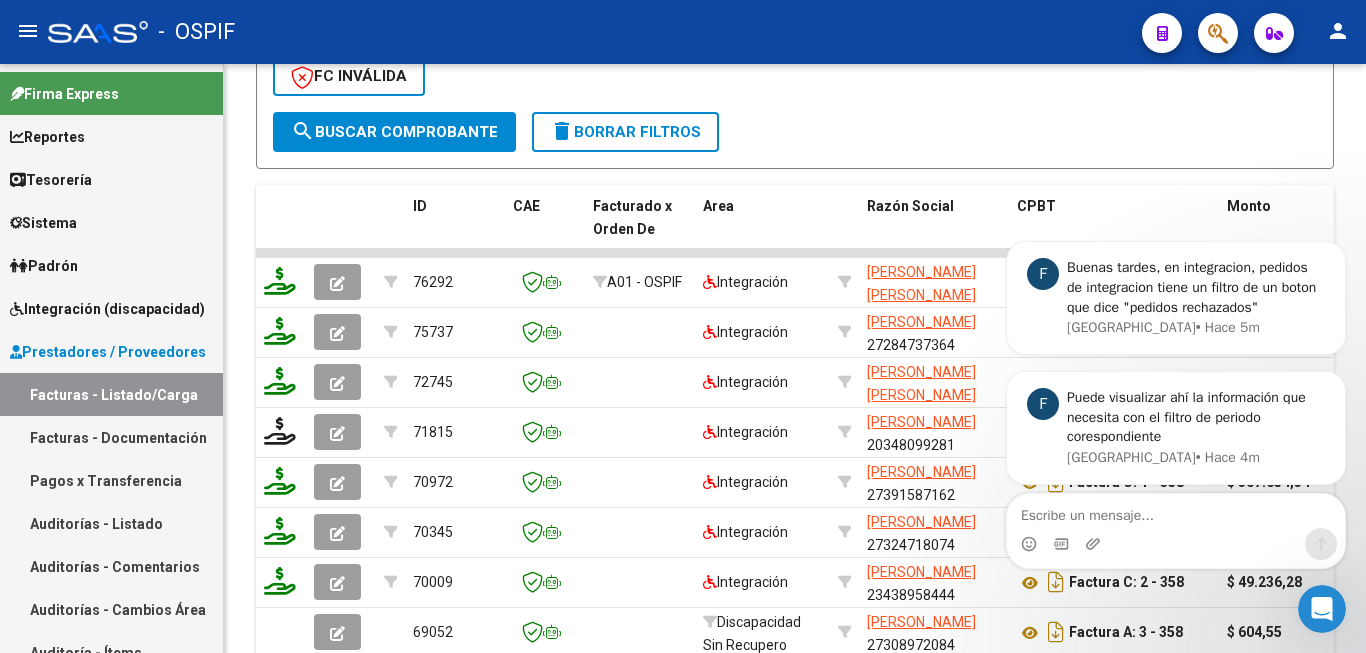 scroll, scrollTop: 236, scrollLeft: 0, axis: vertical 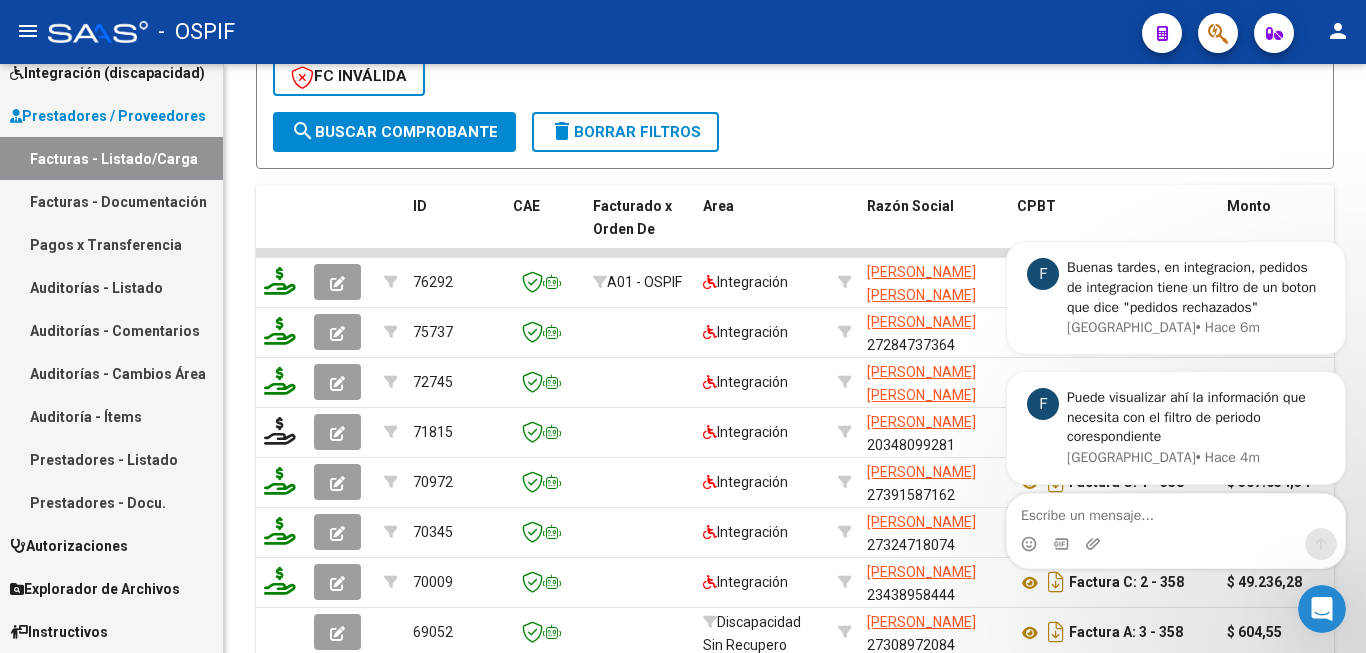 click on "Integración (discapacidad)" at bounding box center (107, 73) 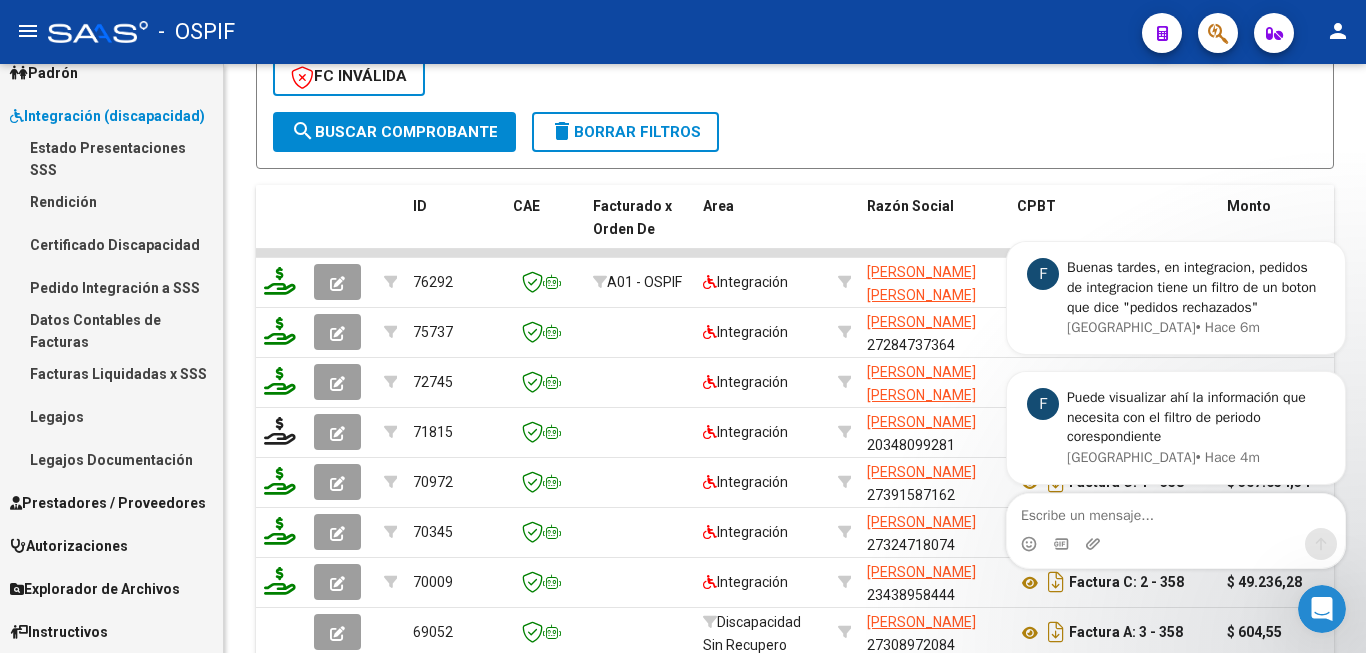scroll, scrollTop: 193, scrollLeft: 0, axis: vertical 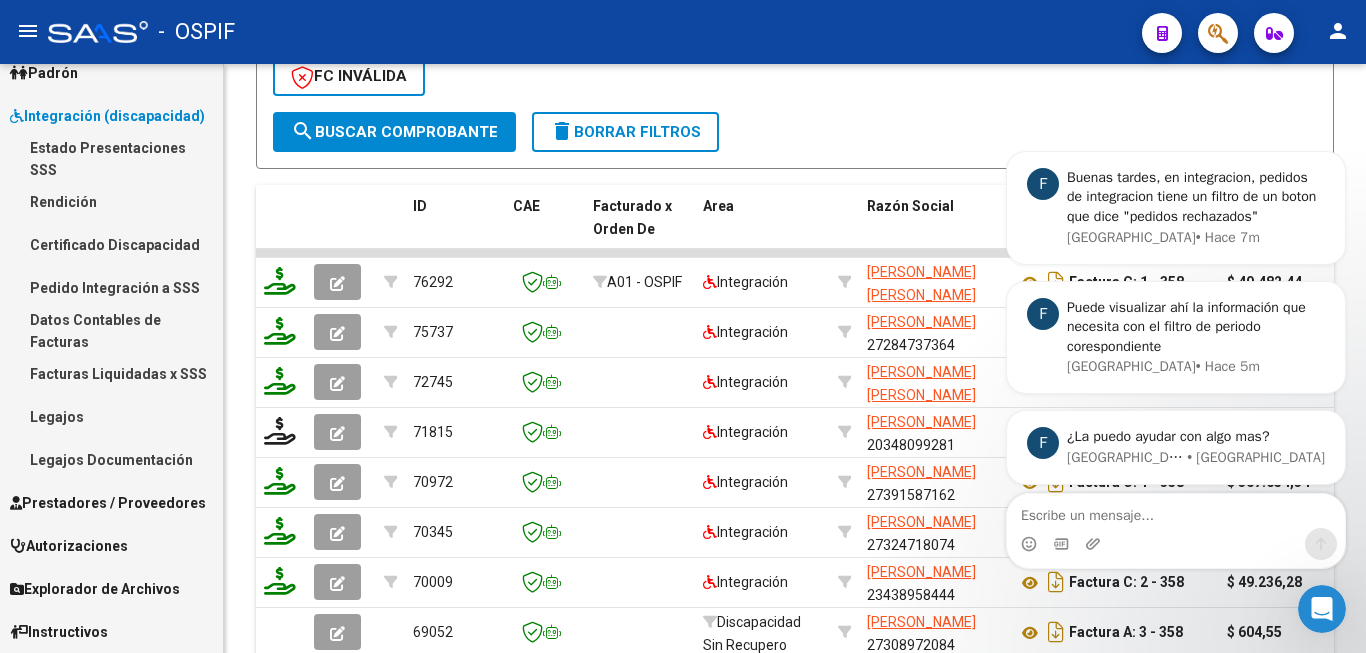 click on "Pedido Integración a SSS" at bounding box center (111, 287) 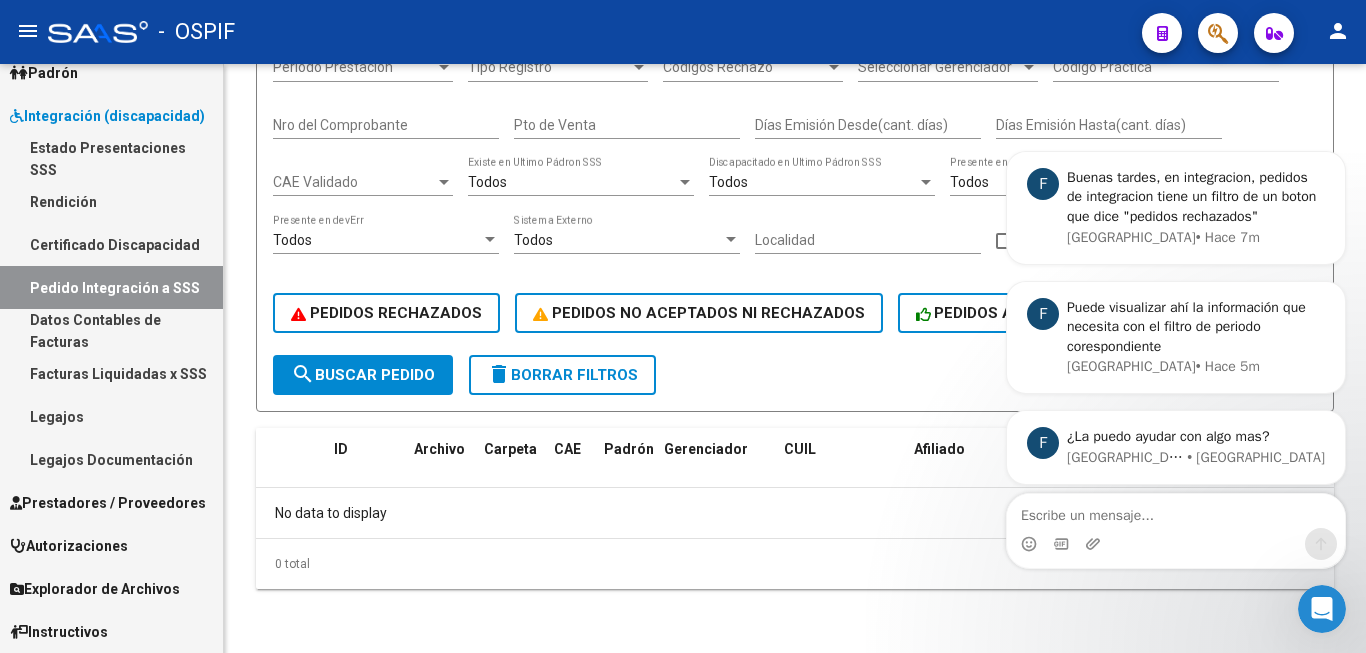 scroll, scrollTop: 0, scrollLeft: 0, axis: both 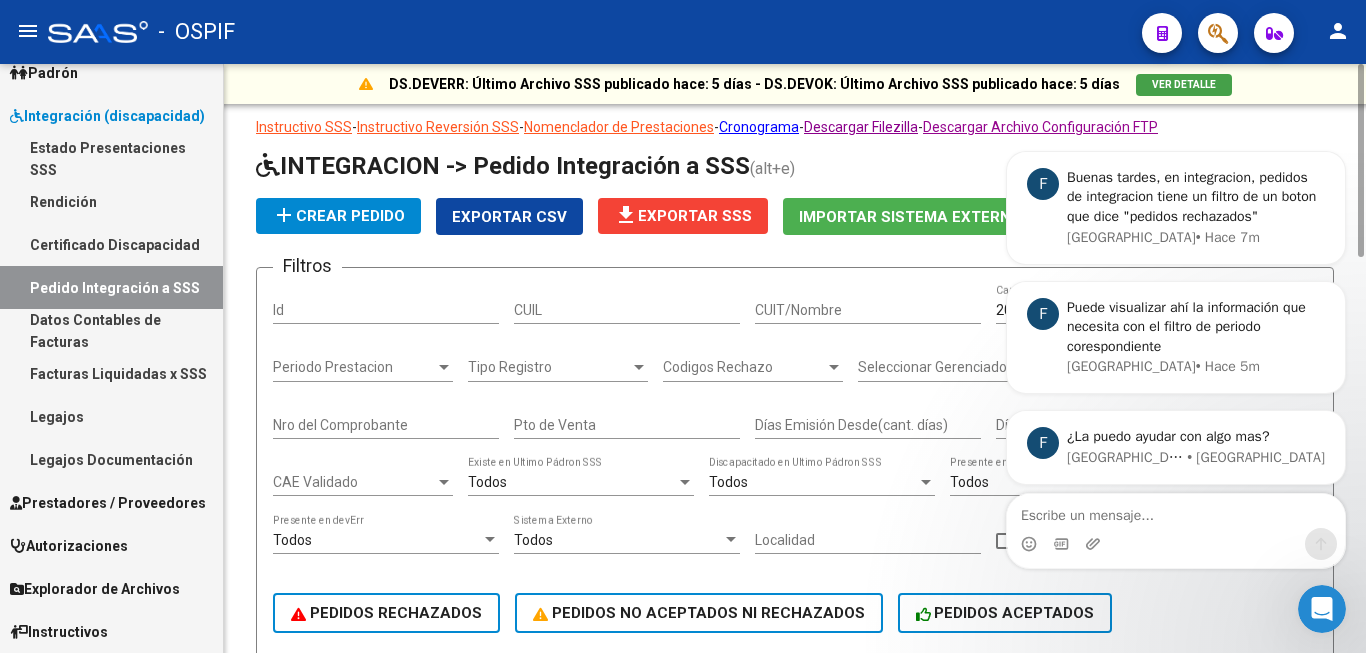 click on "DS.DEVERR: Último Archivo SSS publicado hace: 5 días - DS.DEVOK: Último Archivo SSS publicado hace: 5 días  VER DETALLE  Instructivo SSS  -  Instructivo Reversión SSS   -  Nomenclador de Prestaciones  -  Cronograma  -  Descargar Filezilla  -  Descargar Archivo Configuración FTP  INTEGRACION -> Pedido Integración a SSS  (alt+e) add  Crear Pedido
Exportar CSV  file_download  Exportar SSS
Importar Sistema Externo     -  Comprobantes Filtros Id CUIL CUIT/Nombre 202506 Carpeta Periodo Prestacion Periodo Prestacion Tipo Registro Tipo Registro Codigos Rechazo Codigos Rechazo Seleccionar Gerenciador Seleccionar Gerenciador Codigo Práctica Nro del Comprobante Pto de Venta Días Emisión Desde(cant. días) Días Emisión Hasta(cant. días) CAE Validado CAE Validado Todos  Existe en Ultimo Pádron SSS Todos  Discapacitado en Ultimo Pádron SSS Todos  Presente en devOK Todos  Presente en devErr Todos  Sistema Externo Localidad    Mostrar totalizadores    PEDIDOS RECHAZADOS      PEDIDOS ACEPTADOS search |" 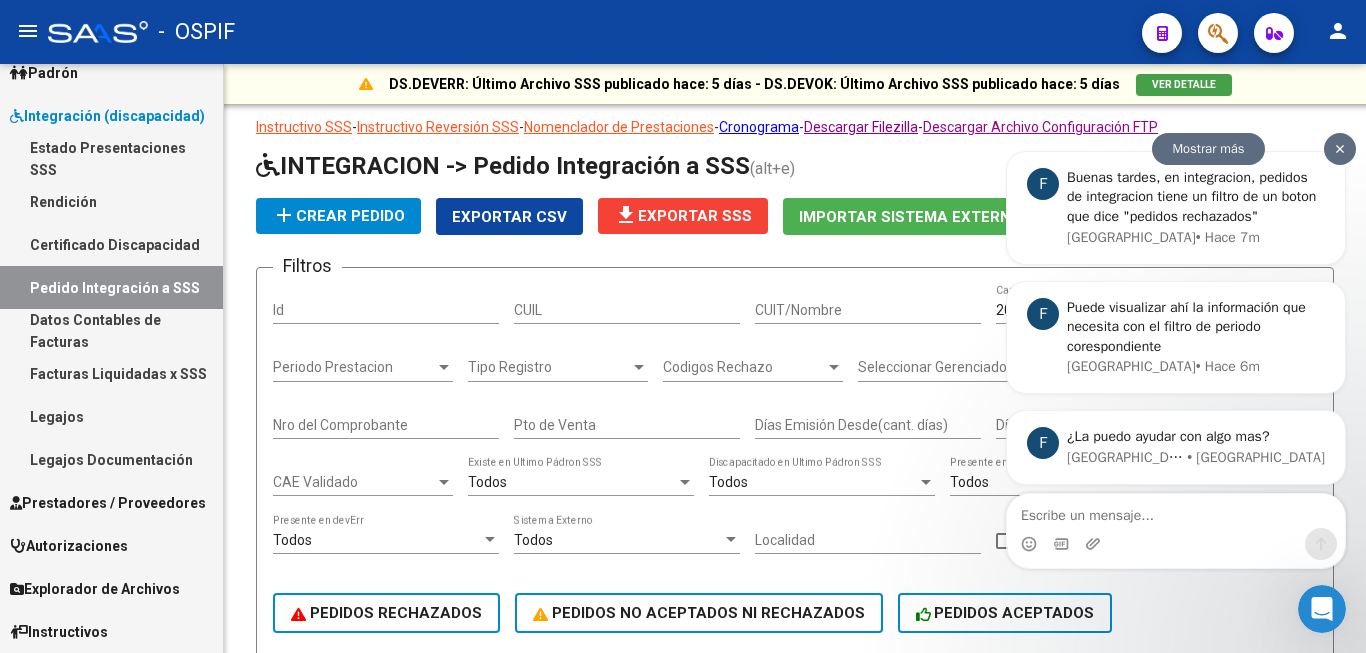 click at bounding box center (1340, 148) 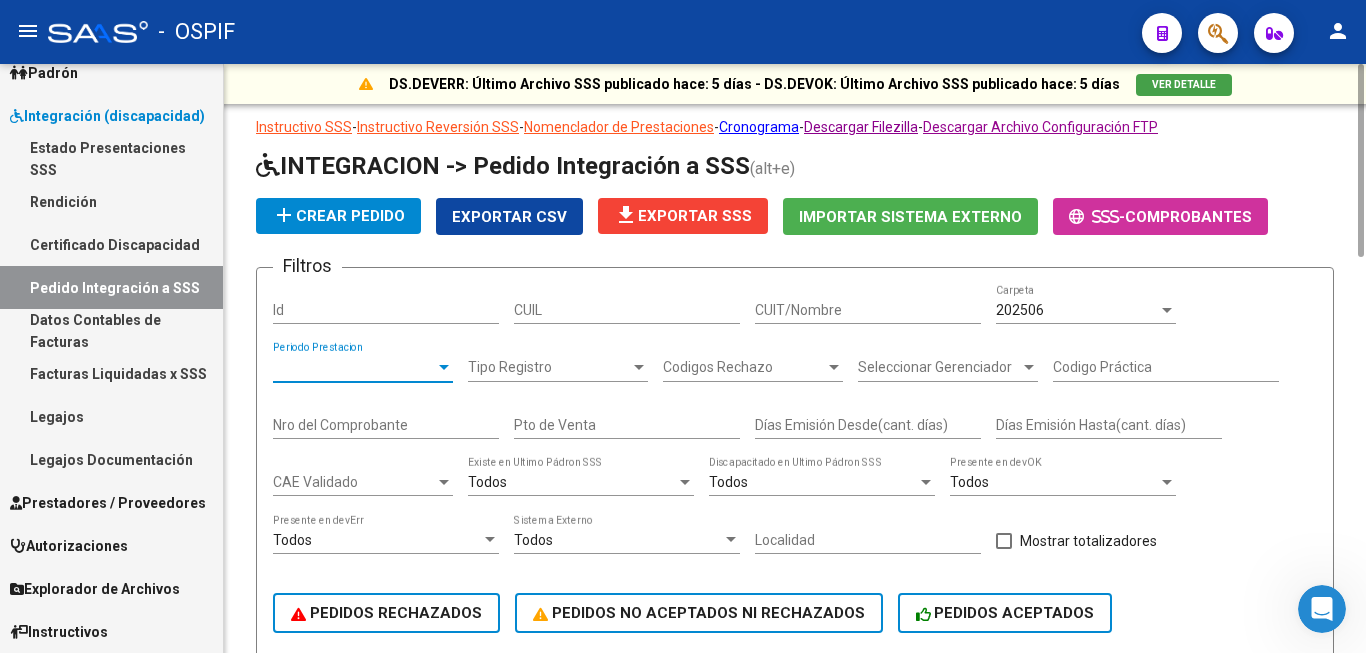 click at bounding box center (444, 368) 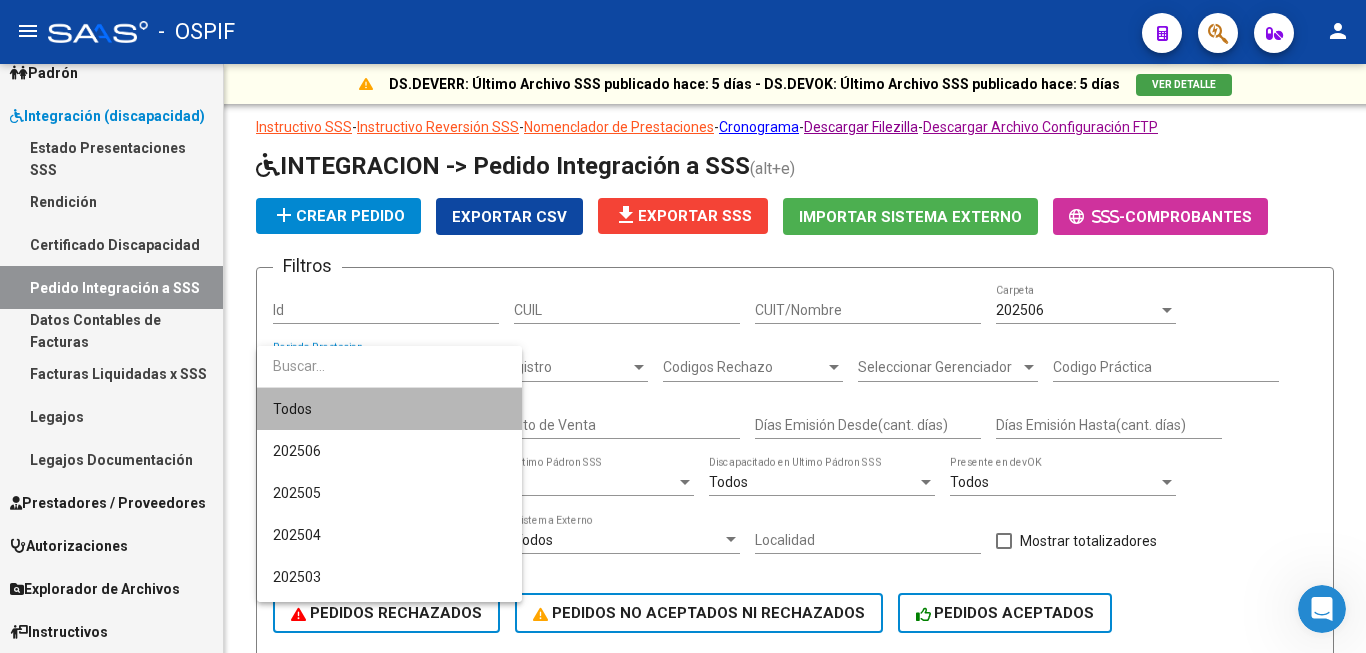click on "Todos" at bounding box center [389, 409] 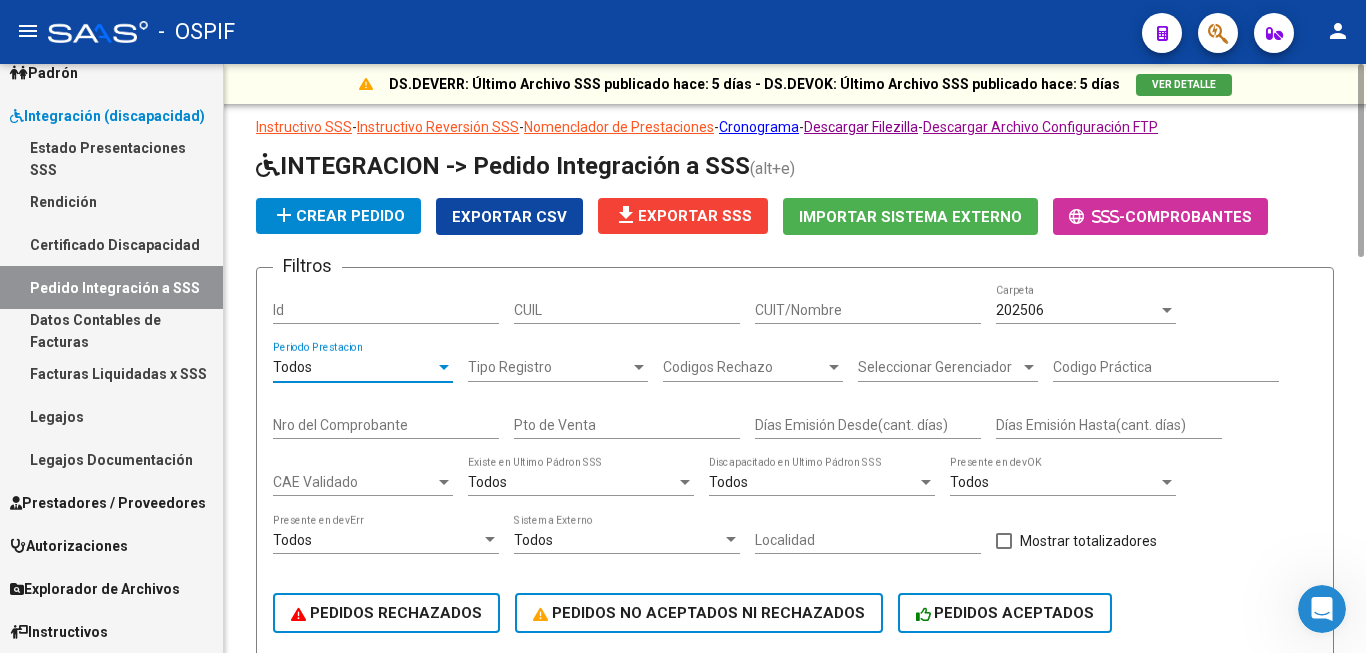 click on "DS.DEVERR: Último Archivo SSS publicado hace: 5 días - DS.DEVOK: Último Archivo SSS publicado hace: 5 días  VER DETALLE  Instructivo SSS  -  Instructivo Reversión SSS   -  Nomenclador de Prestaciones  -  Cronograma  -  Descargar Filezilla  -  Descargar Archivo Configuración FTP  INTEGRACION -> Pedido Integración a SSS  (alt+e) add  Crear Pedido
Exportar CSV  file_download  Exportar SSS
Importar Sistema Externo     -  Comprobantes Filtros Id CUIL CUIT/Nombre 202506 Carpeta Todos  Periodo Prestacion Tipo Registro Tipo Registro Codigos Rechazo Codigos Rechazo Seleccionar Gerenciador Seleccionar Gerenciador Codigo Práctica Nro del Comprobante Pto de Venta Días Emisión Desde(cant. días) Días Emisión Hasta(cant. días) CAE Validado CAE Validado Todos  Existe en Ultimo Pádron SSS Todos  Discapacitado en Ultimo Pádron SSS Todos  Presente en devOK Todos  Presente en devErr Todos  Sistema Externo Localidad    Mostrar totalizadores    PEDIDOS RECHAZADOS    PEDIDOS NO ACEPTADOS NI RECHAZADOS   ID" 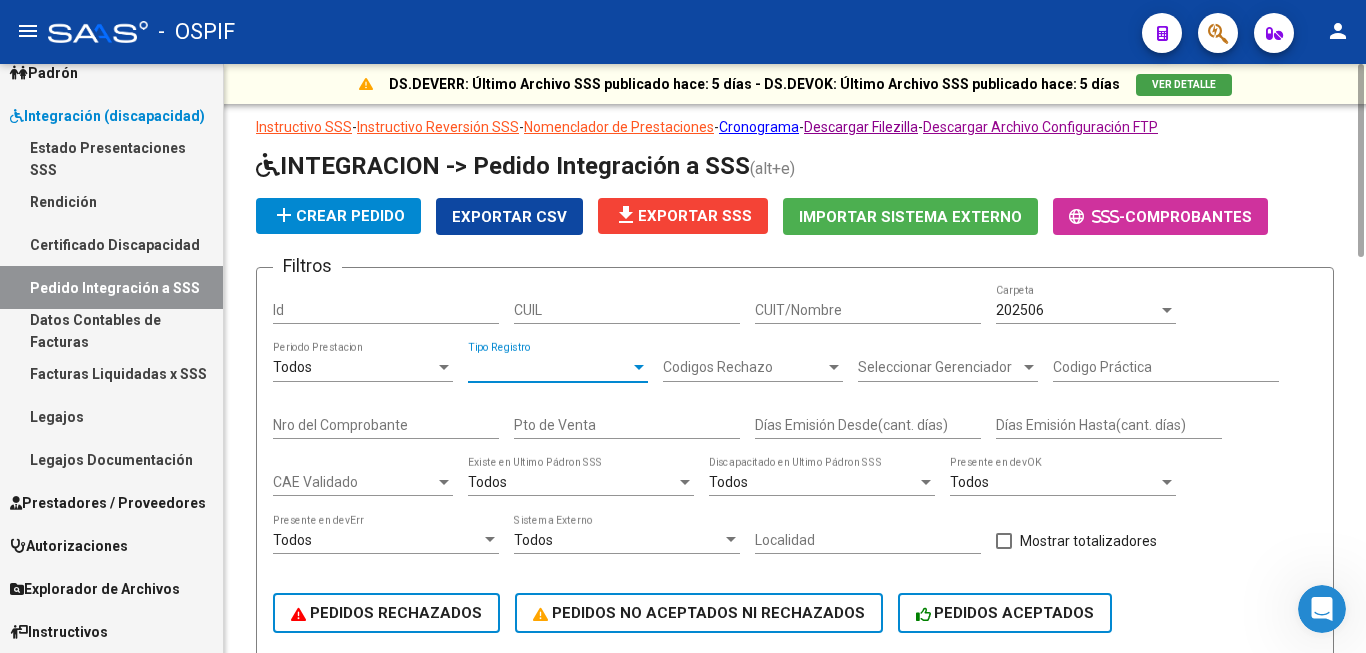 click on "Tipo Registro" at bounding box center (549, 367) 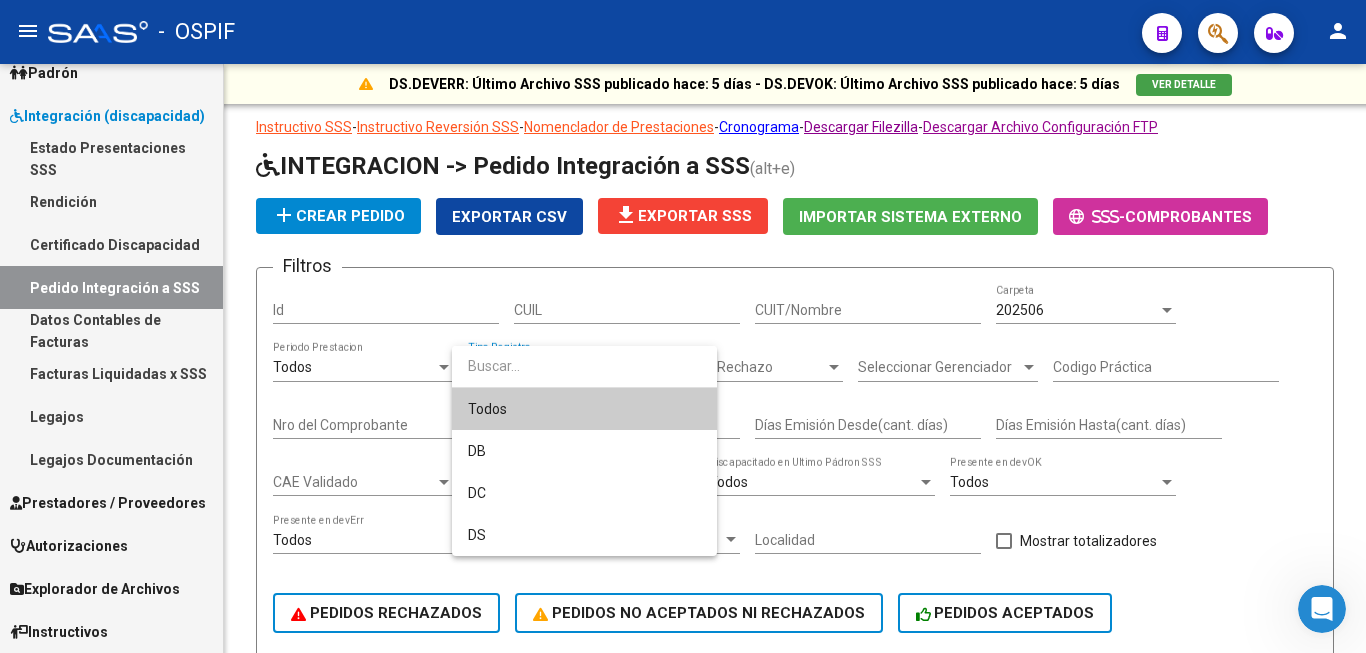 click at bounding box center [683, 326] 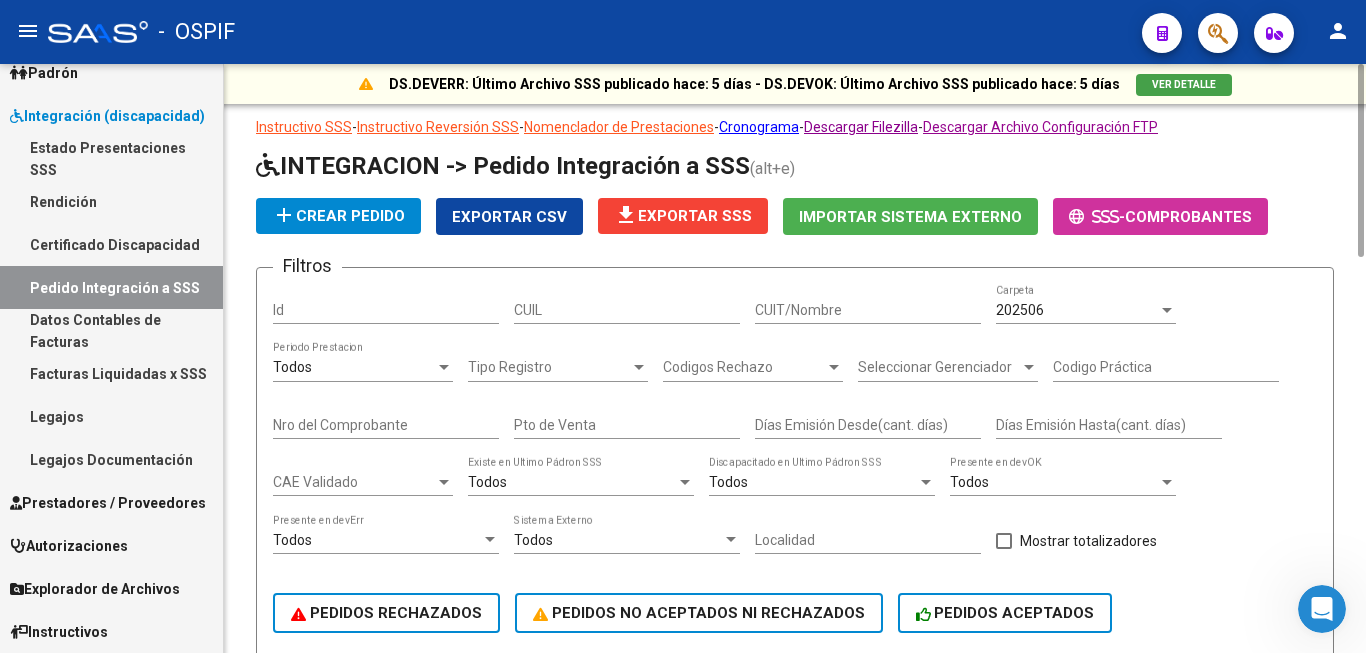 click on "Filtros Id CUIL CUIT/Nombre 202506 Carpeta Todos  Periodo Prestacion Tipo Registro Tipo Registro Codigos Rechazo Codigos Rechazo Seleccionar Gerenciador Seleccionar Gerenciador Codigo Práctica Nro del Comprobante Pto de Venta Días Emisión Desde(cant. días) Días Emisión Hasta(cant. días) CAE Validado CAE Validado Todos  Existe en Ultimo Pádron SSS Todos  Discapacitado en Ultimo Pádron SSS Todos  Presente en devOK Todos  Presente en devErr Todos  Sistema Externo Localidad    Mostrar totalizadores    PEDIDOS RECHAZADOS    PEDIDOS NO ACEPTADOS NI RECHAZADOS    PEDIDOS ACEPTADOS" 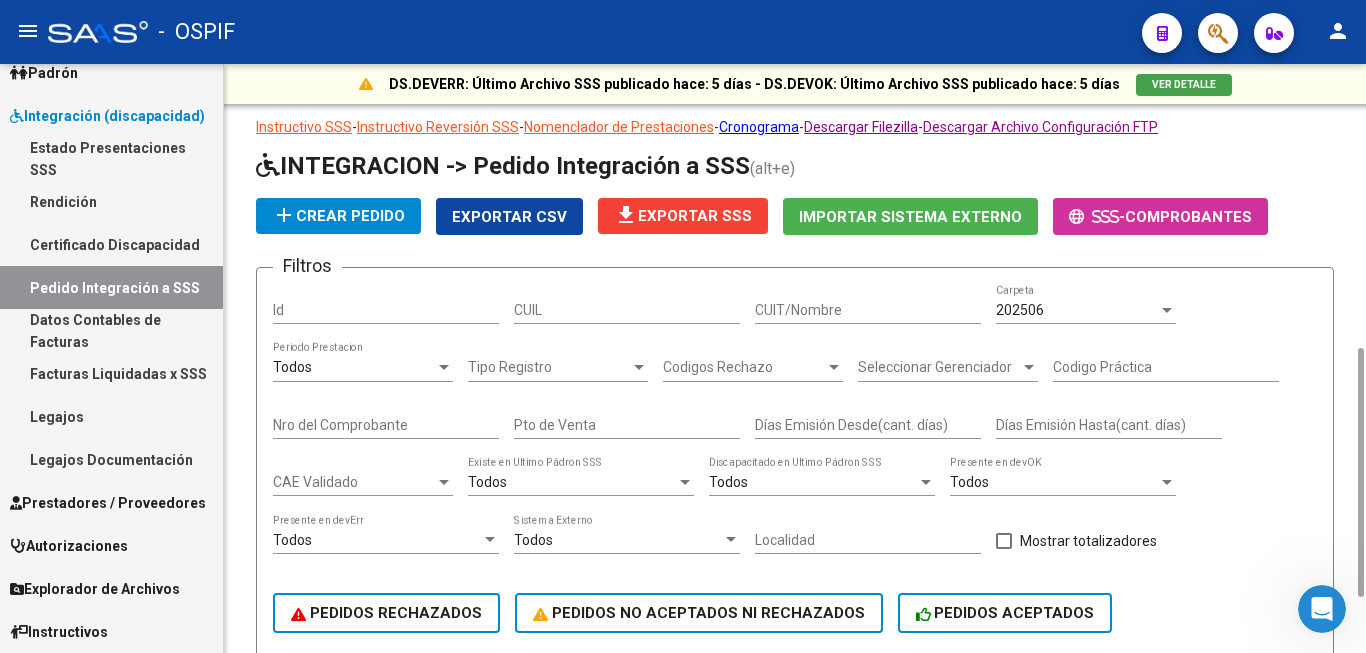 scroll, scrollTop: 200, scrollLeft: 0, axis: vertical 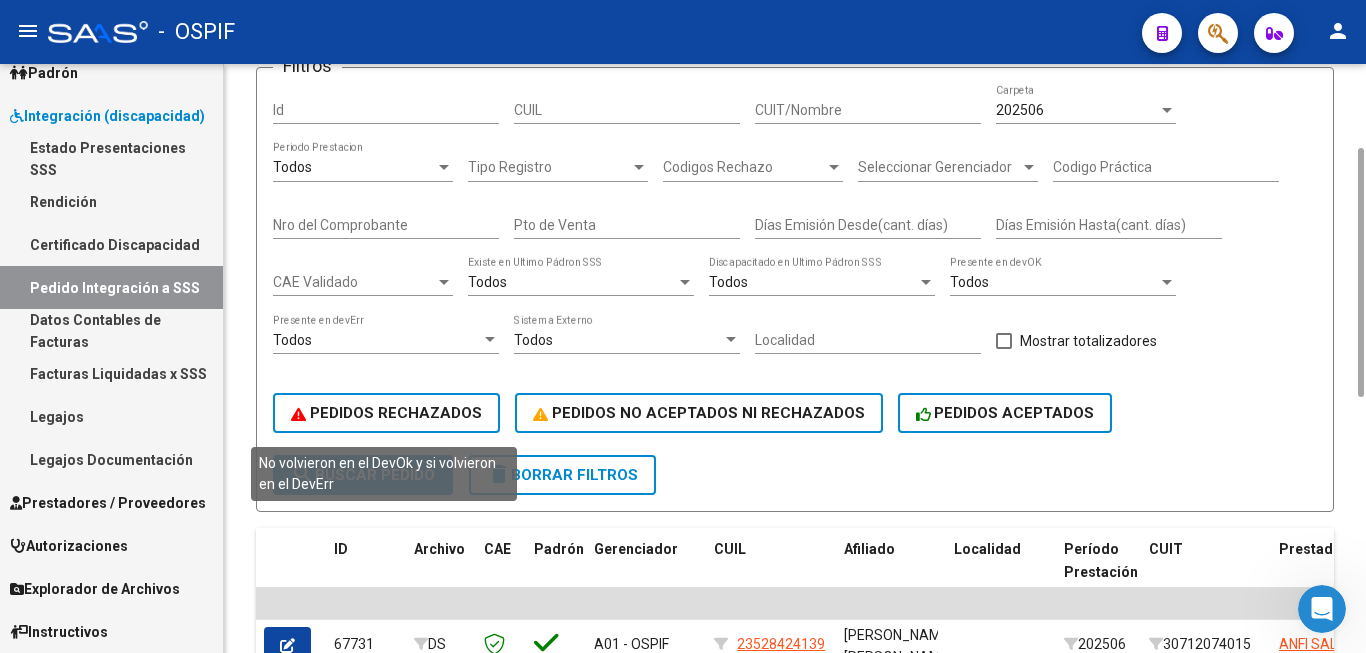 click on "PEDIDOS RECHAZADOS" 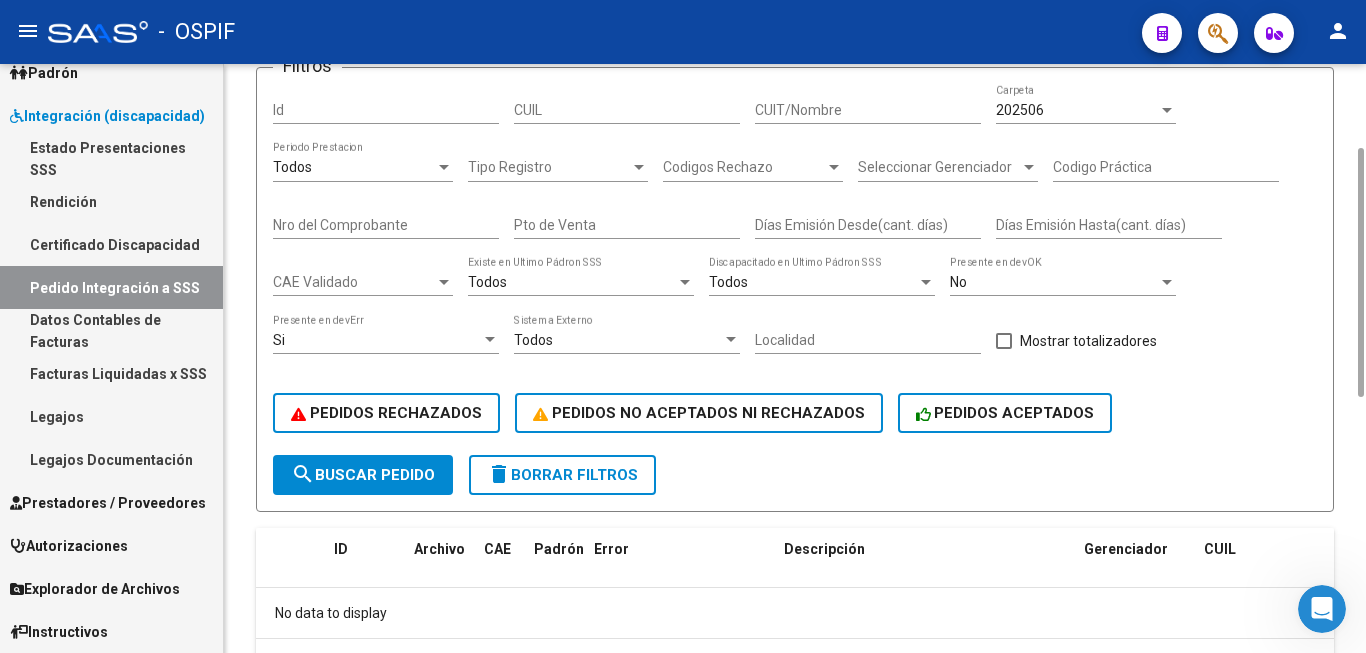 click on "DS.DEVERR: Último Archivo SSS publicado hace: 5 días - DS.DEVOK: Último Archivo SSS publicado hace: 5 días  VER DETALLE  Instructivo SSS  -  Instructivo Reversión SSS   -  Nomenclador de Prestaciones  -  Cronograma  -  Descargar Filezilla  -  Descargar Archivo Configuración FTP  INTEGRACION -> Pedido Integración a SSS  (alt+e) add  Crear Pedido
Exportar CSV  file_download  Exportar SSS
Importar Sistema Externo     -  Comprobantes Filtros Id CUIL CUIT/Nombre 202506 Carpeta Todos  Periodo Prestacion Tipo Registro Tipo Registro Codigos Rechazo Codigos Rechazo Seleccionar Gerenciador Seleccionar Gerenciador Codigo Práctica Nro del Comprobante Pto de Venta Días Emisión Desde(cant. días) Días Emisión Hasta(cant. días) CAE Validado CAE Validado Todos  Existe en Ultimo Pádron SSS Todos  Discapacitado en Ultimo Pádron SSS No  Presente en devOK Si  Presente en devErr Todos  Sistema Externo Localidad    Mostrar totalizadores    PEDIDOS RECHAZADOS    PEDIDOS NO ACEPTADOS NI RECHAZADOS   search ID" 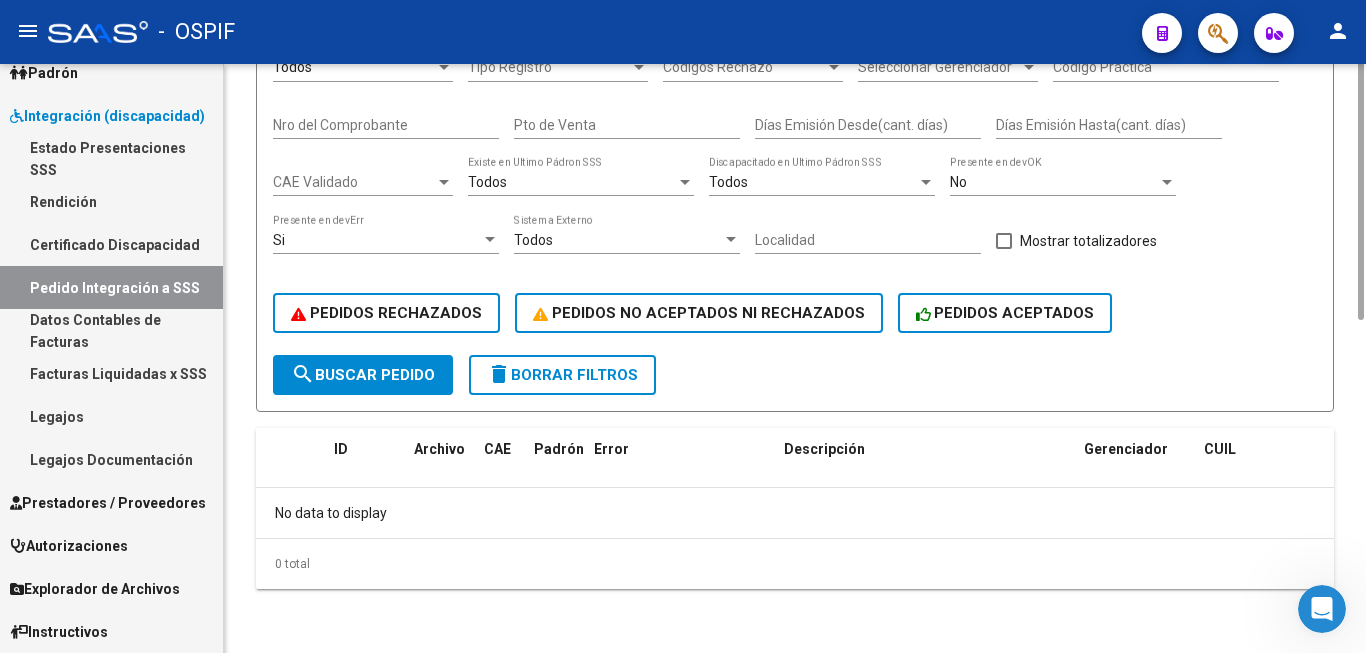 scroll, scrollTop: 100, scrollLeft: 0, axis: vertical 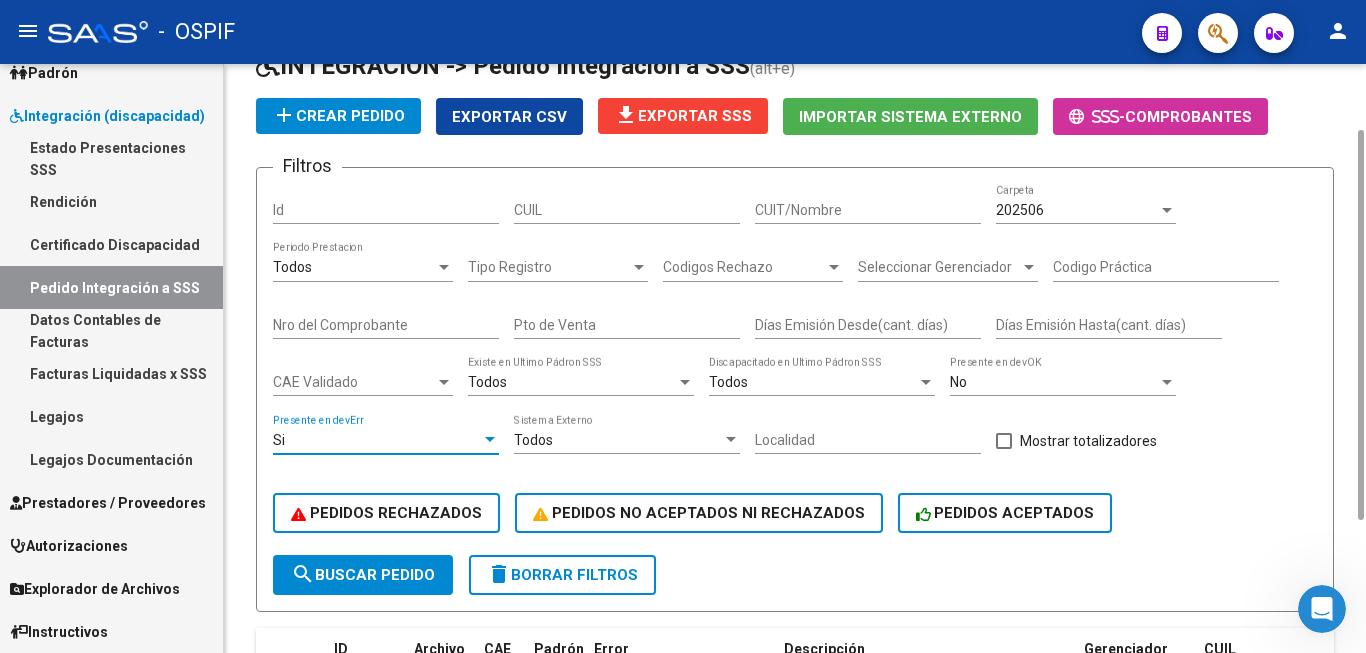 click on "Si" at bounding box center [377, 440] 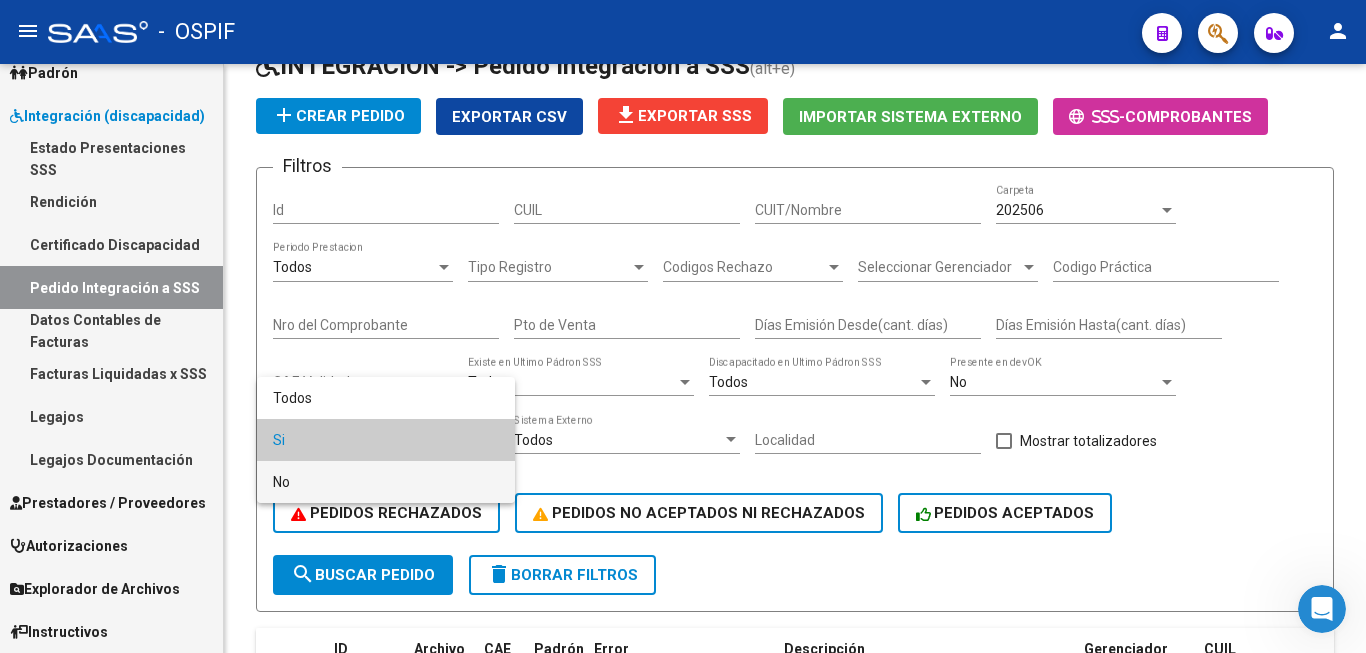 click on "No" at bounding box center [386, 482] 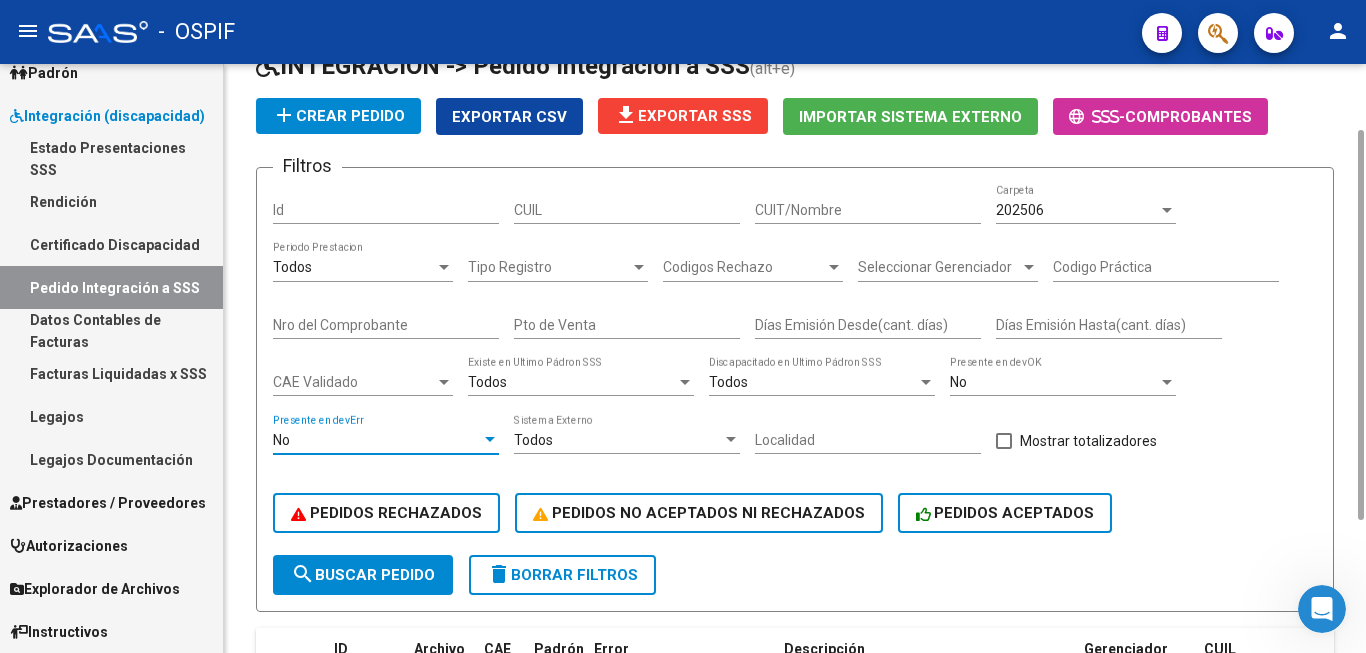 click on "search  Buscar Pedido" 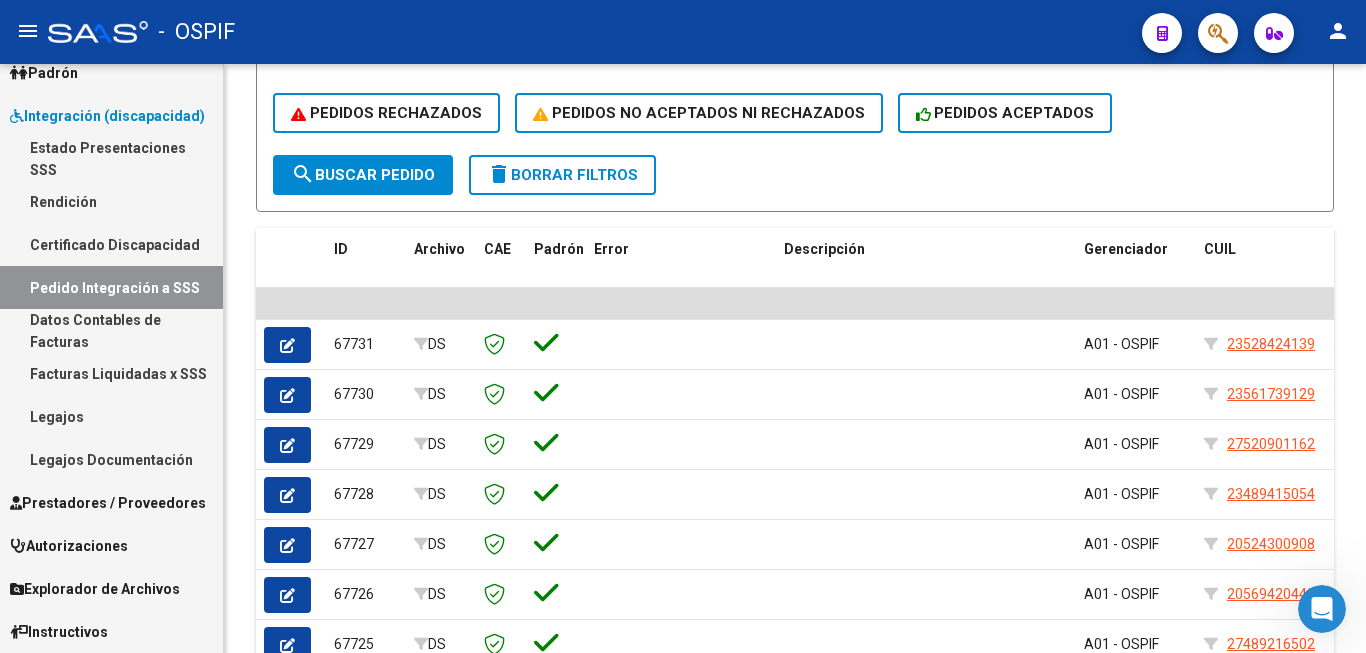 scroll, scrollTop: 100, scrollLeft: 0, axis: vertical 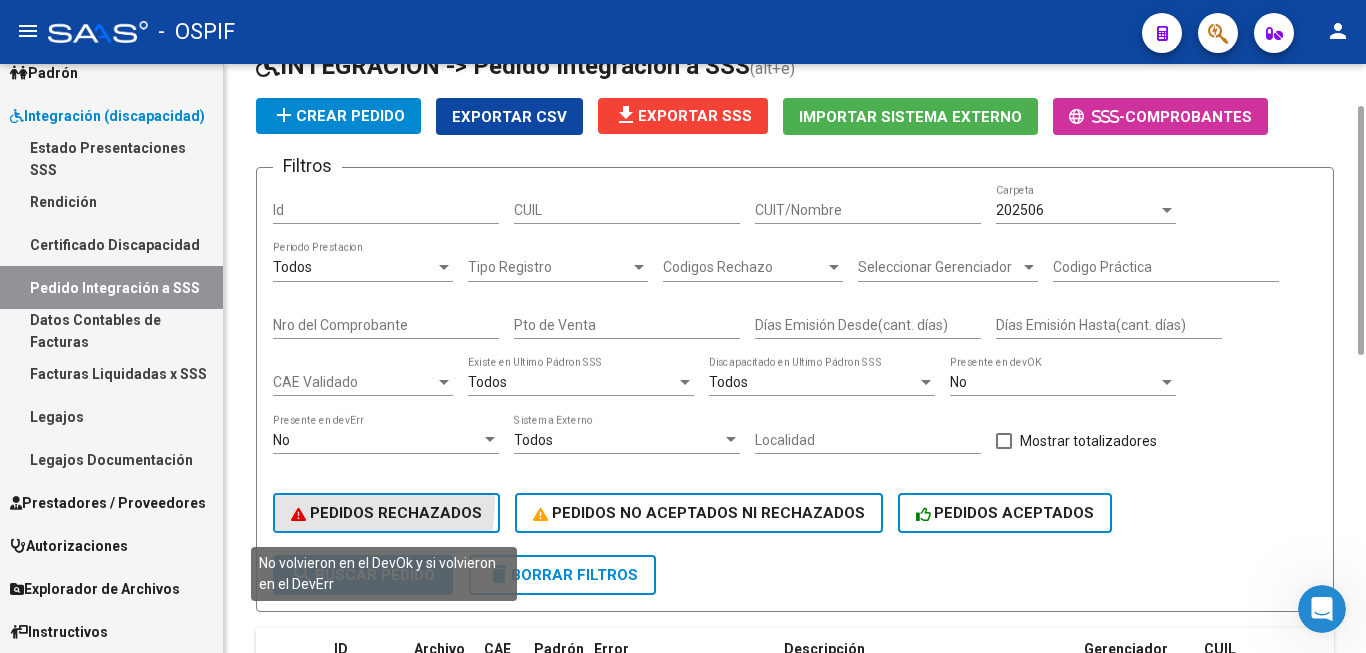 click on "PEDIDOS RECHAZADOS" 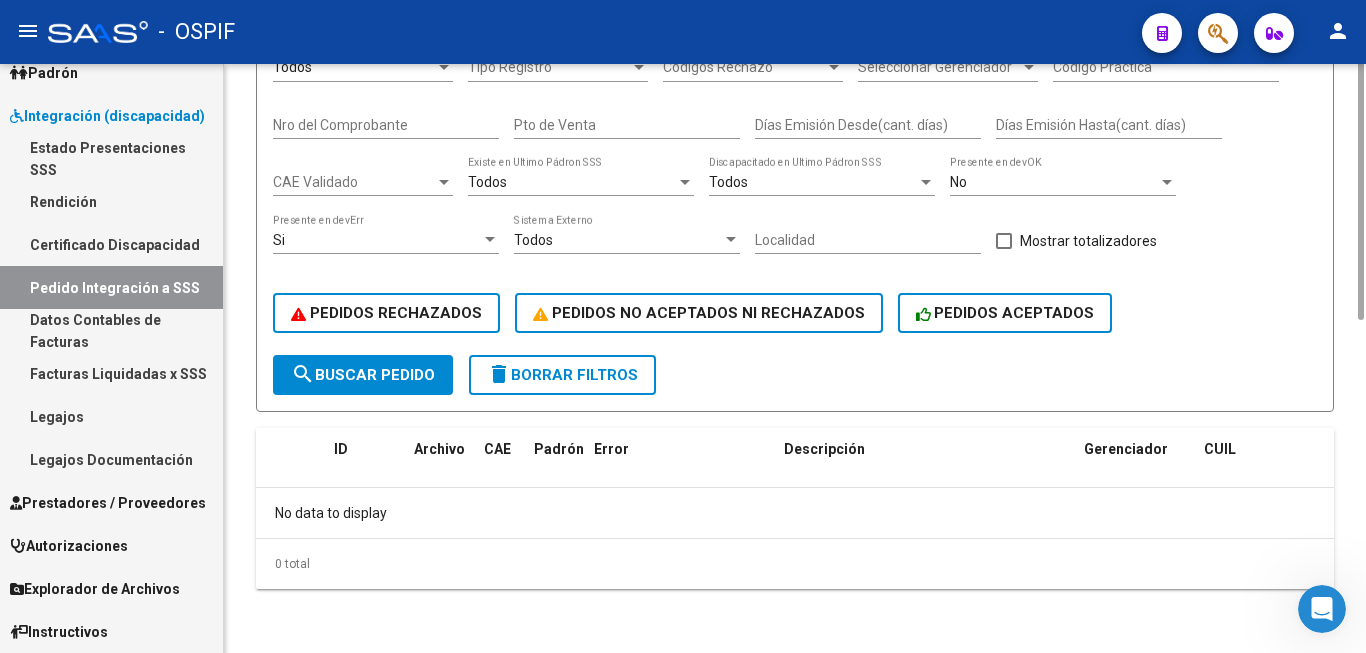 scroll, scrollTop: 100, scrollLeft: 0, axis: vertical 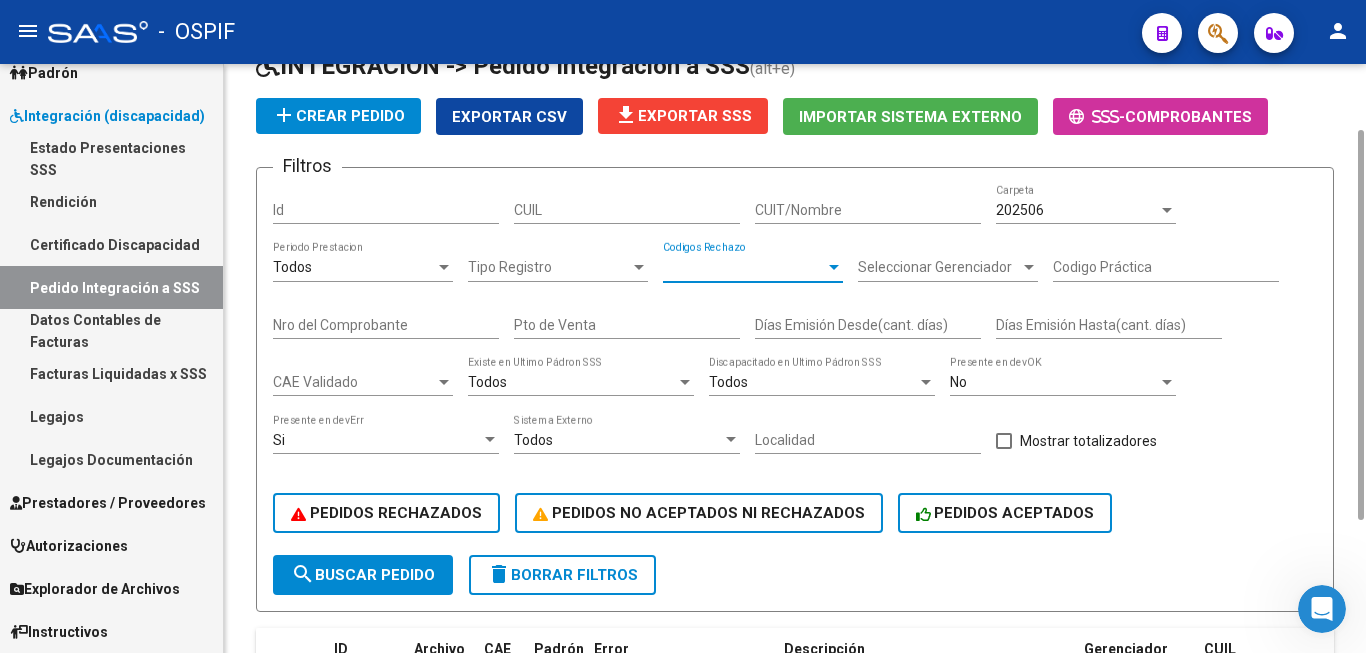 click on "Codigos Rechazo" at bounding box center [744, 267] 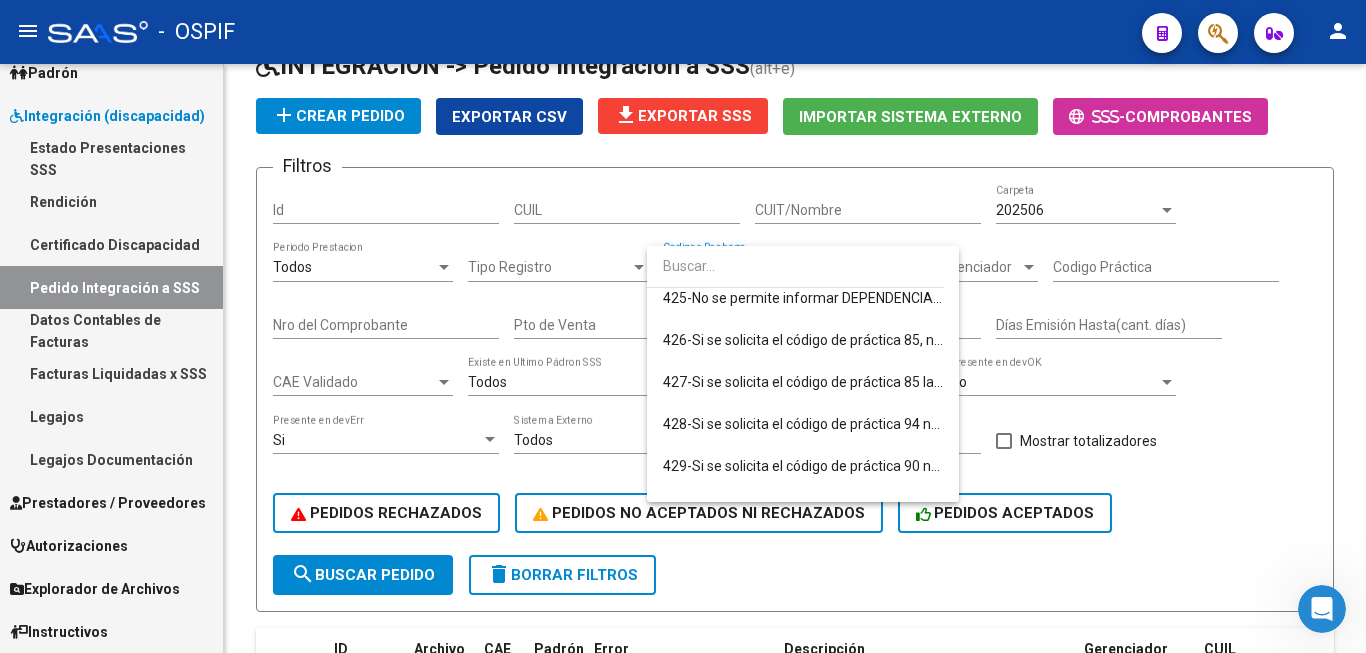 scroll, scrollTop: 3482, scrollLeft: 0, axis: vertical 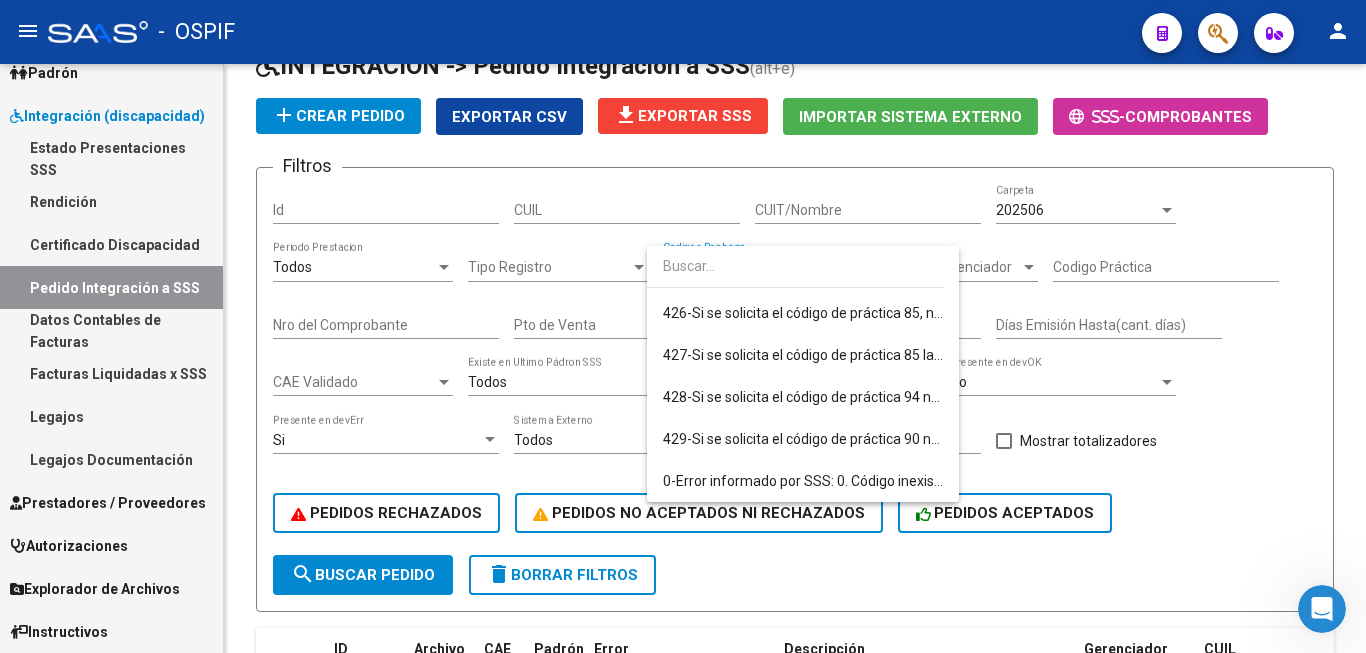 click at bounding box center [683, 326] 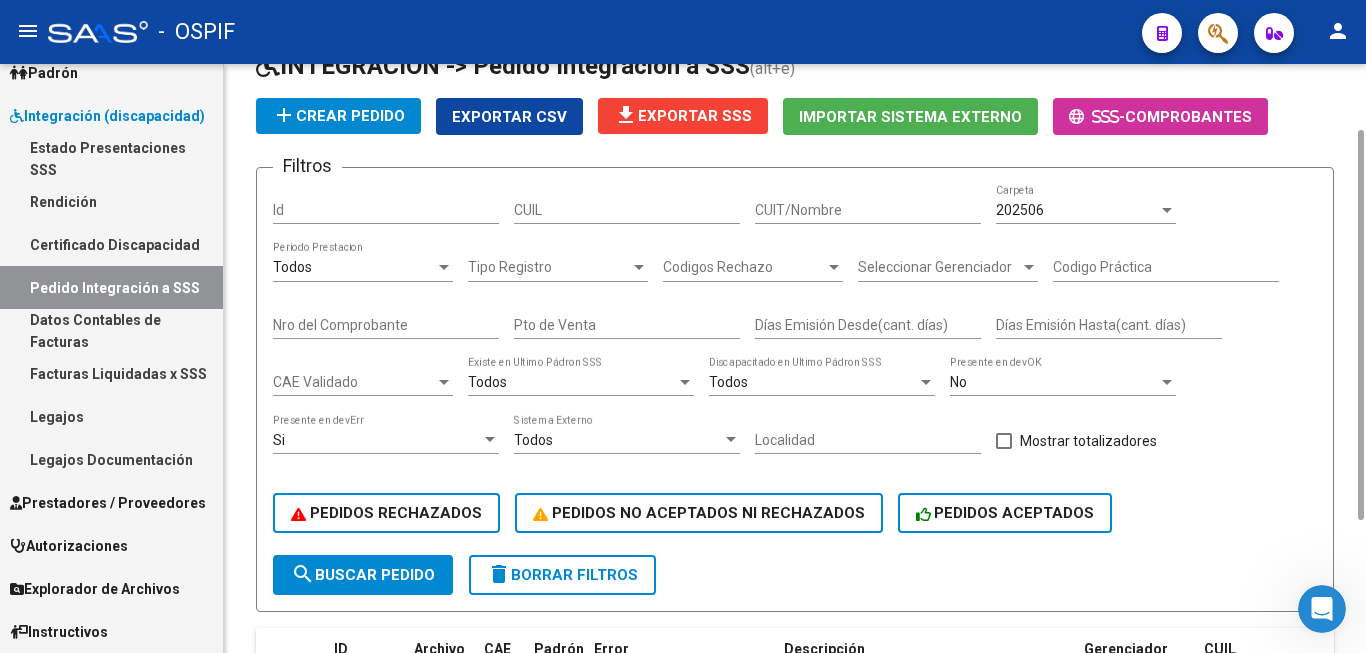 click on "Seleccionar Gerenciador Seleccionar Gerenciador" 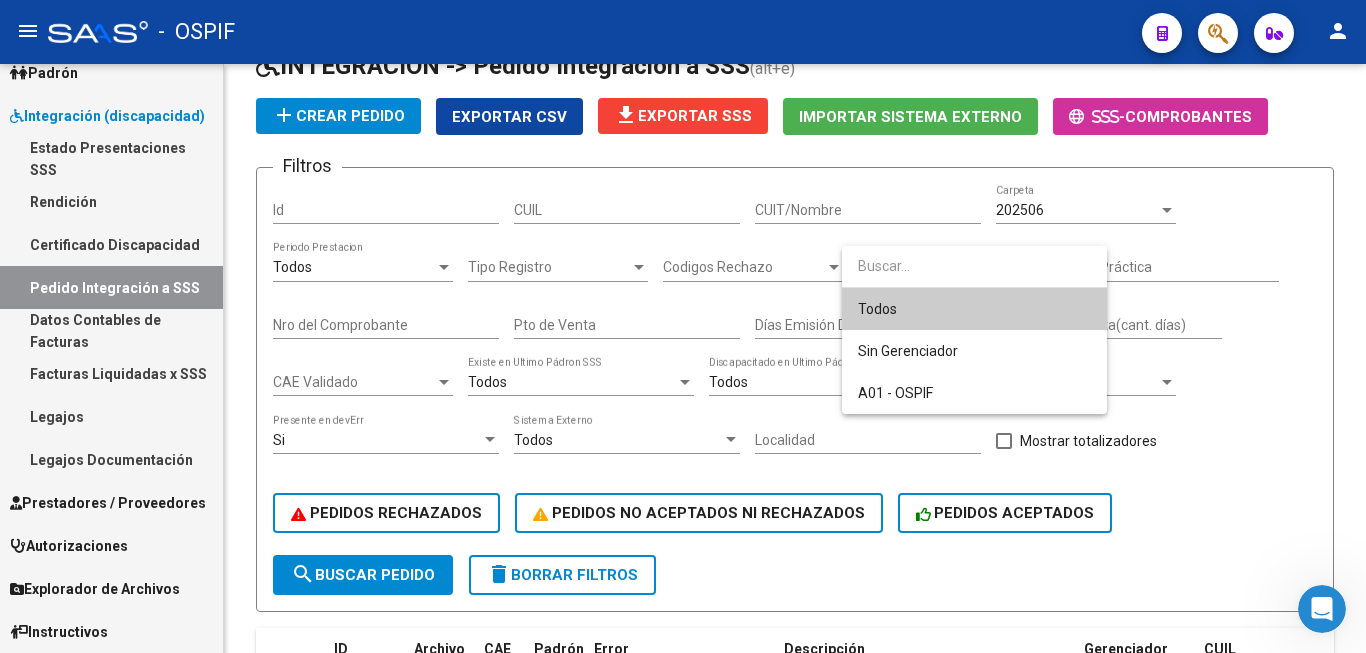 click at bounding box center (683, 326) 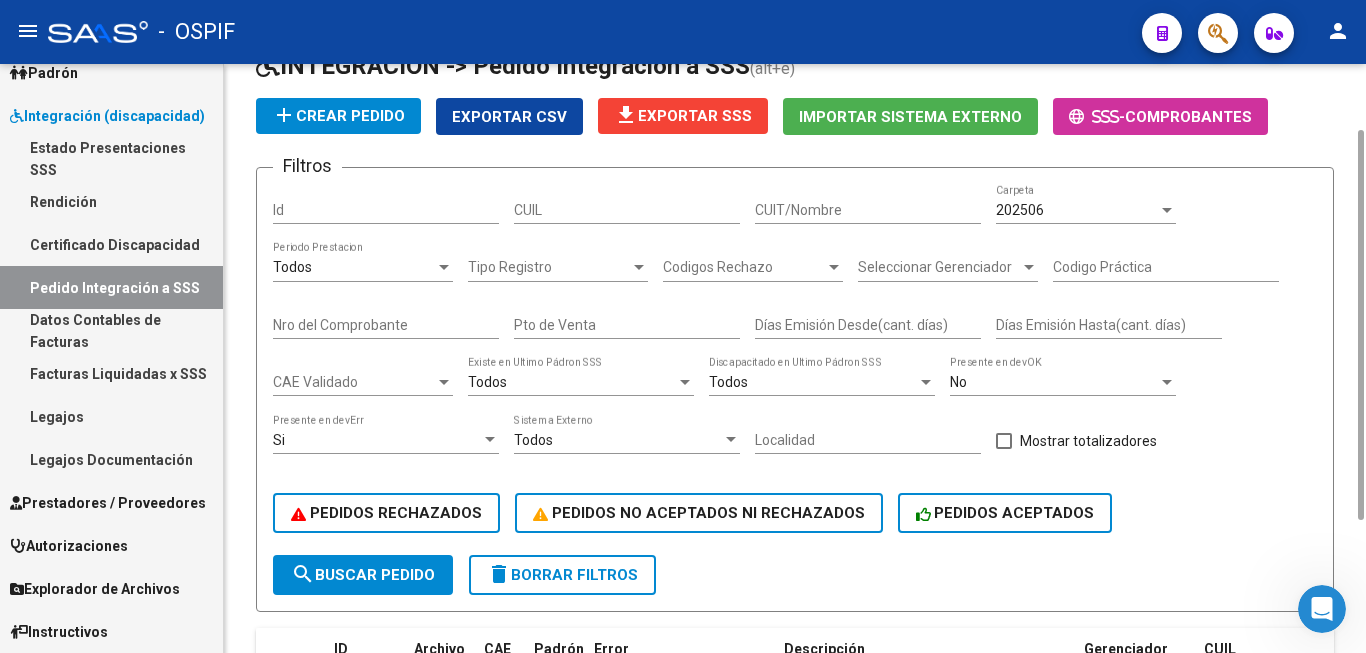 click on "202506 Carpeta" 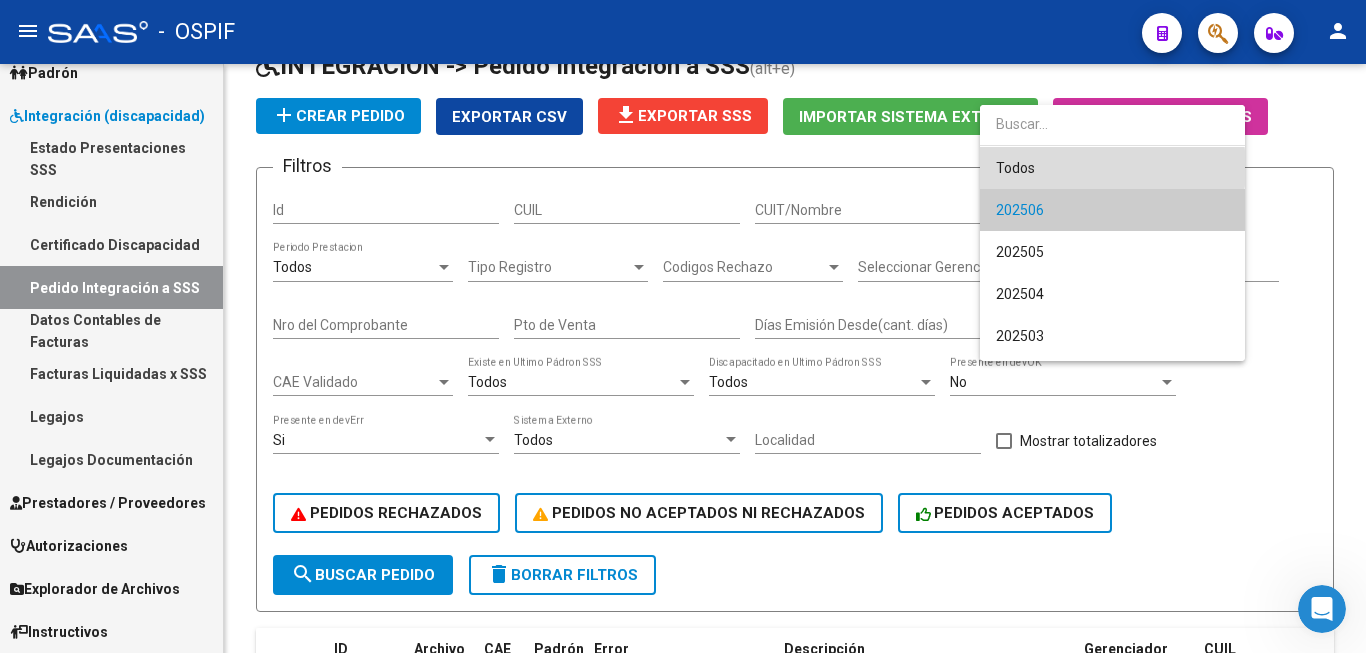 click on "Todos" at bounding box center [1112, 168] 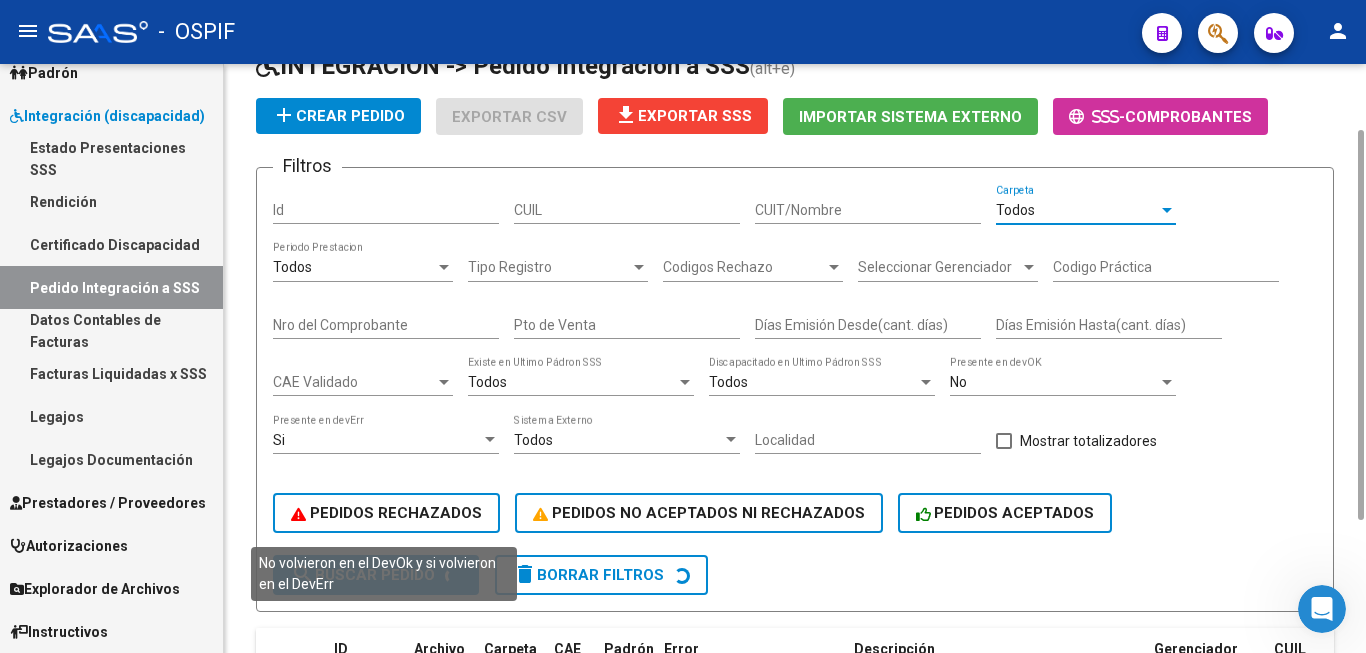 click on "PEDIDOS RECHAZADOS" 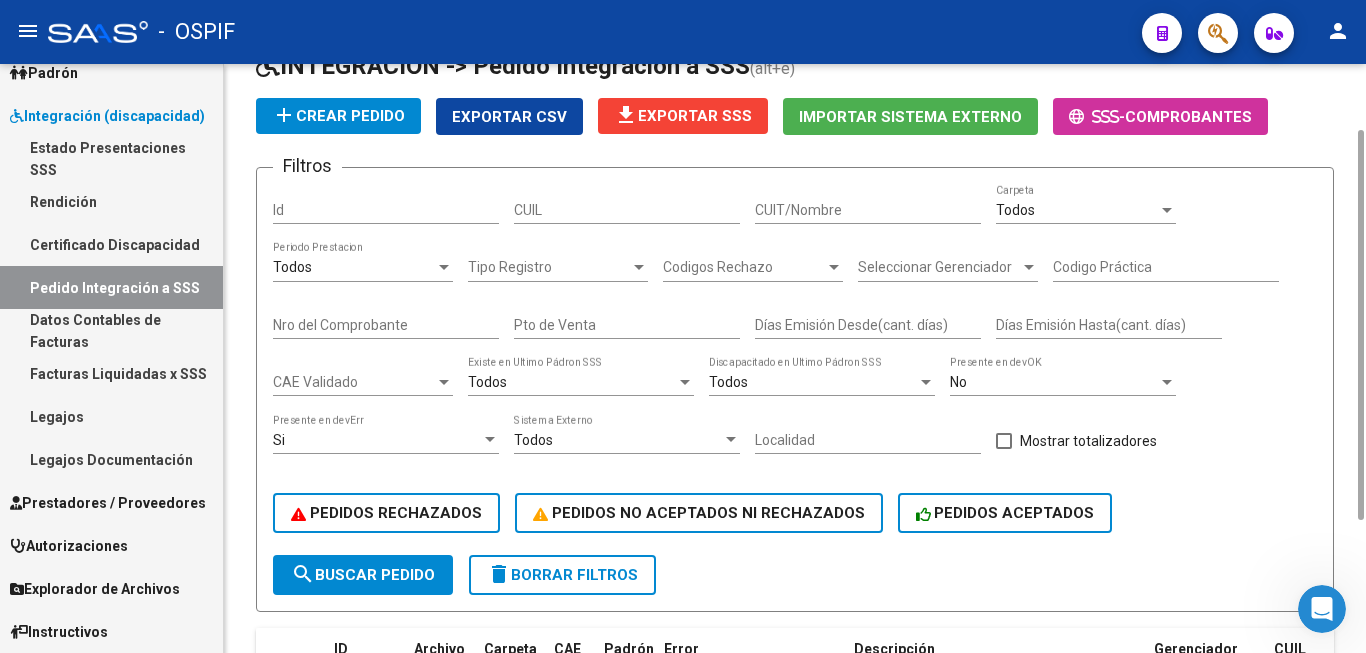 click on "DS.DEVERR: Último Archivo SSS publicado hace: 5 días - DS.DEVOK: Último Archivo SSS publicado hace: 5 días  VER DETALLE  Instructivo SSS  -  Instructivo Reversión SSS   -  Nomenclador de Prestaciones  -  Cronograma  -  Descargar Filezilla  -  Descargar Archivo Configuración FTP  INTEGRACION -> Pedido Integración a SSS  (alt+e) add  Crear Pedido
Exportar CSV  file_download  Exportar SSS
Importar Sistema Externo     -  Comprobantes Filtros Id CUIL CUIT/Nombre Todos  Carpeta Todos  Periodo Prestacion Tipo Registro Tipo Registro Codigos Rechazo Codigos Rechazo Seleccionar Gerenciador Seleccionar Gerenciador Codigo Práctica Nro del Comprobante Pto de Venta Días Emisión Desde(cant. días) Días Emisión Hasta(cant. días) CAE Validado CAE Validado Todos  Existe en Ultimo Pádron SSS Todos  Discapacitado en Ultimo Pádron SSS No  Presente en devOK Si  Presente en devErr Todos  Sistema Externo Localidad    Mostrar totalizadores    PEDIDOS RECHAZADOS    PEDIDOS NO ACEPTADOS NI RECHAZADOS   search ID" 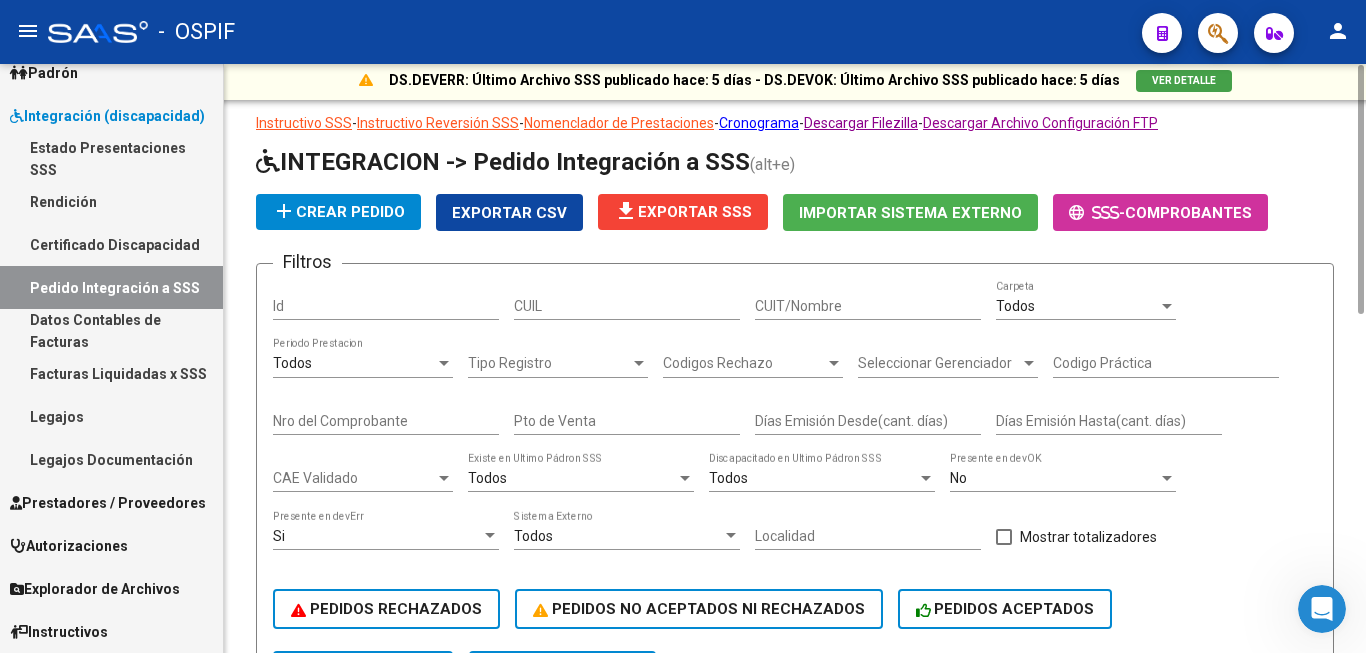 scroll, scrollTop: 0, scrollLeft: 0, axis: both 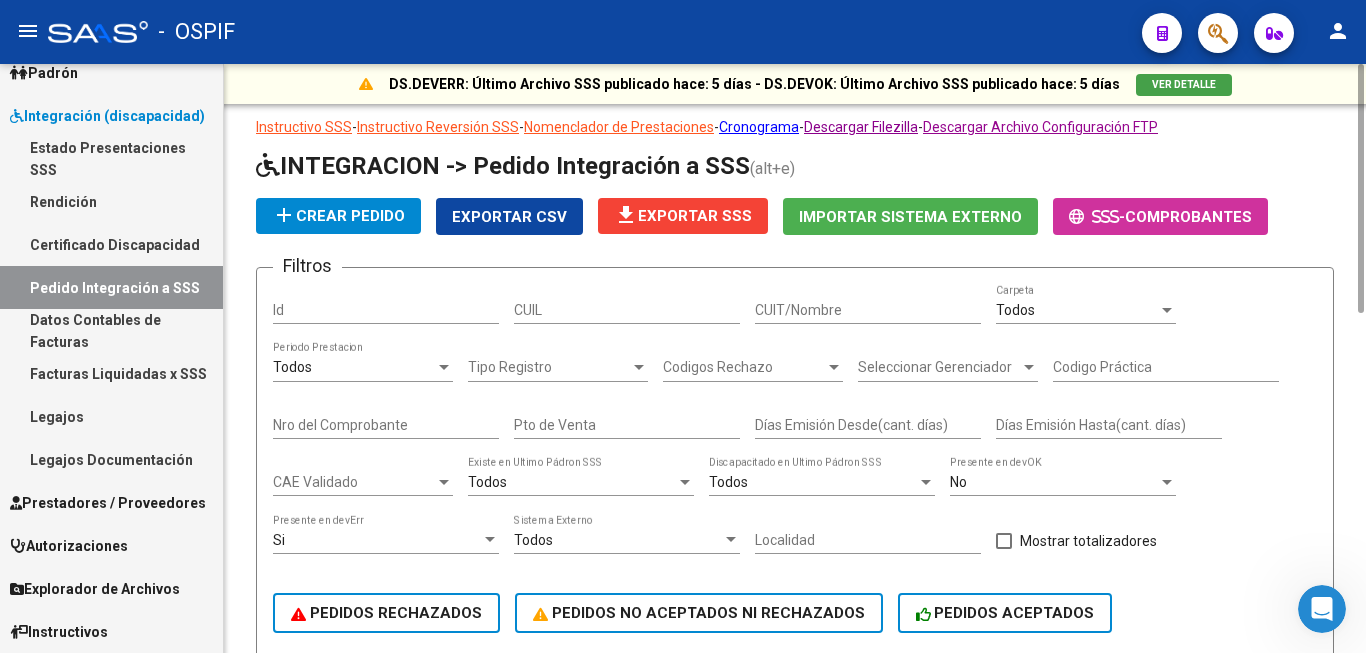 click on "file_download  Exportar SSS" 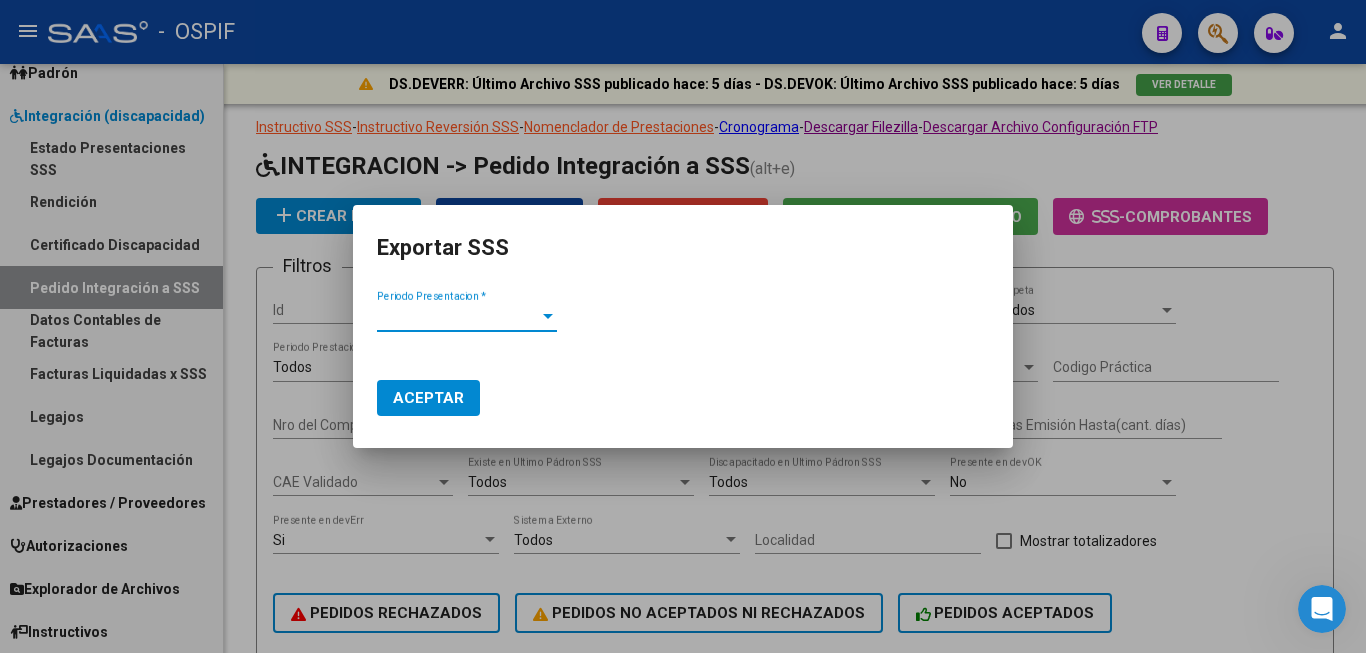 click at bounding box center (548, 317) 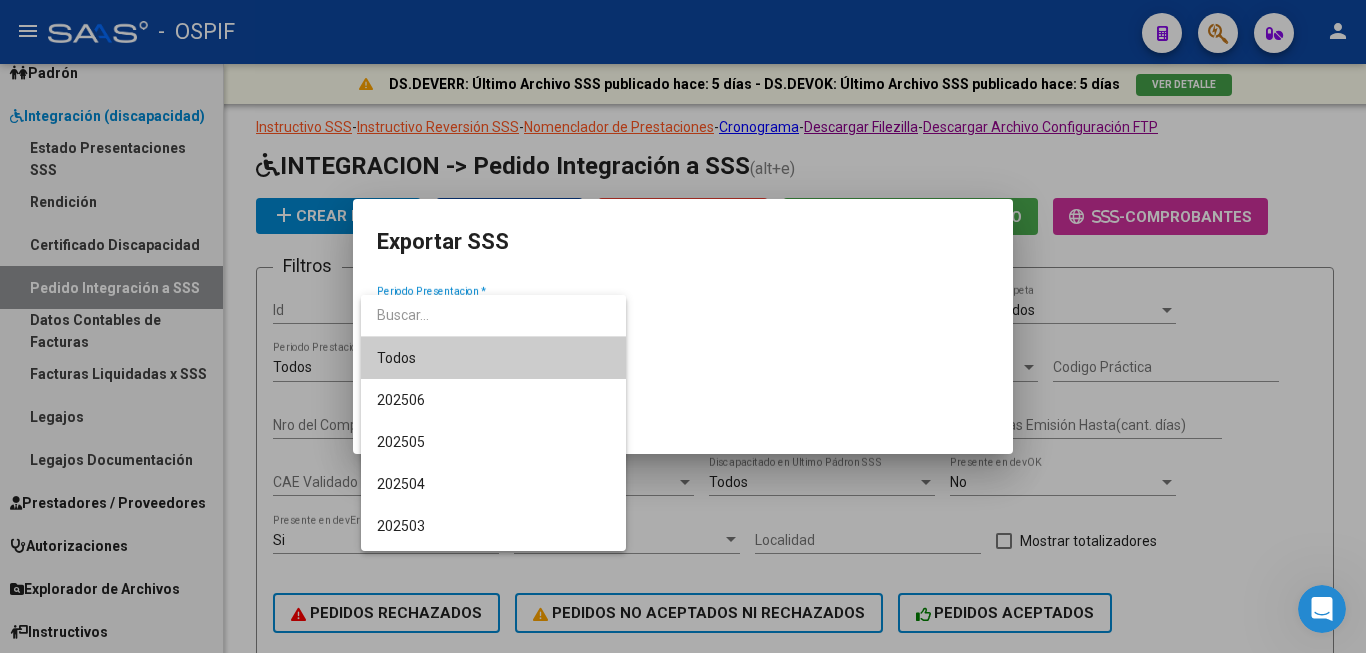 click on "Todos" at bounding box center (493, 358) 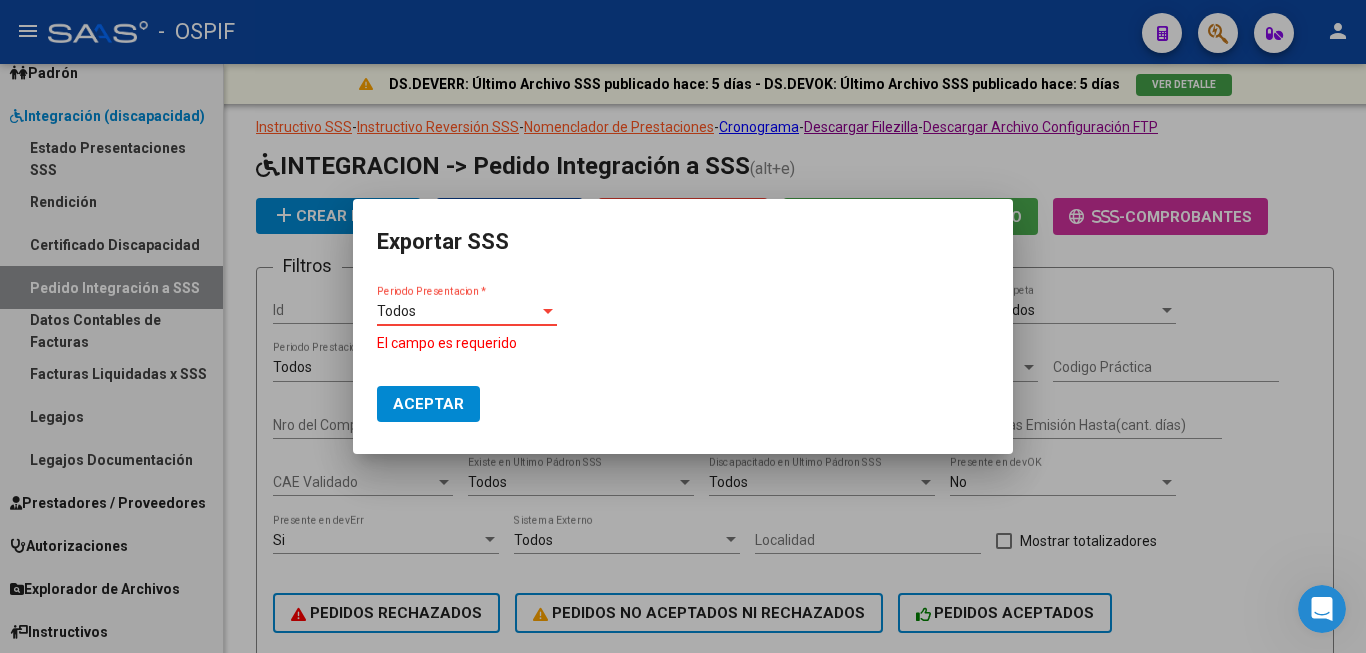 click on "Aceptar" 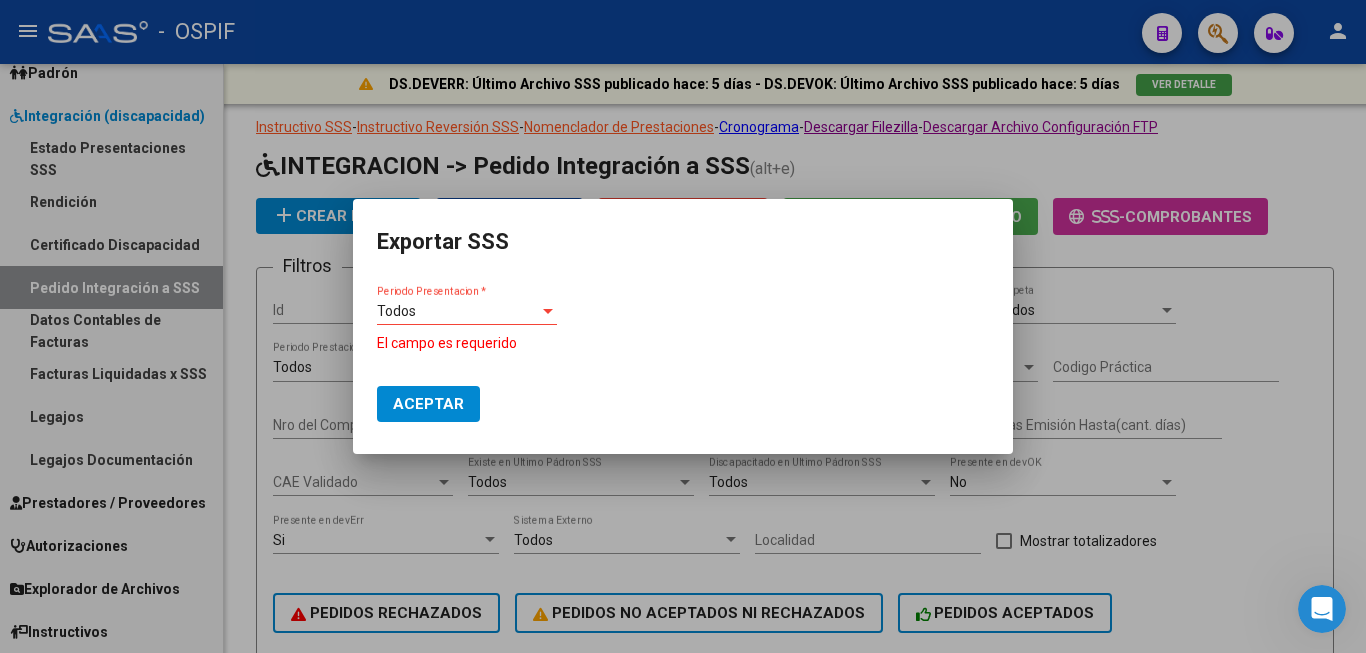 click on "Todos  Periodo Presentacion * El campo es requerido" at bounding box center [683, 328] 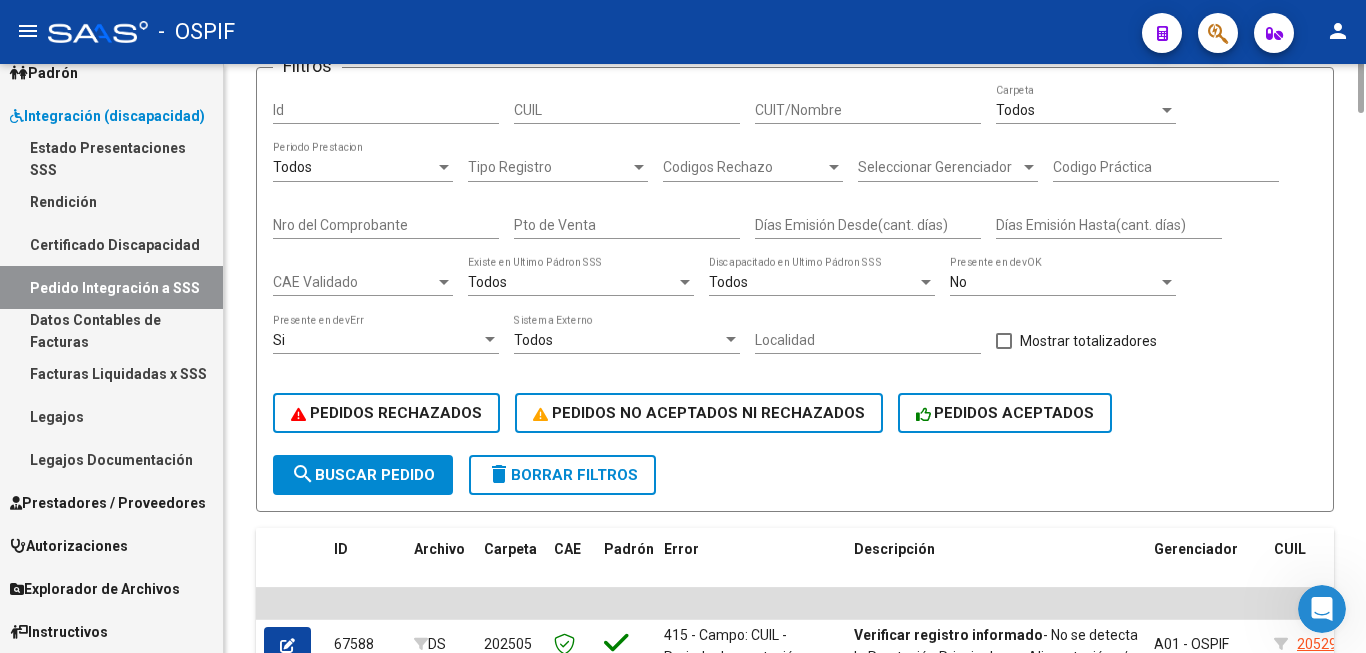 scroll, scrollTop: 0, scrollLeft: 0, axis: both 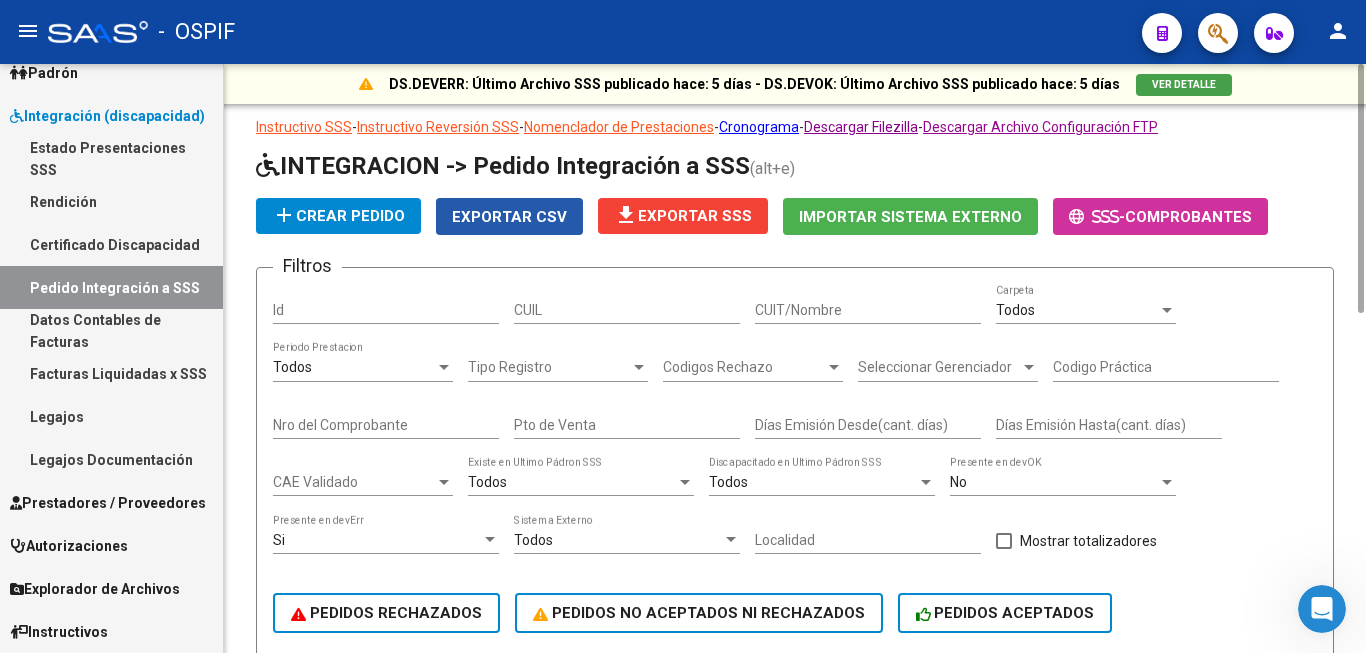 click on "Exportar CSV" 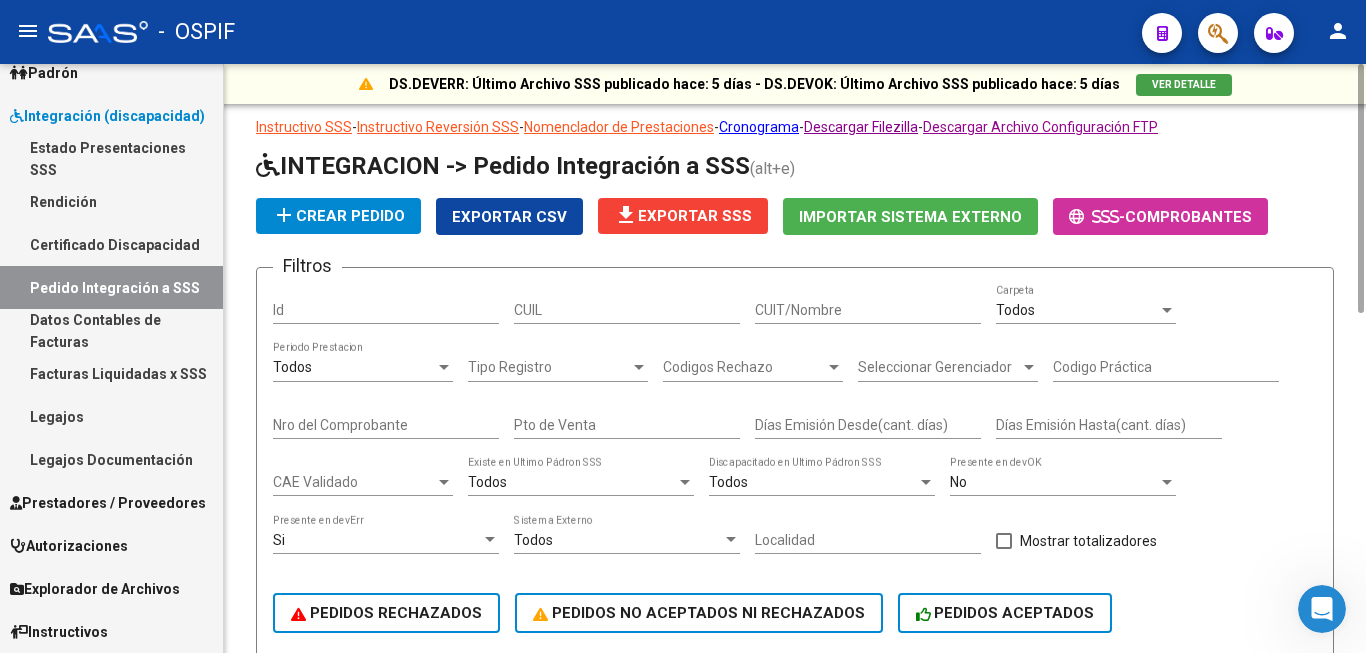 click on "DS.DEVERR: Último Archivo SSS publicado hace: 5 días - DS.DEVOK: Último Archivo SSS publicado hace: 5 días  VER DETALLE  Instructivo SSS  -  Instructivo Reversión SSS   -  Nomenclador de Prestaciones  -  Cronograma  -  Descargar Filezilla  -  Descargar Archivo Configuración FTP  INTEGRACION -> Pedido Integración a SSS  (alt+e) add  Crear Pedido
Exportar CSV  file_download  Exportar SSS
Importar Sistema Externo     -  Comprobantes Filtros Id CUIL CUIT/Nombre Todos  Carpeta Todos  Periodo Prestacion Tipo Registro Tipo Registro Codigos Rechazo Codigos Rechazo Seleccionar Gerenciador Seleccionar Gerenciador Codigo Práctica Nro del Comprobante Pto de Venta Días Emisión Desde(cant. días) Días Emisión Hasta(cant. días) CAE Validado CAE Validado Todos  Existe en Ultimo Pádron SSS Todos  Discapacitado en Ultimo Pádron SSS No  Presente en devOK Si  Presente en devErr Todos  Sistema Externo Localidad    Mostrar totalizadores    PEDIDOS RECHAZADOS    PEDIDOS NO ACEPTADOS NI RECHAZADOS   search ID" 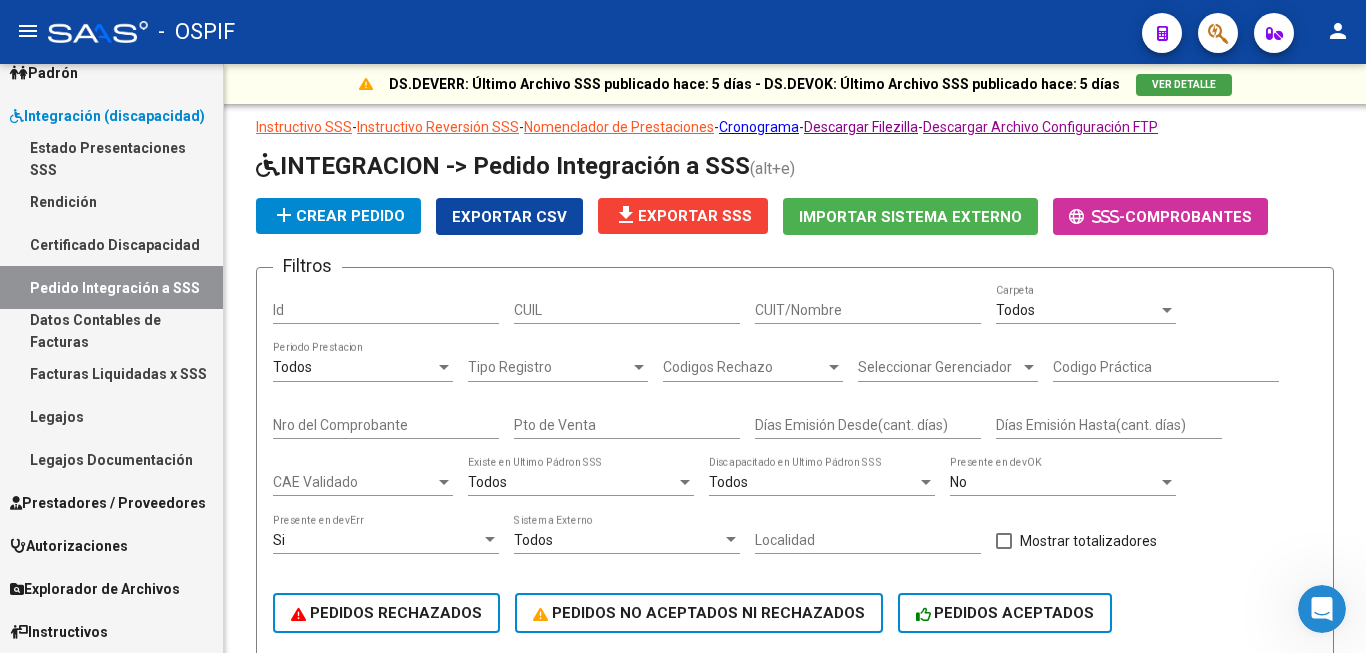 scroll, scrollTop: 804, scrollLeft: 0, axis: vertical 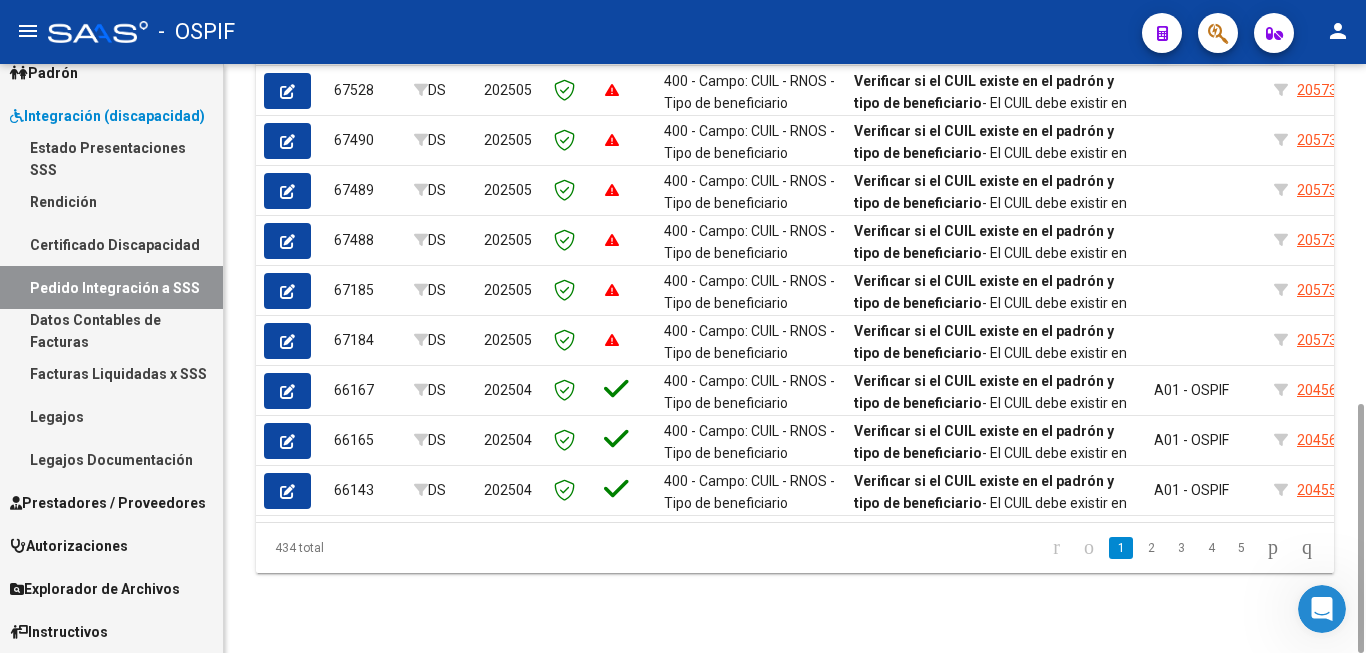 click 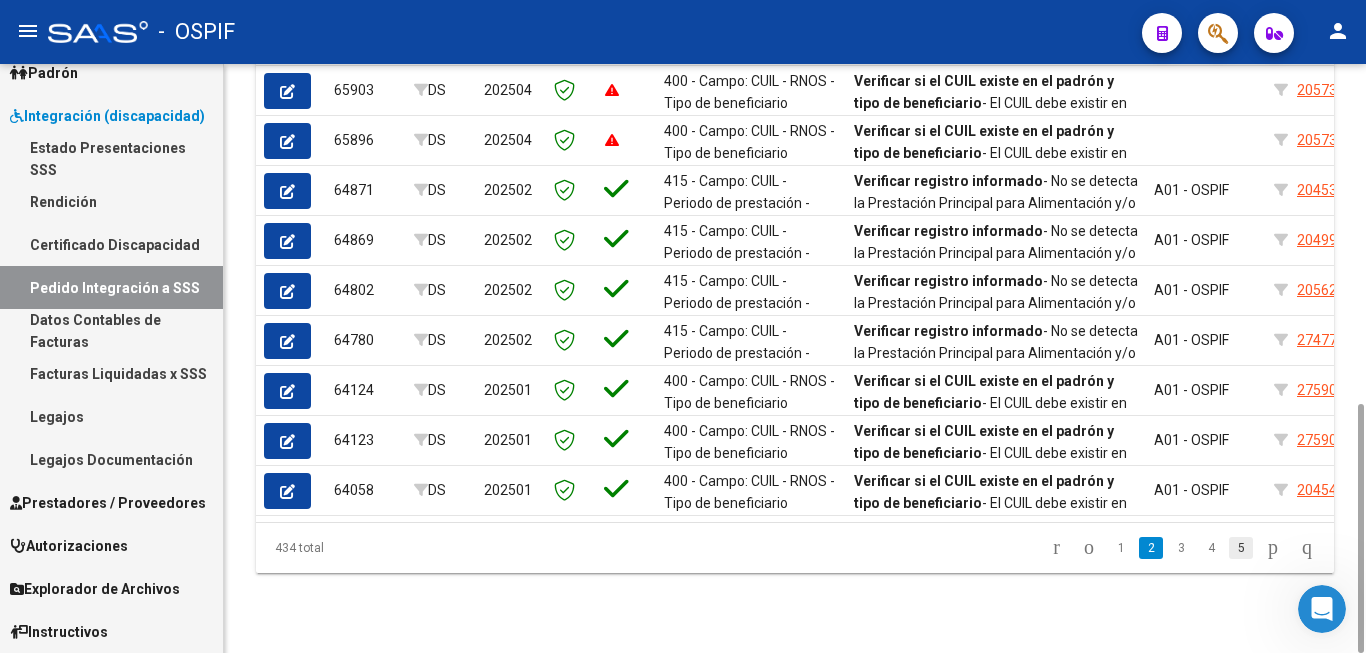 click on "5" 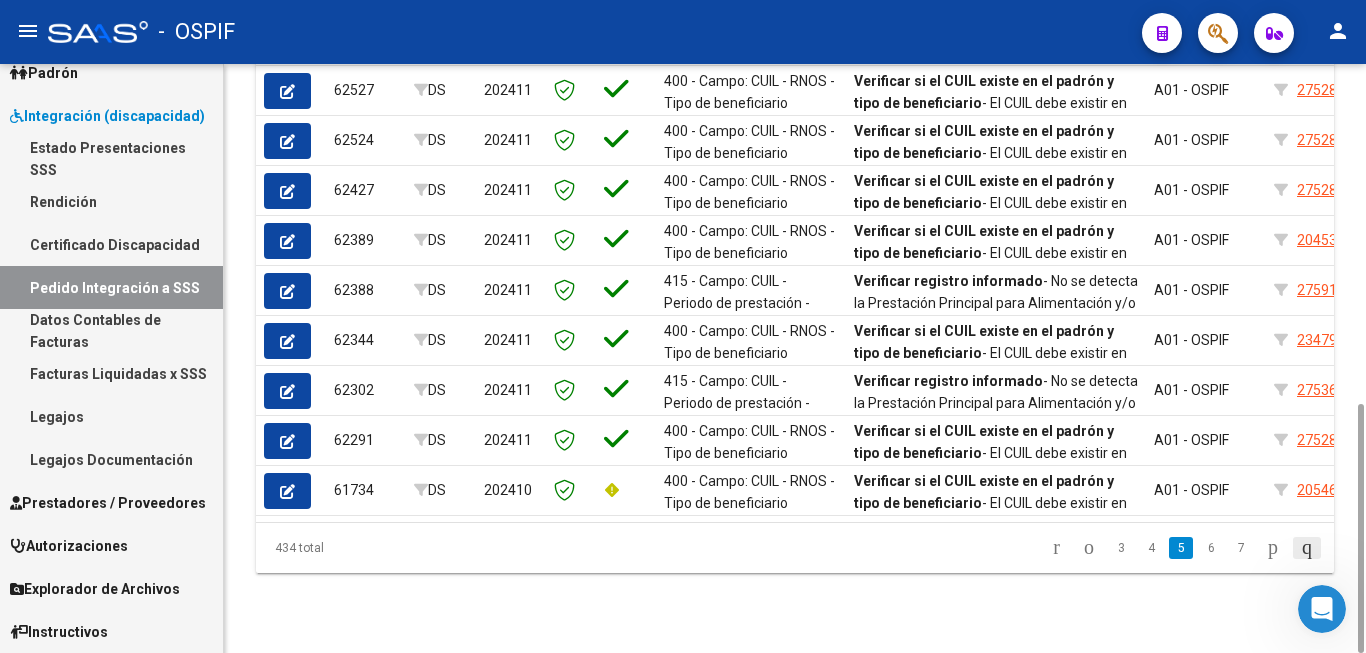 click 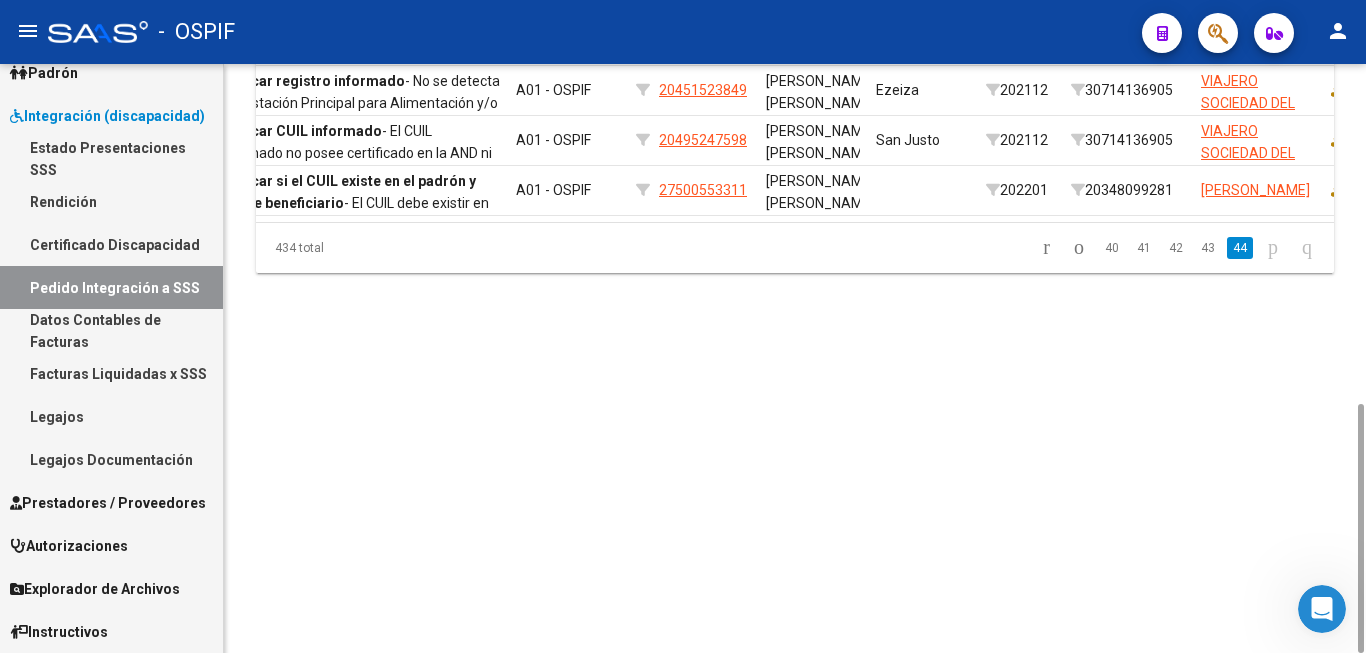 scroll, scrollTop: 0, scrollLeft: 790, axis: horizontal 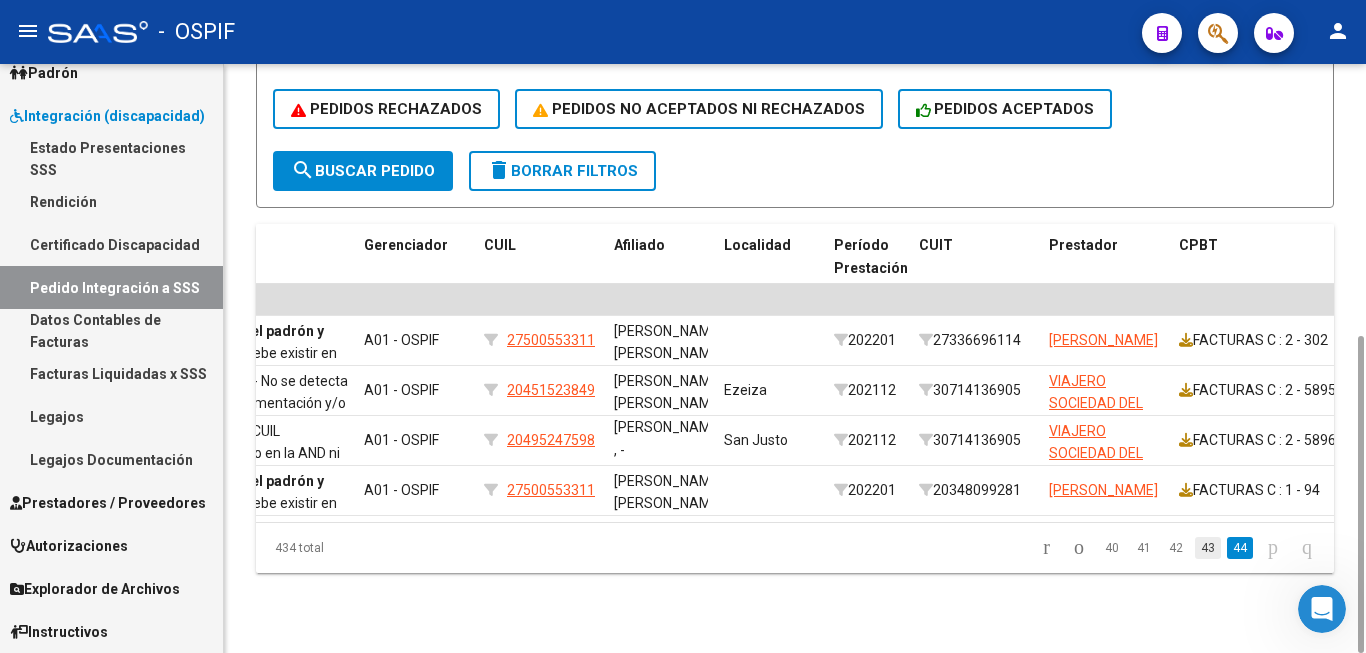 click on "43" 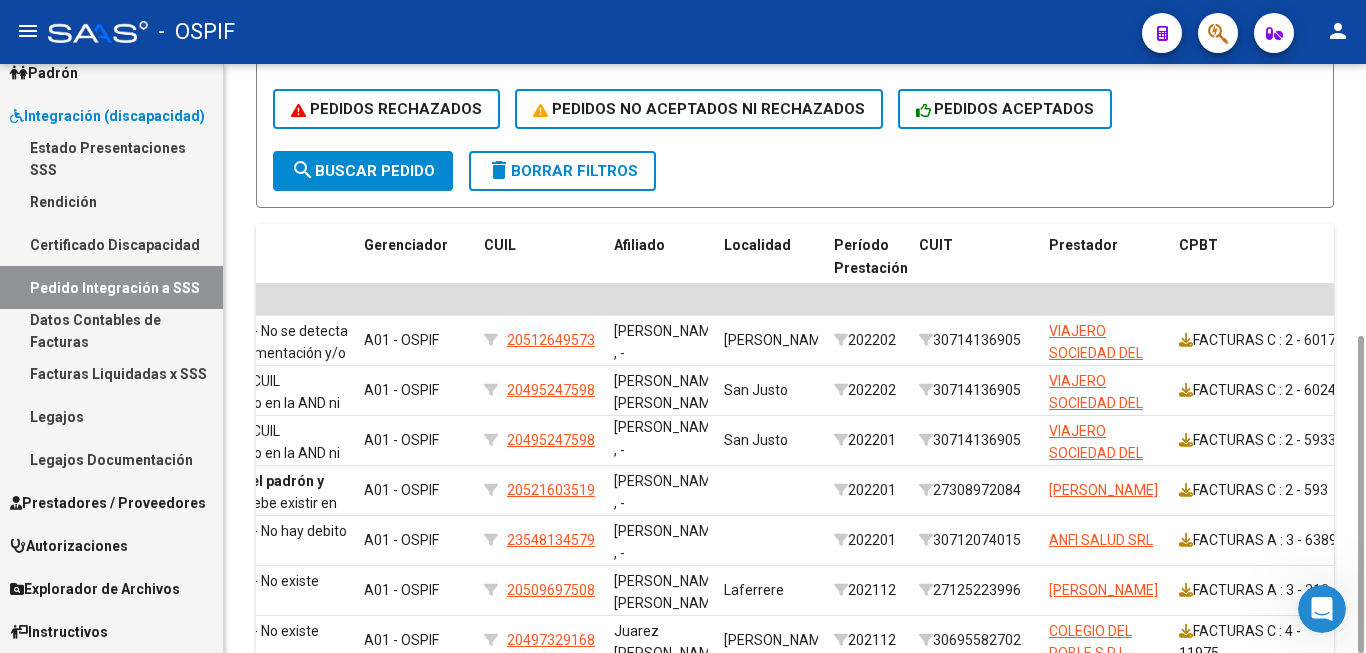 scroll, scrollTop: 804, scrollLeft: 0, axis: vertical 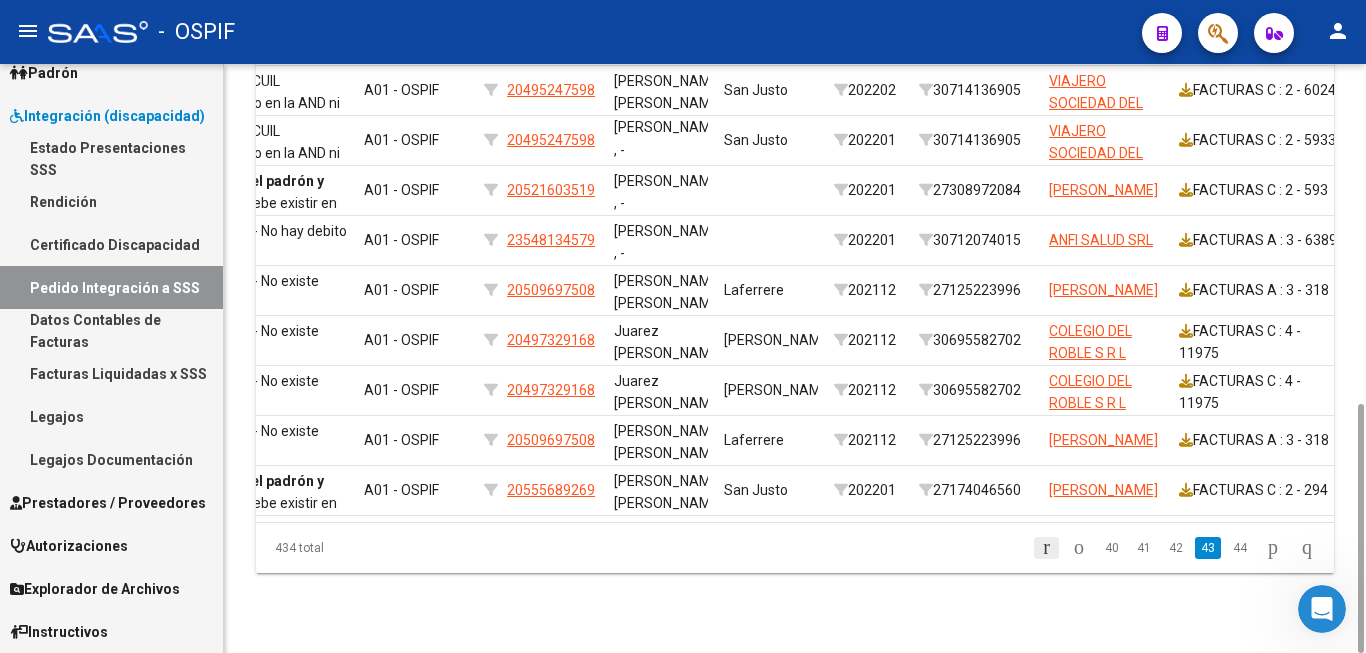 click 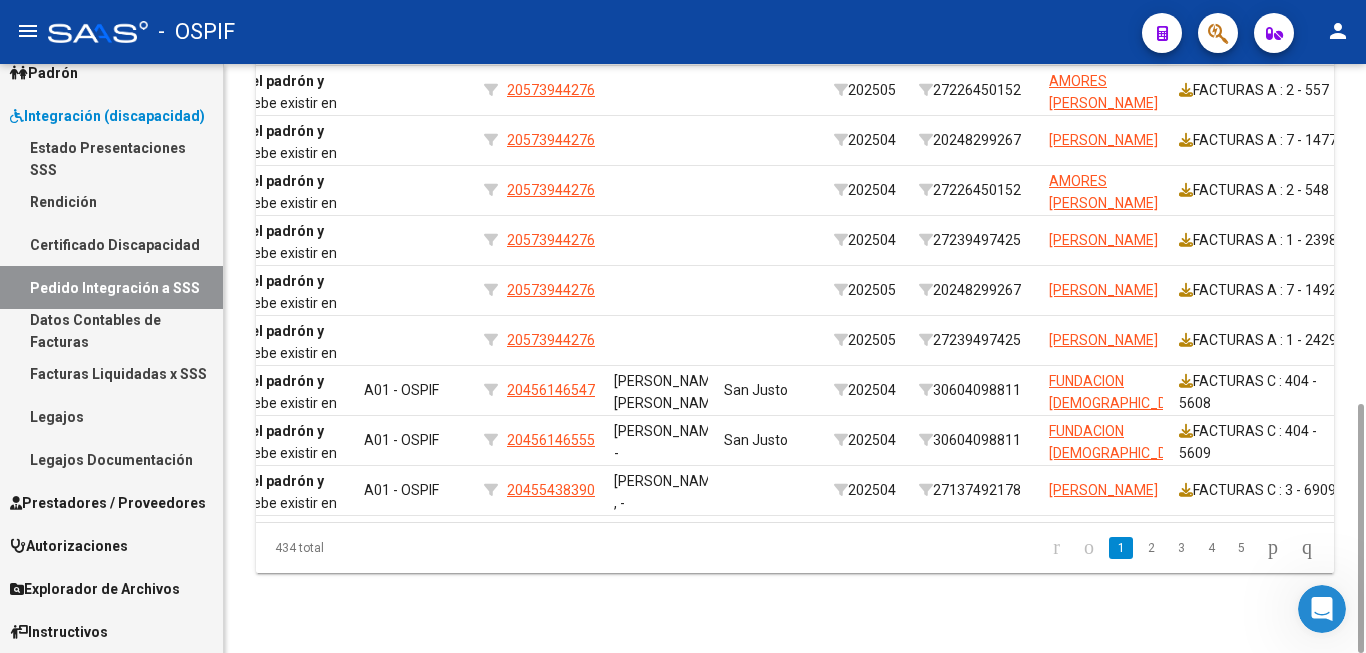 scroll, scrollTop: 0, scrollLeft: 0, axis: both 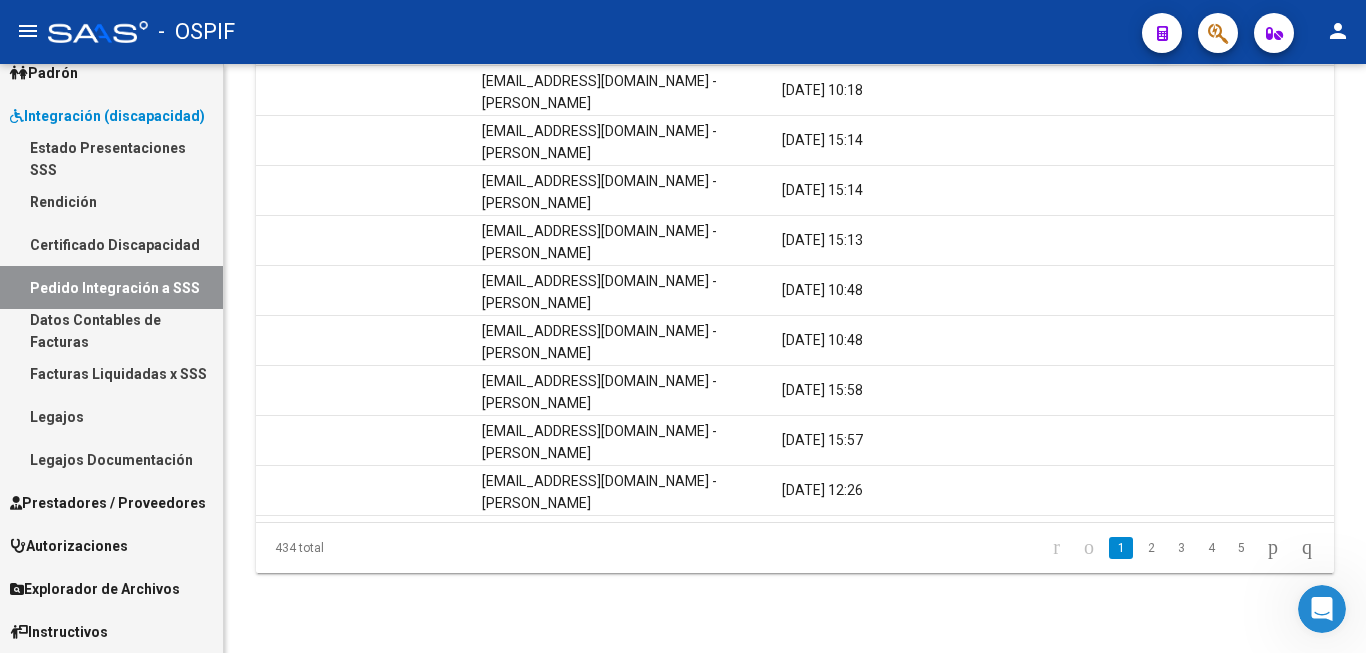 click on "Autorizaciones" at bounding box center [111, 545] 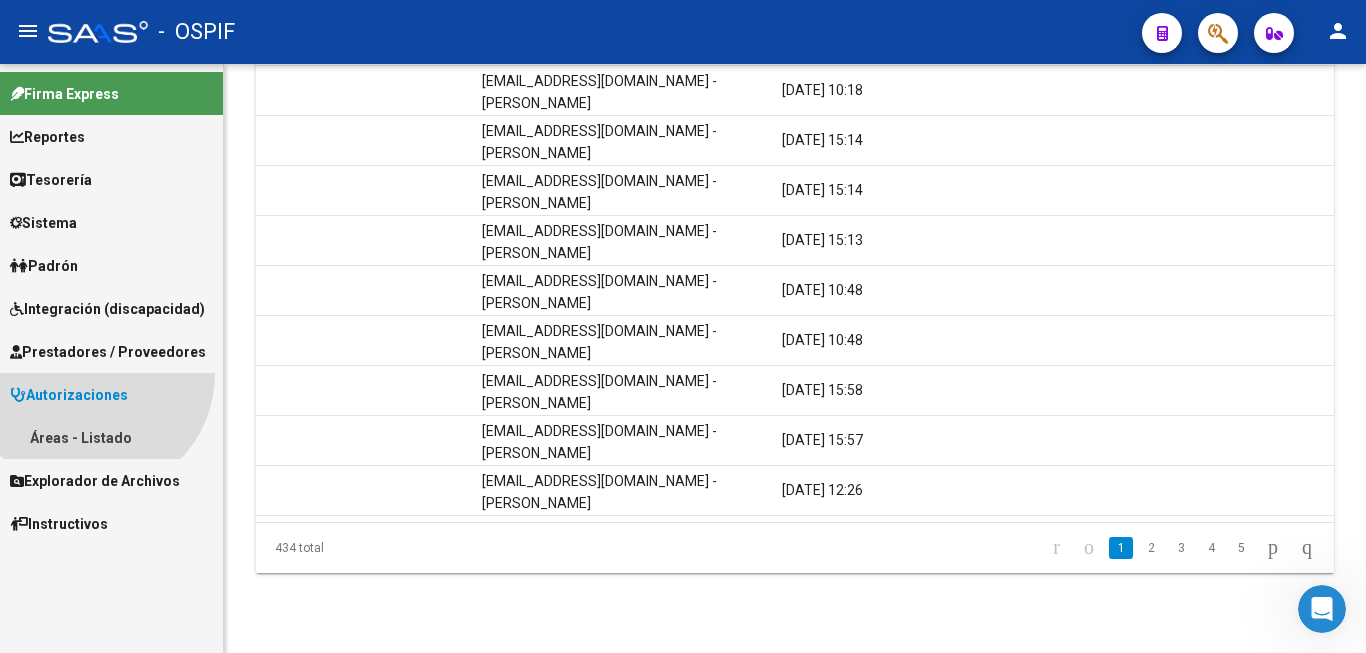 scroll, scrollTop: 0, scrollLeft: 0, axis: both 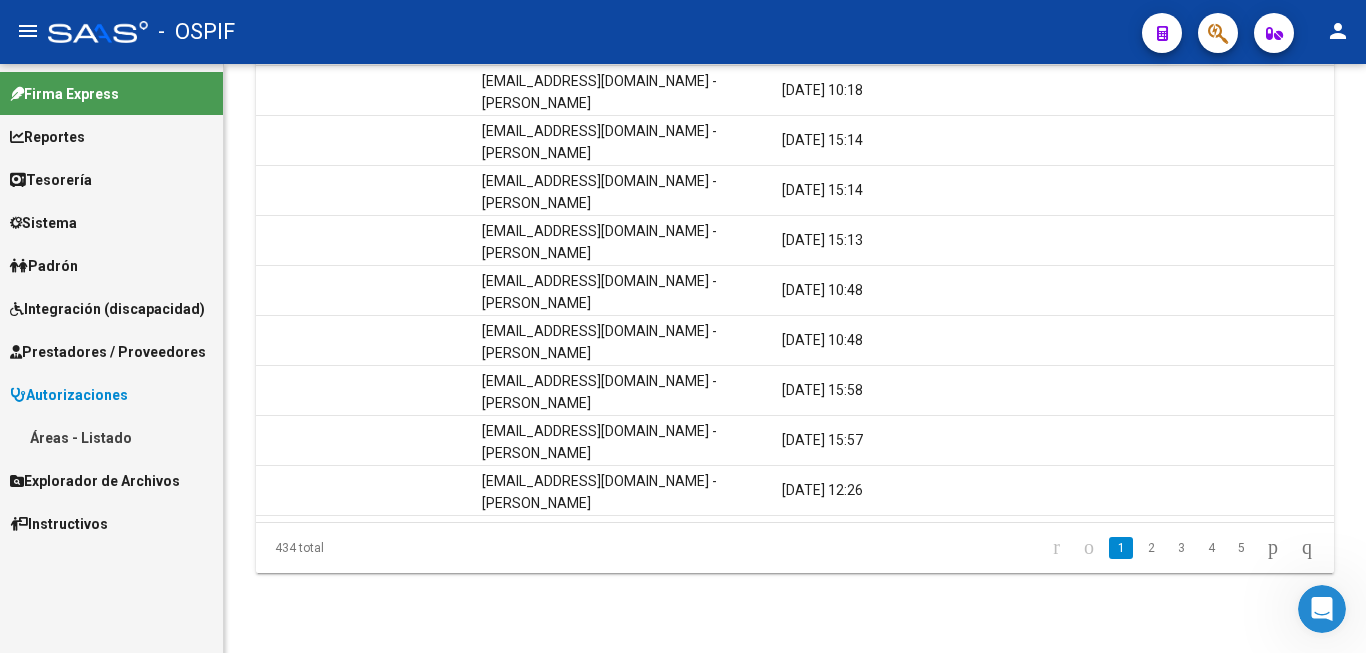 click on "Prestadores / Proveedores" at bounding box center [108, 352] 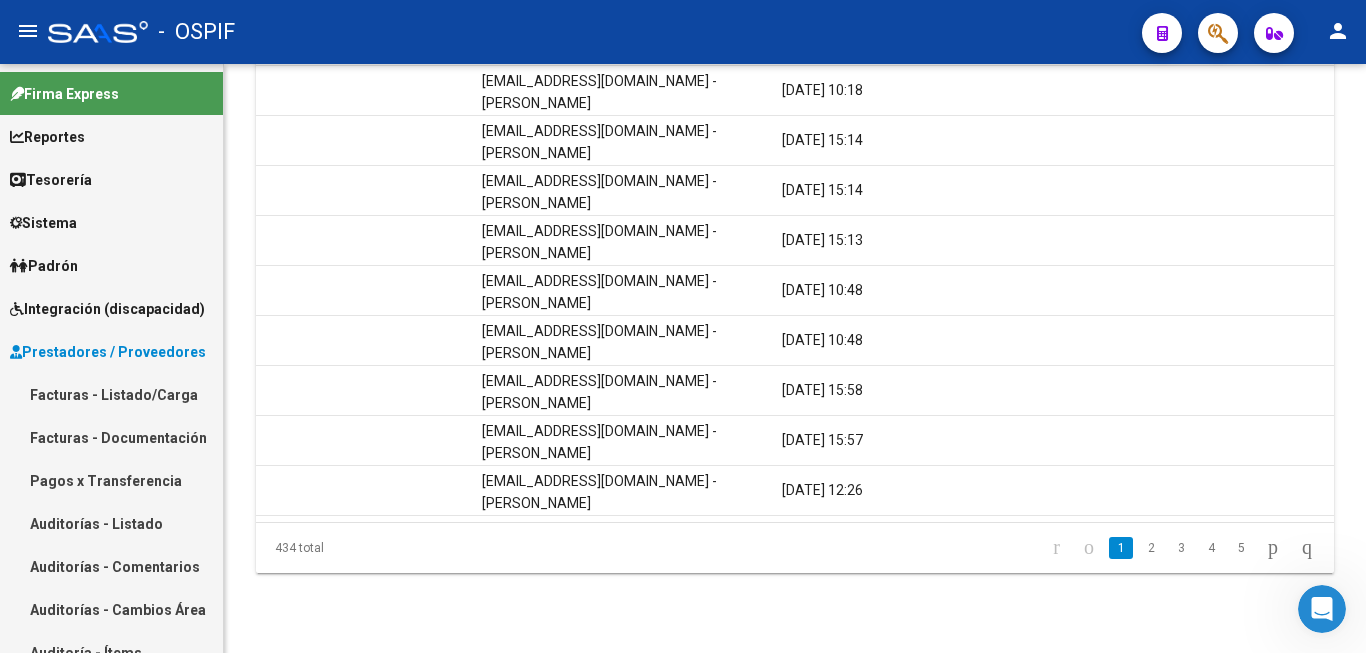 scroll, scrollTop: 236, scrollLeft: 0, axis: vertical 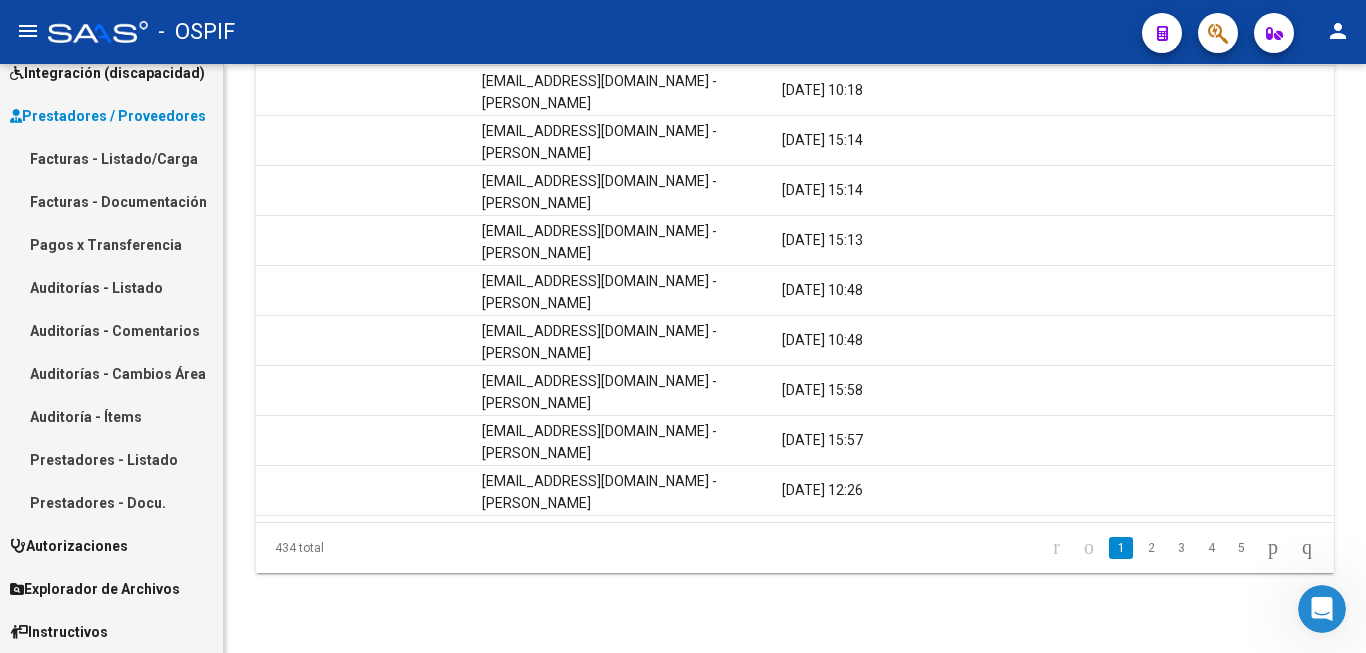 click on "Prestadores - Listado" at bounding box center (111, 459) 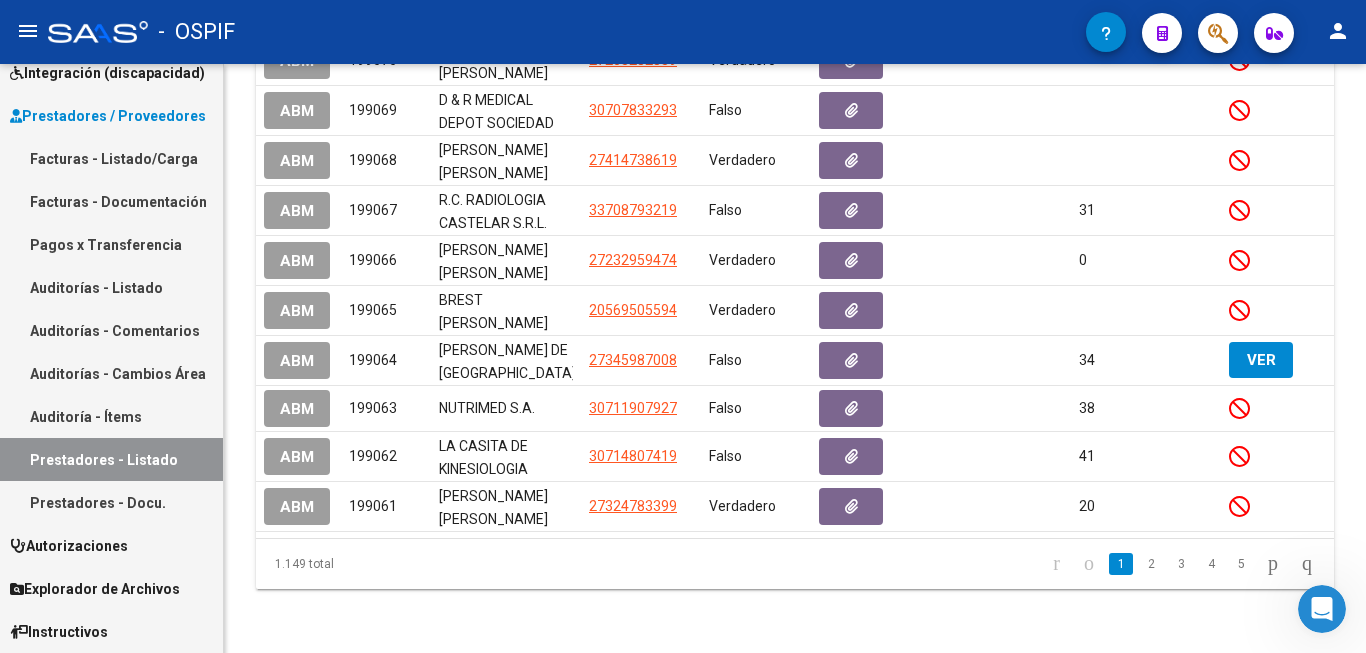 scroll, scrollTop: 0, scrollLeft: 0, axis: both 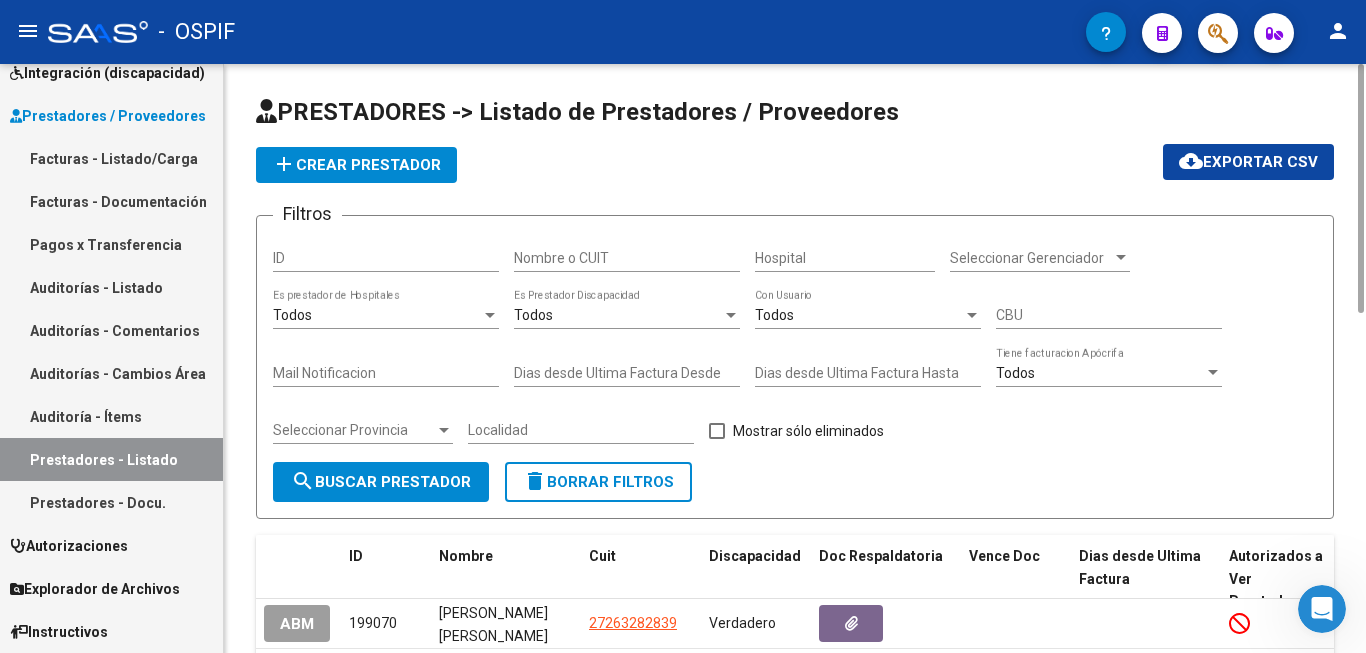 click on "Nombre o CUIT" at bounding box center [627, 258] 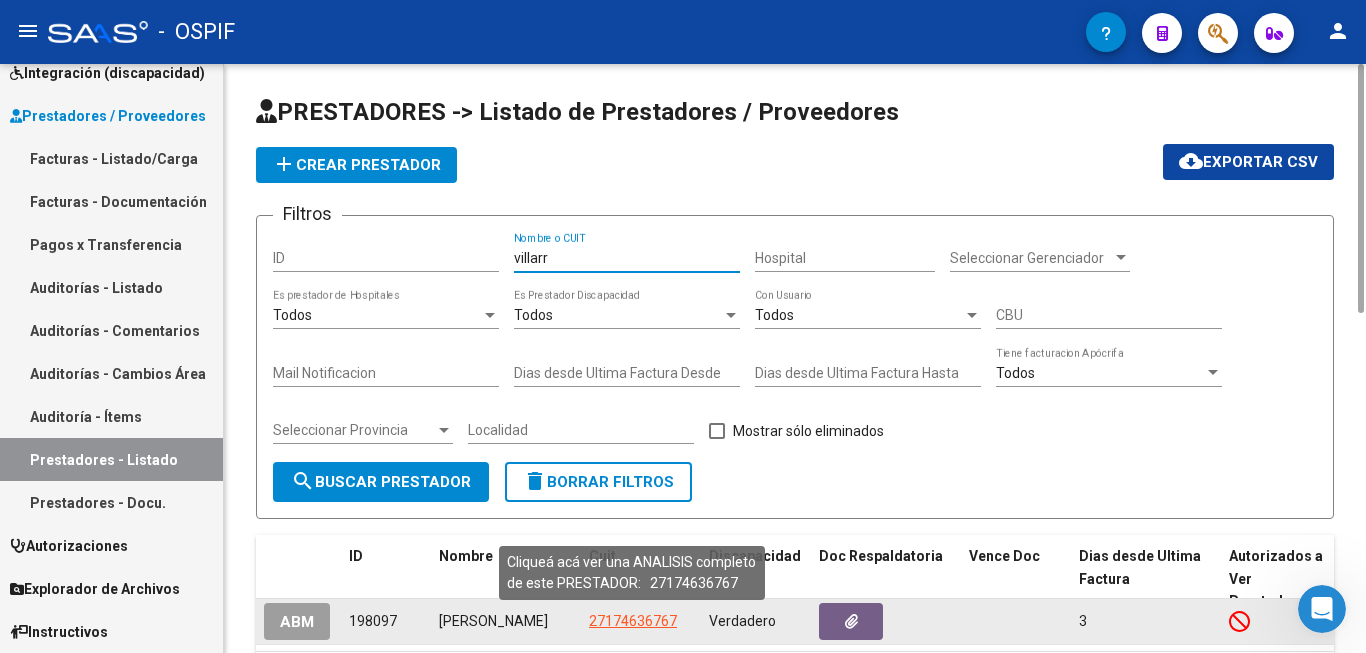 type on "villarr" 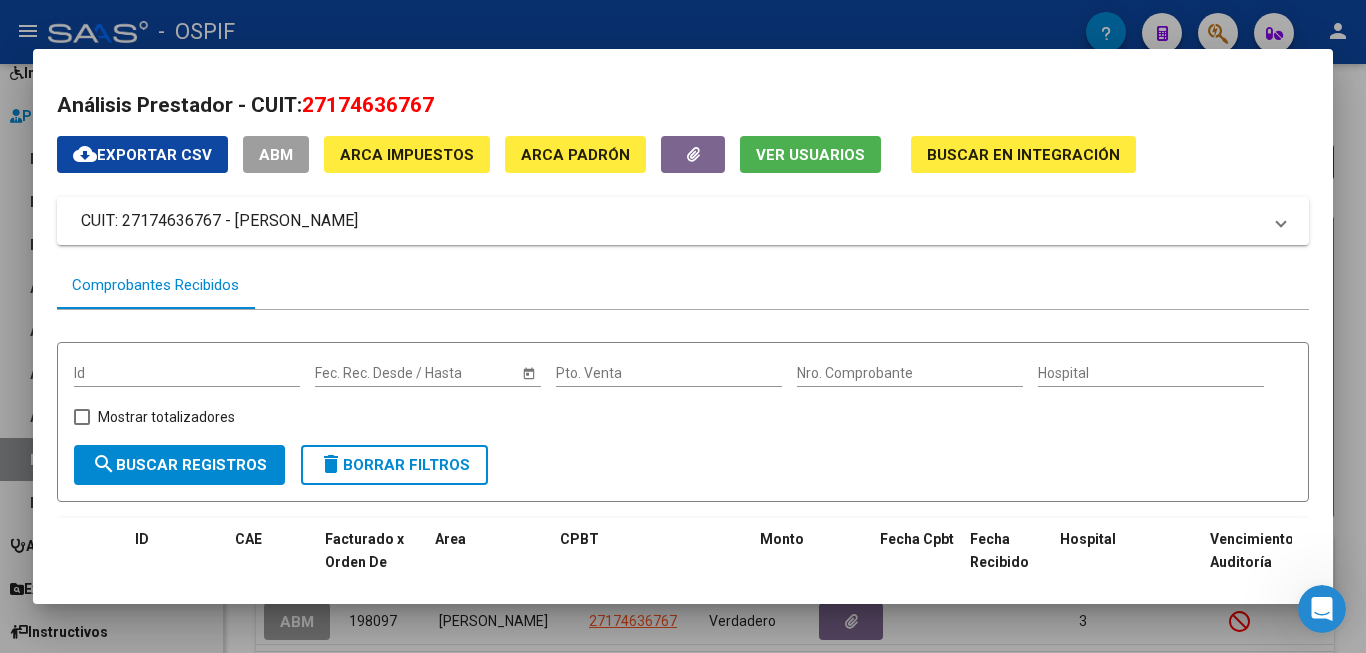click on "Id Start date – Fec. Rec. Desde / Hasta Pto. Venta Nro. Comprobante Hospital   Mostrar totalizadores  search  Buscar Registros  delete  Borrar Filtros" at bounding box center (683, 421) 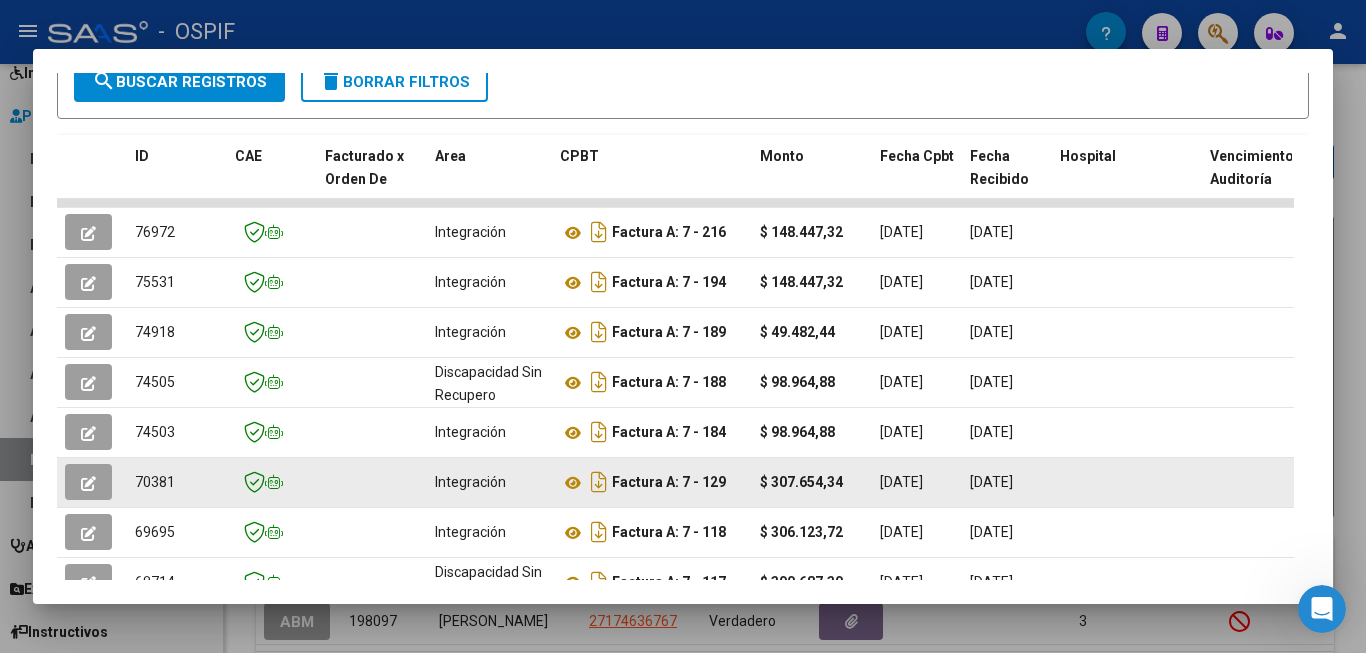 scroll, scrollTop: 400, scrollLeft: 0, axis: vertical 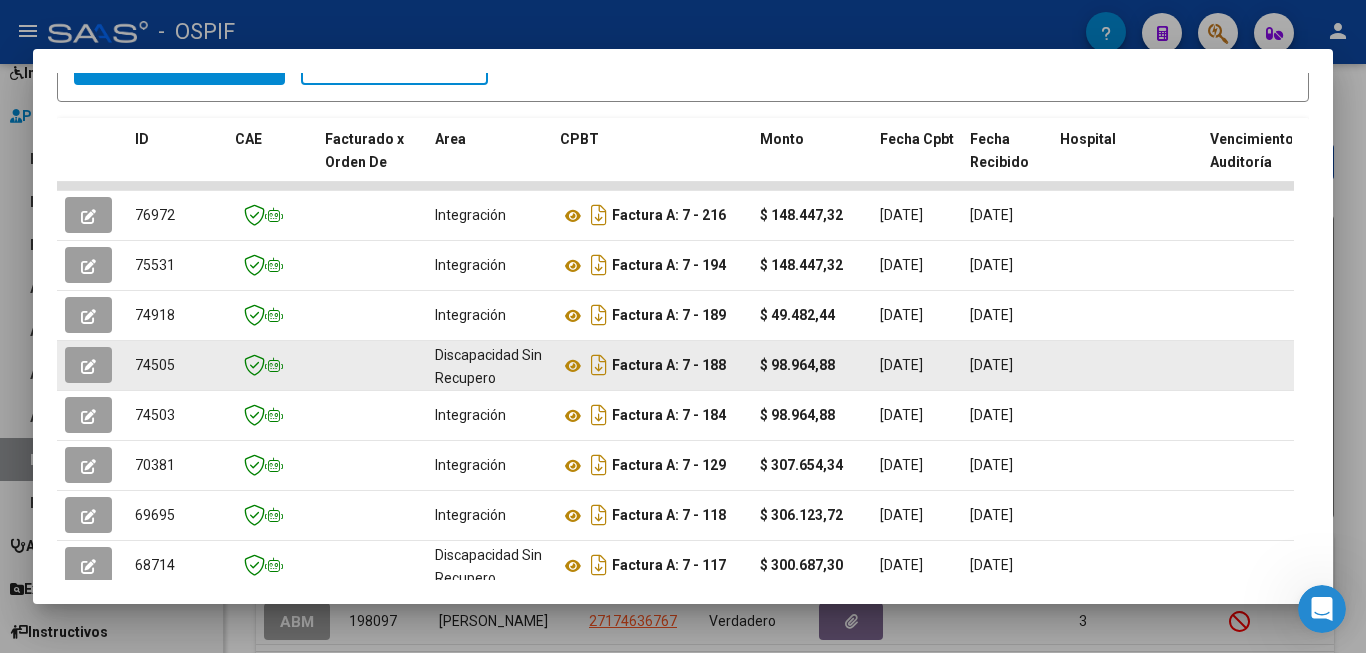 click 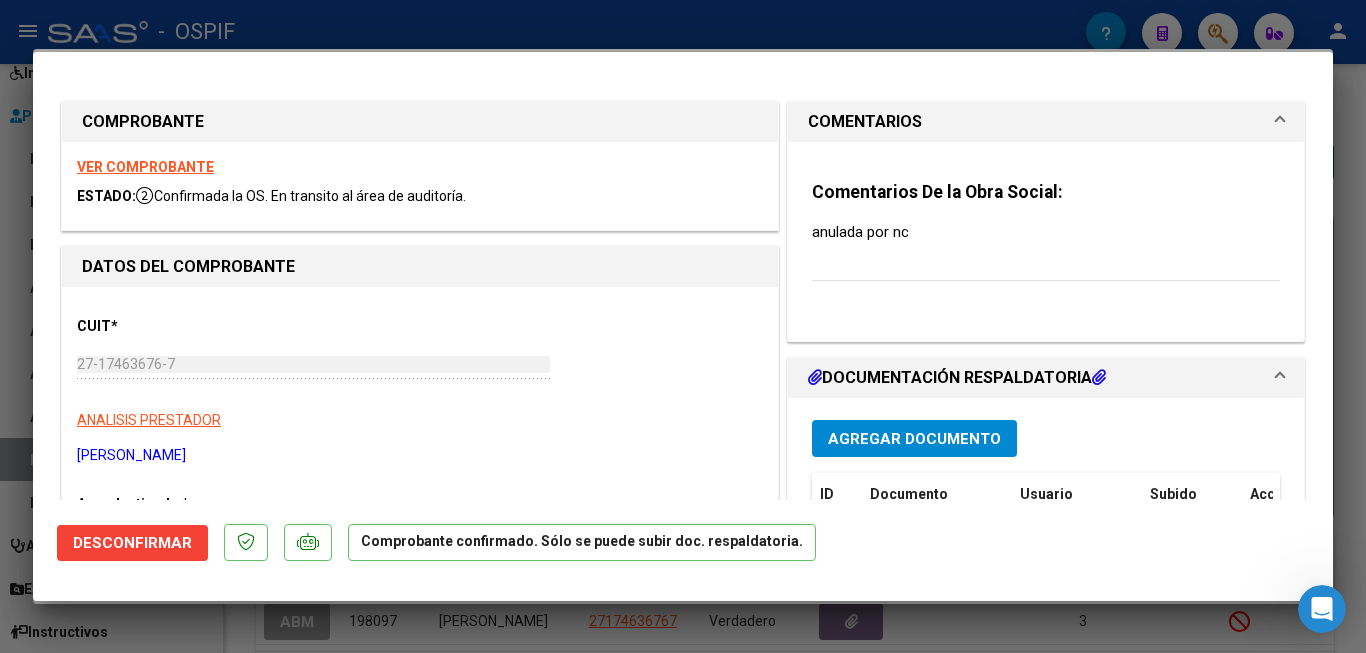 click at bounding box center (683, 326) 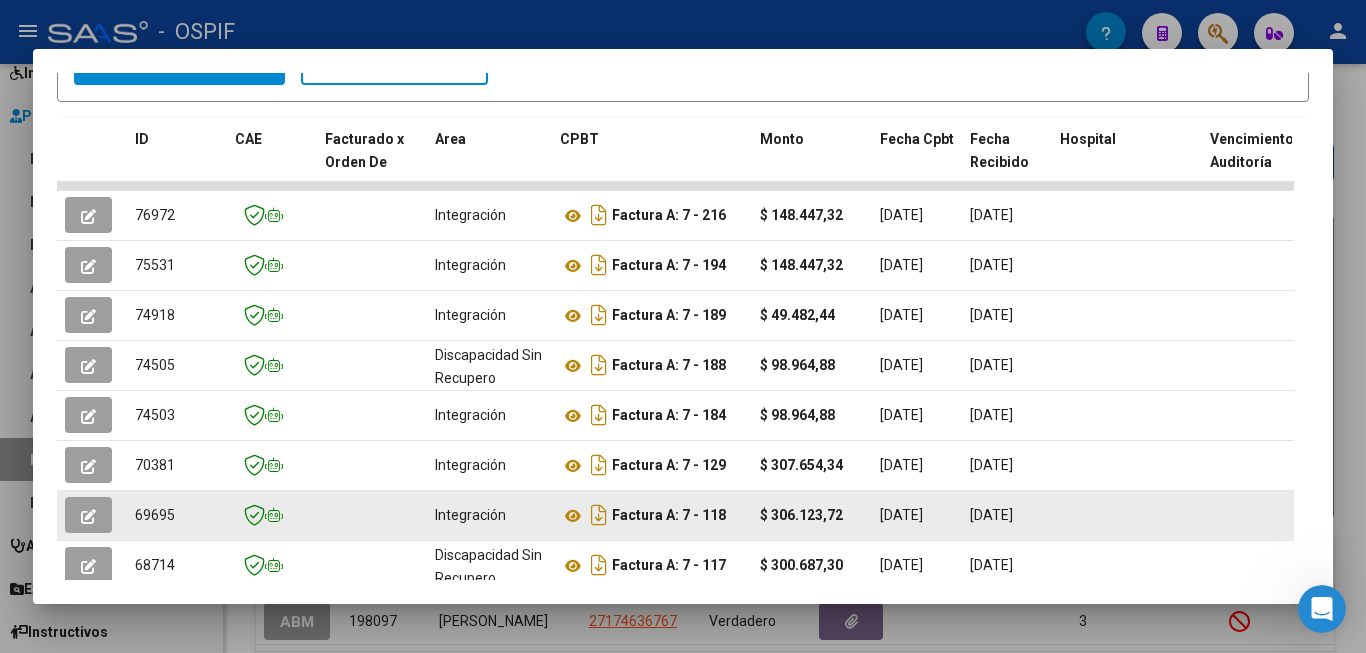 scroll, scrollTop: 600, scrollLeft: 0, axis: vertical 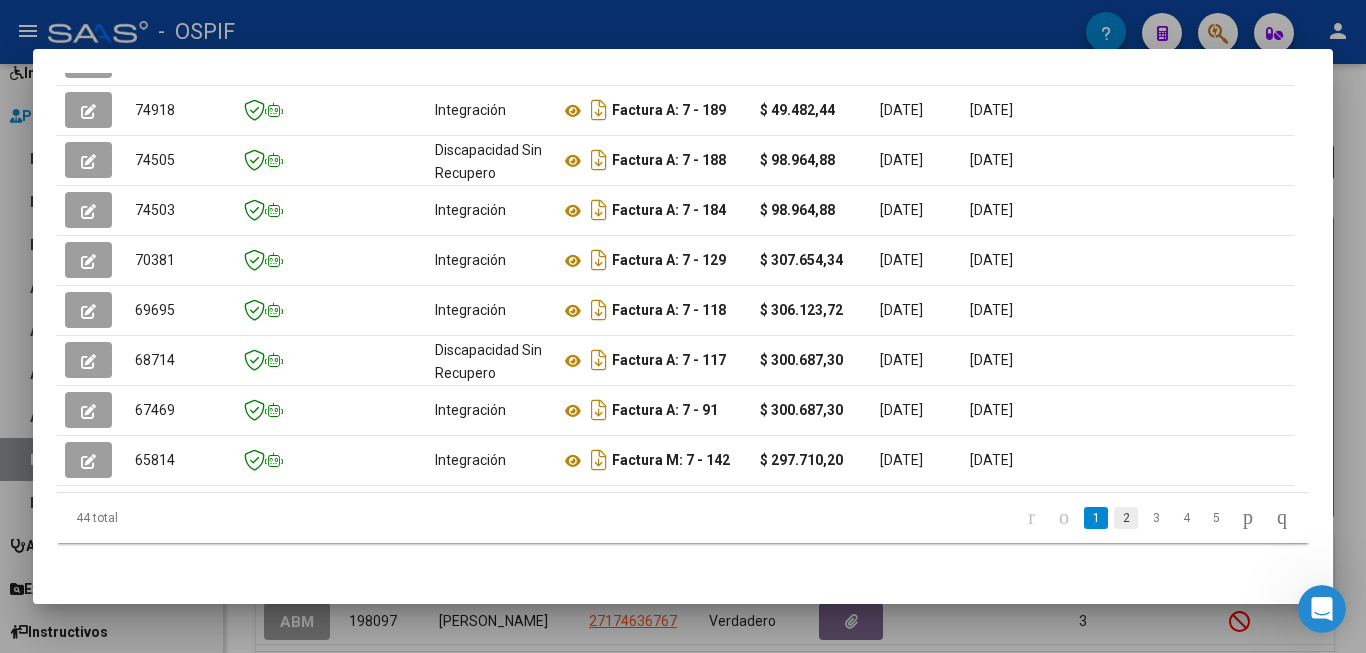 click on "2" 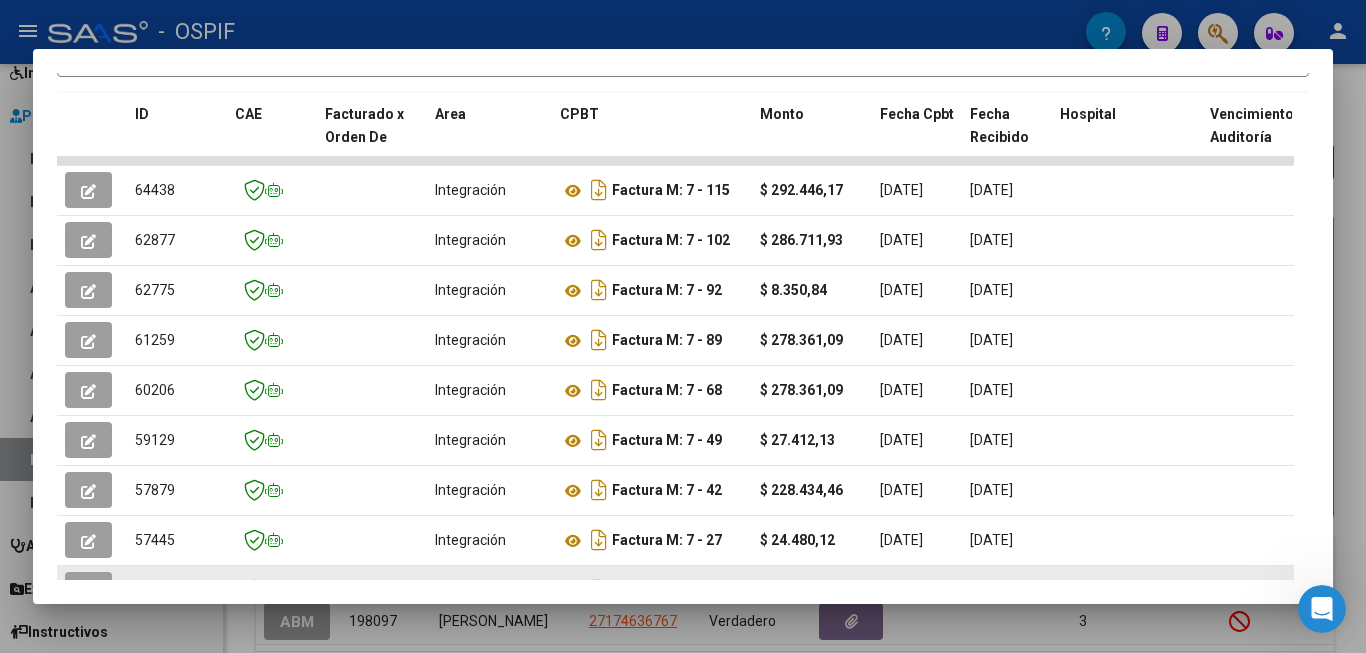 scroll, scrollTop: 625, scrollLeft: 0, axis: vertical 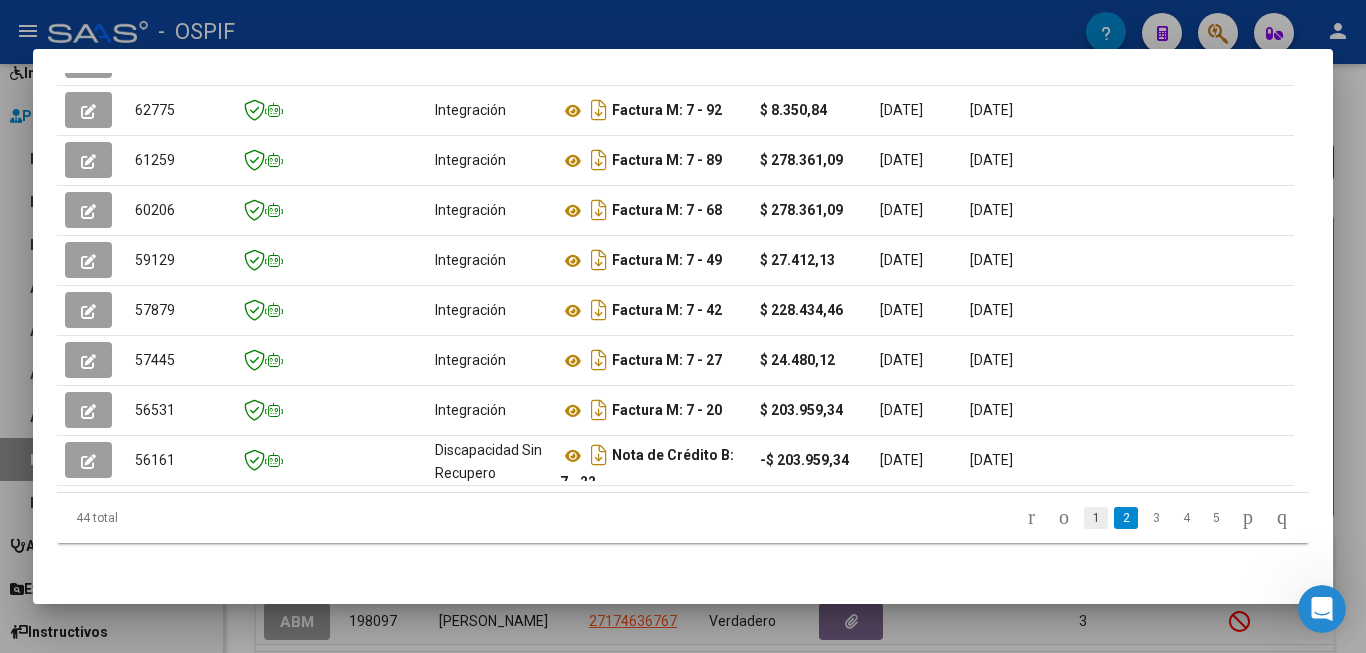 click on "1" 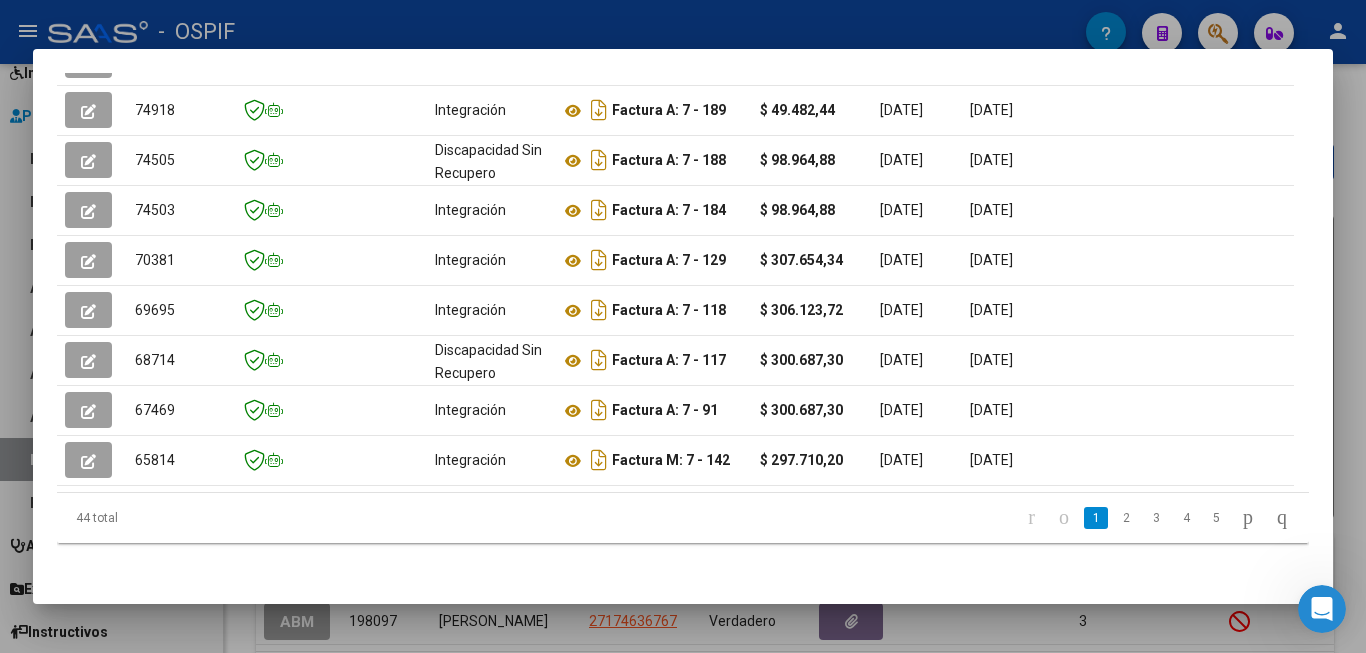 scroll, scrollTop: 625, scrollLeft: 0, axis: vertical 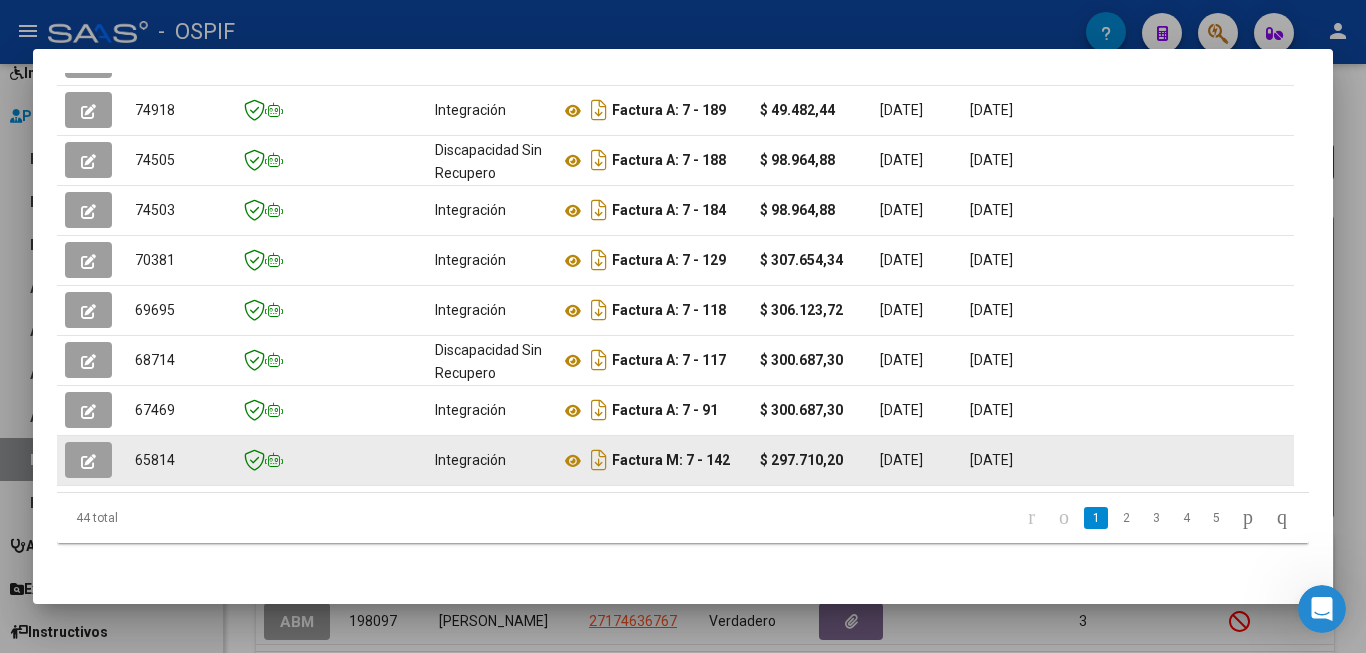 click 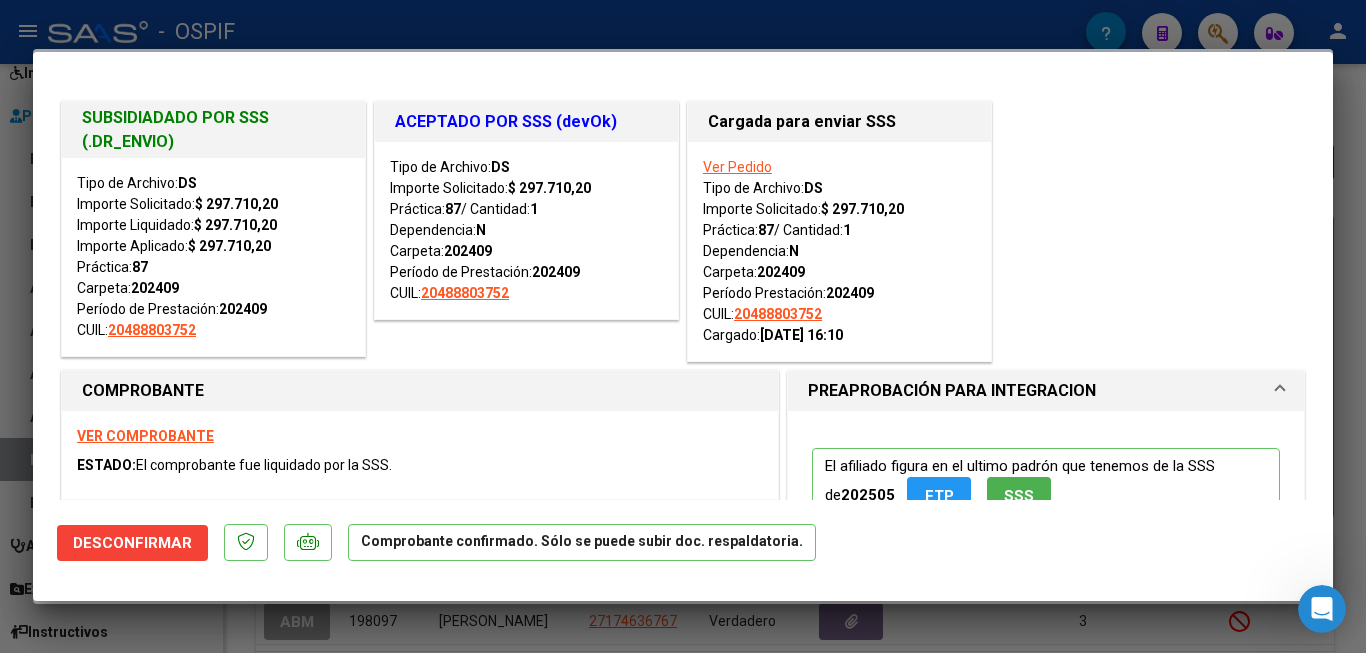 click on "SUBSIDIADADO POR SSS (.DR_ENVIO)  Tipo de Archivo:  DS  Importe Solicitado:  $ 297.710,20  Importe Liquidado:  $ 297.710,20  Importe Aplicado:  $ 297.710,20  Práctica:  87  Carpeta:  202409  Período de Prestación:  202409  CUIL:  20488803752 ACEPTADO POR SSS (devOk)  Tipo de Archivo:  DS  Importe Solicitado:  $ 297.710,20  Práctica:  87  / Cantidad:  1  Dependencia:  N  Carpeta:  202409  Período de Prestación:  202409  CUIL:  20488803752 Cargada para enviar SSS Ver Pedido  Tipo de Archivo:  DS  Importe Solicitado:  $ 297.710,20  Práctica:  87  / Cantidad:  1  Dependencia:  N  Carpeta:  202409  Período Prestación:  202409  CUIL:  20488803752  Cargado:  [DATE] 16:10" at bounding box center (683, 231) 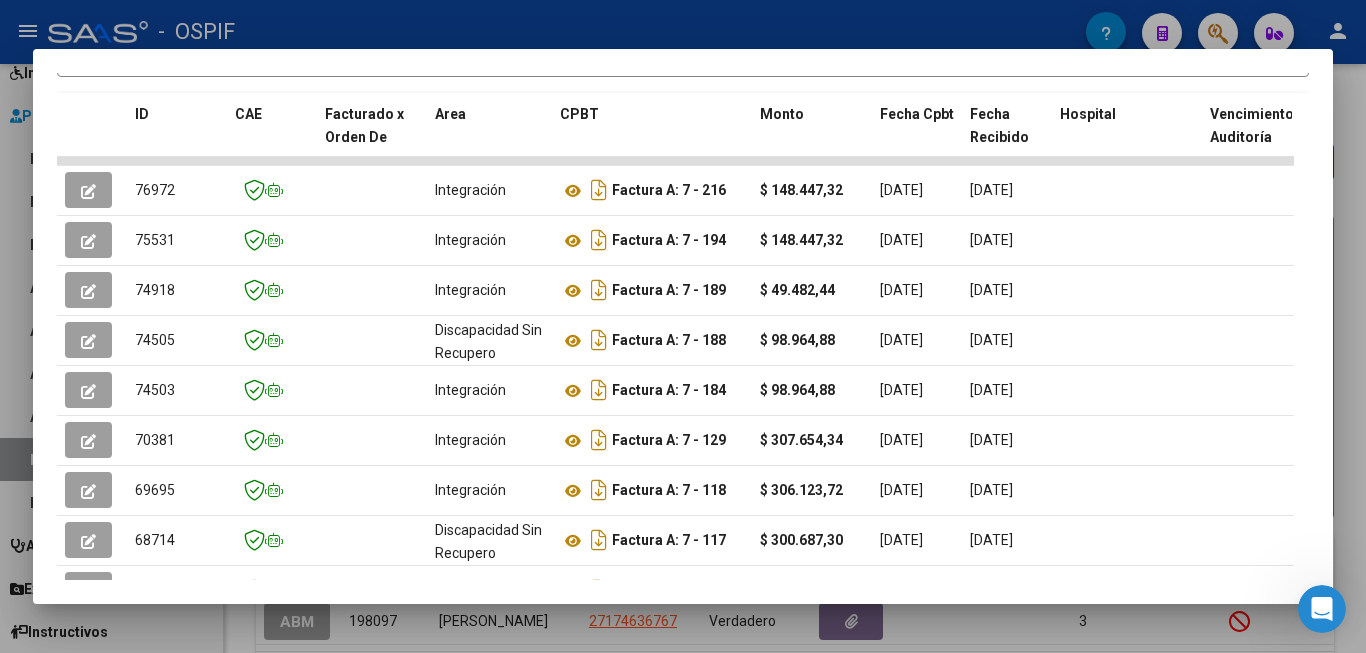 scroll, scrollTop: 525, scrollLeft: 0, axis: vertical 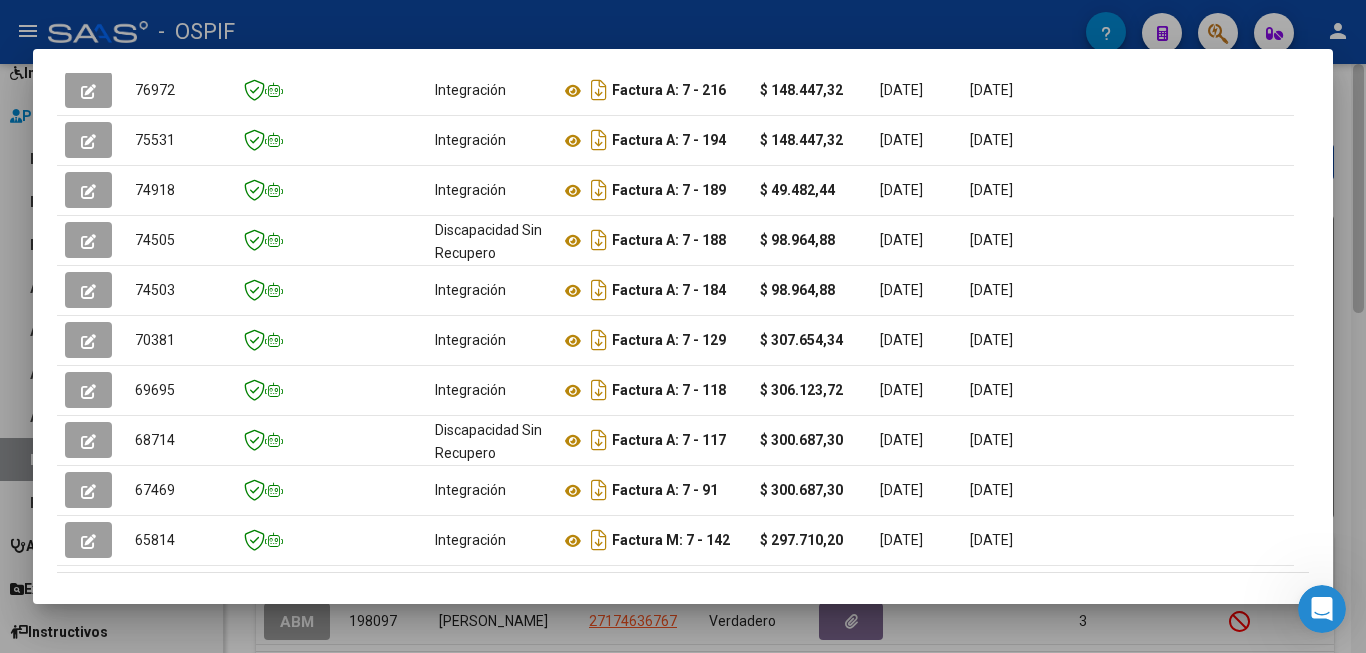 drag, startPoint x: 1352, startPoint y: 227, endPoint x: 1353, endPoint y: 73, distance: 154.00325 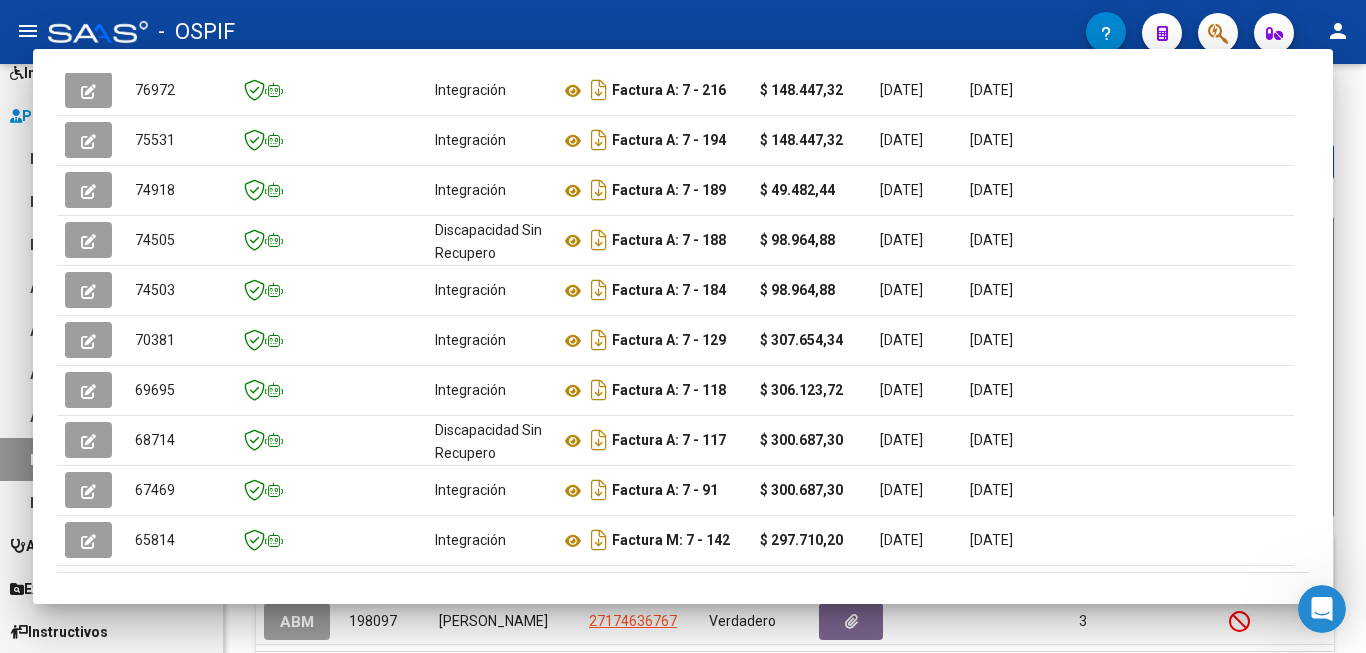 click on "person" 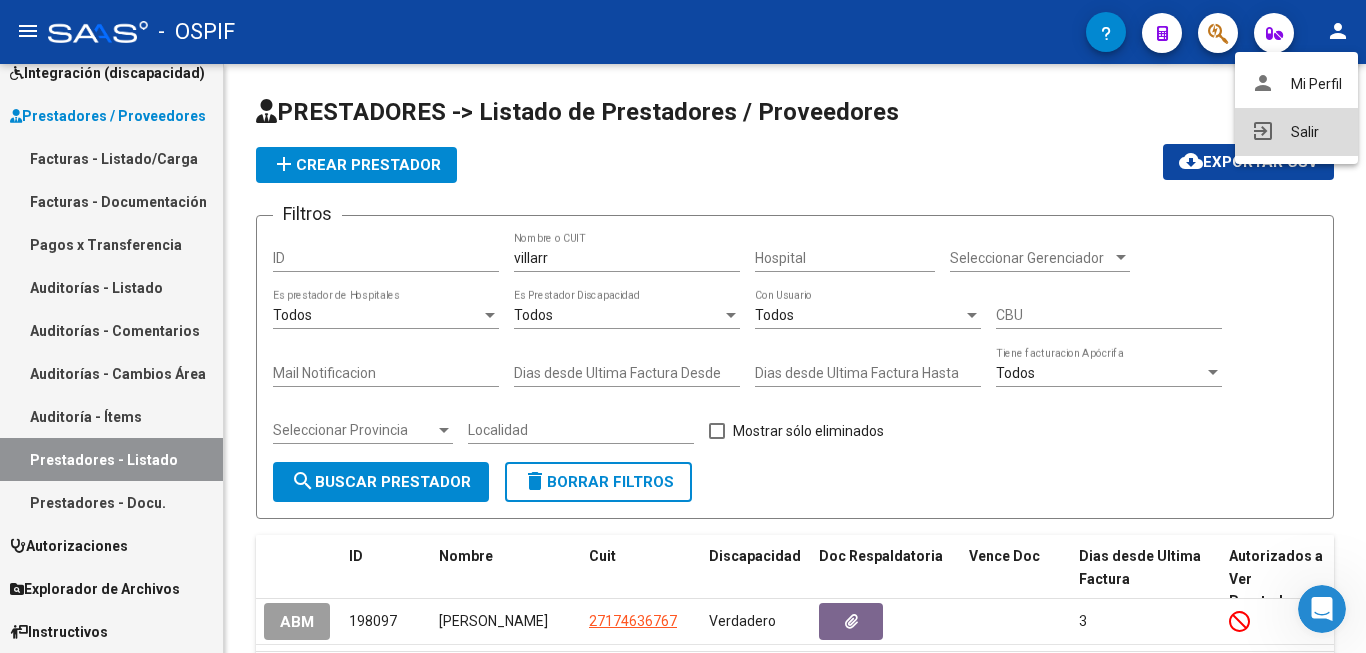 click on "exit_to_app  Salir" at bounding box center (1296, 132) 